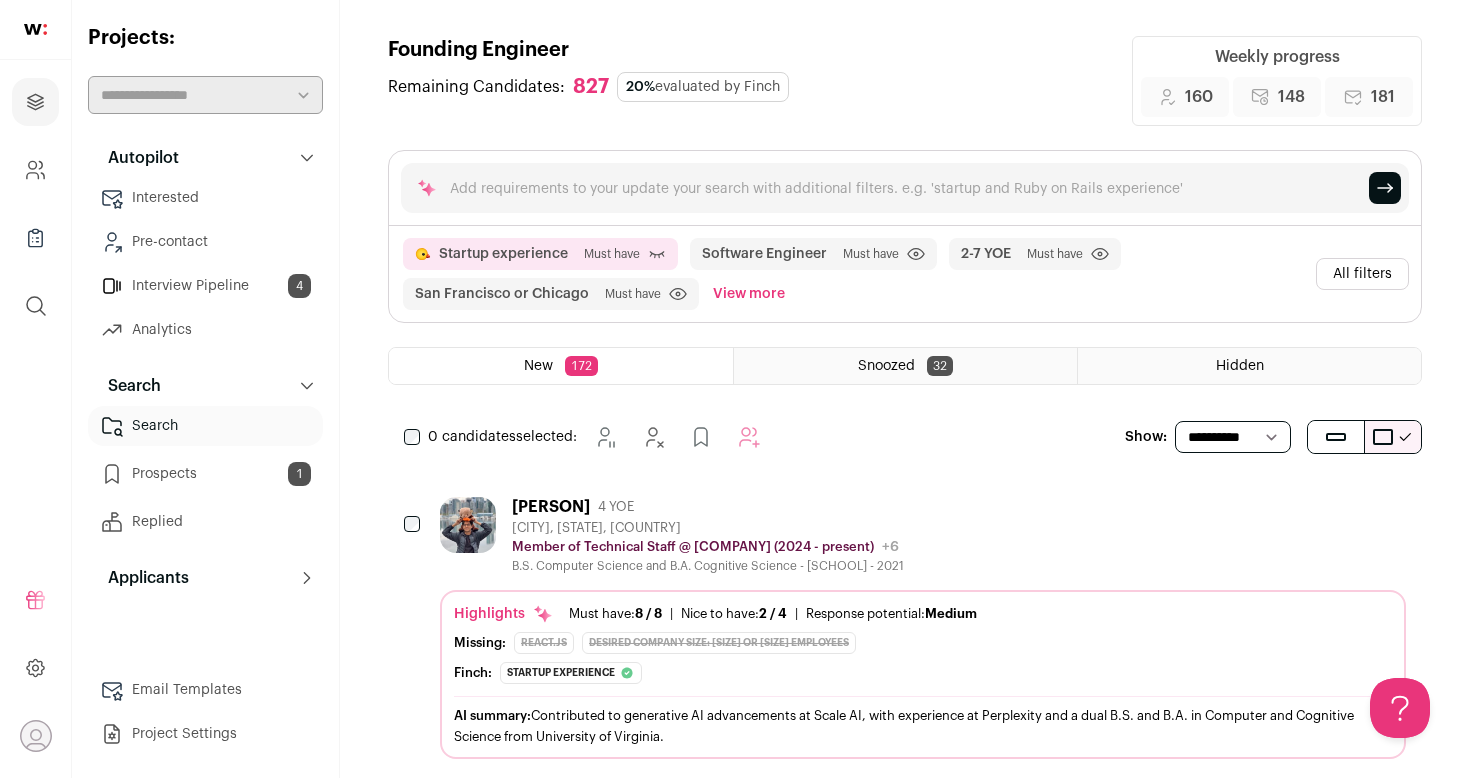 scroll, scrollTop: 0, scrollLeft: 0, axis: both 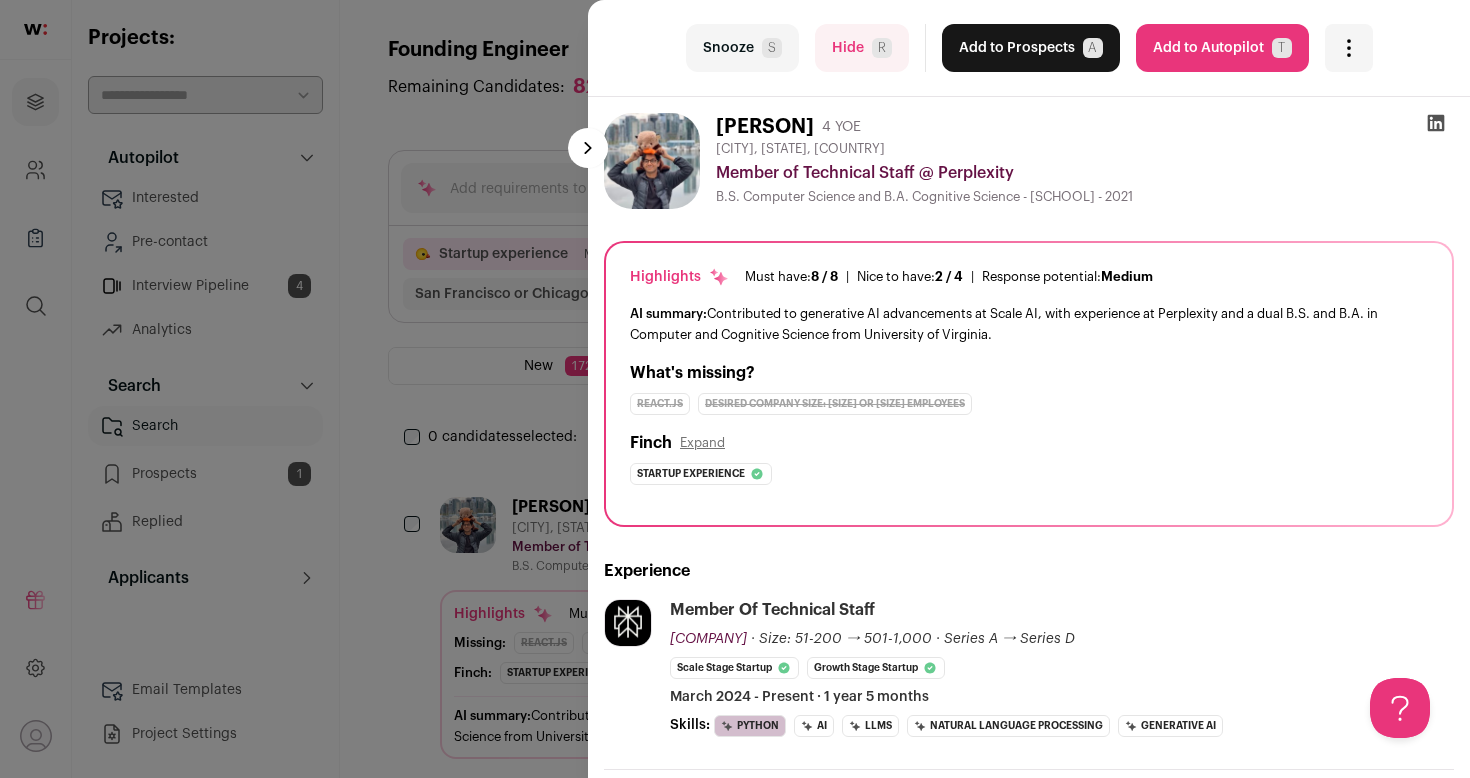 click on "Add to Autopilot
T" at bounding box center [1222, 48] 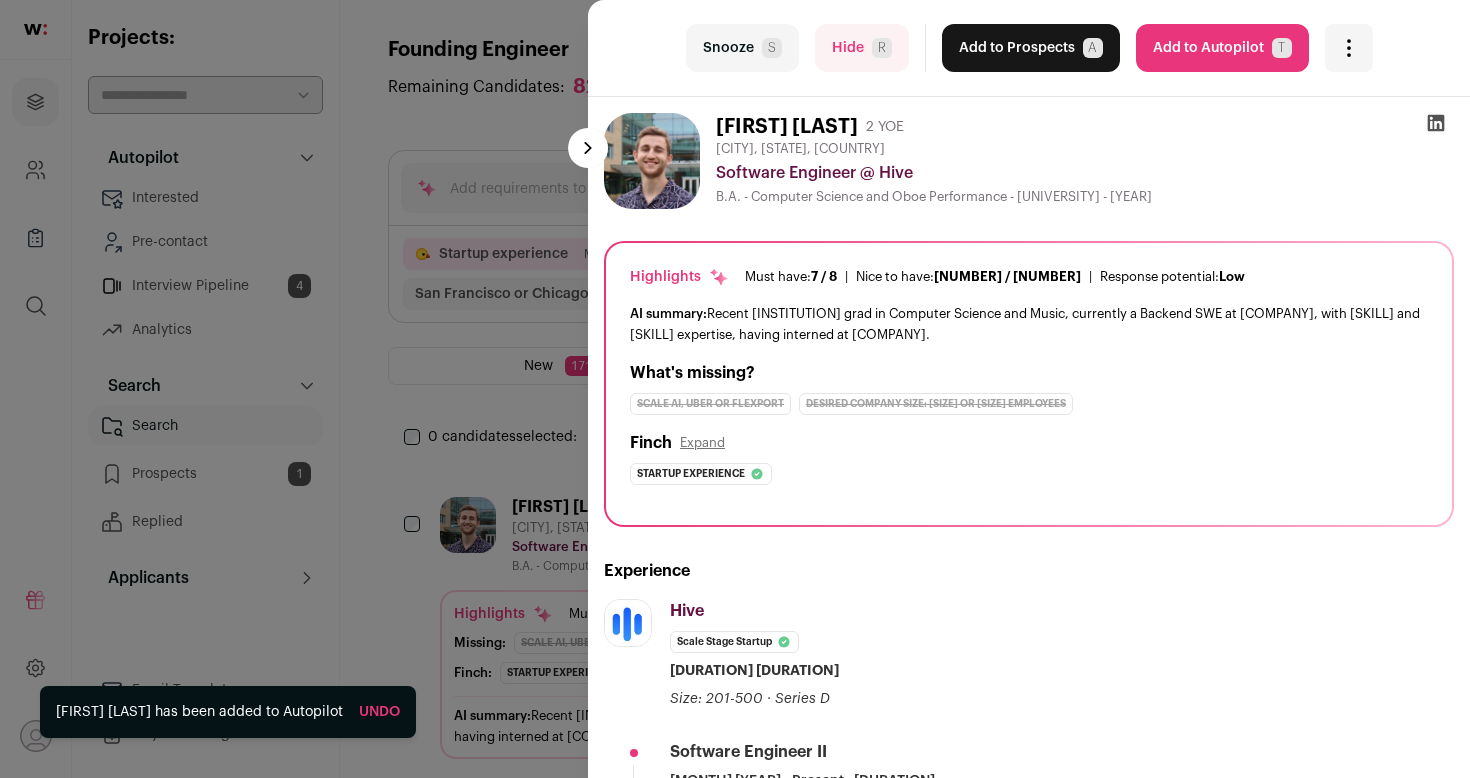 click on "Add to Autopilot
T" at bounding box center [1222, 48] 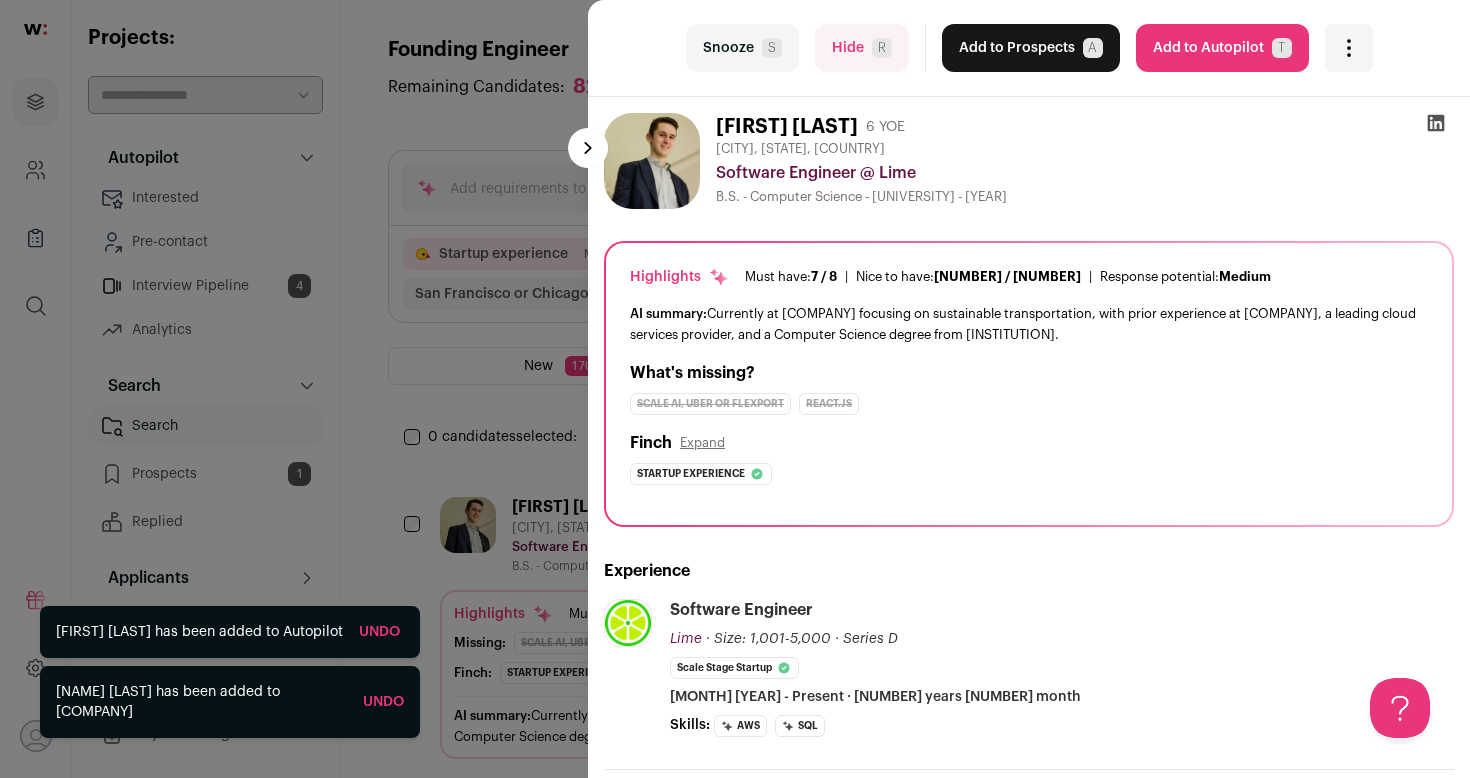 scroll, scrollTop: 0, scrollLeft: 0, axis: both 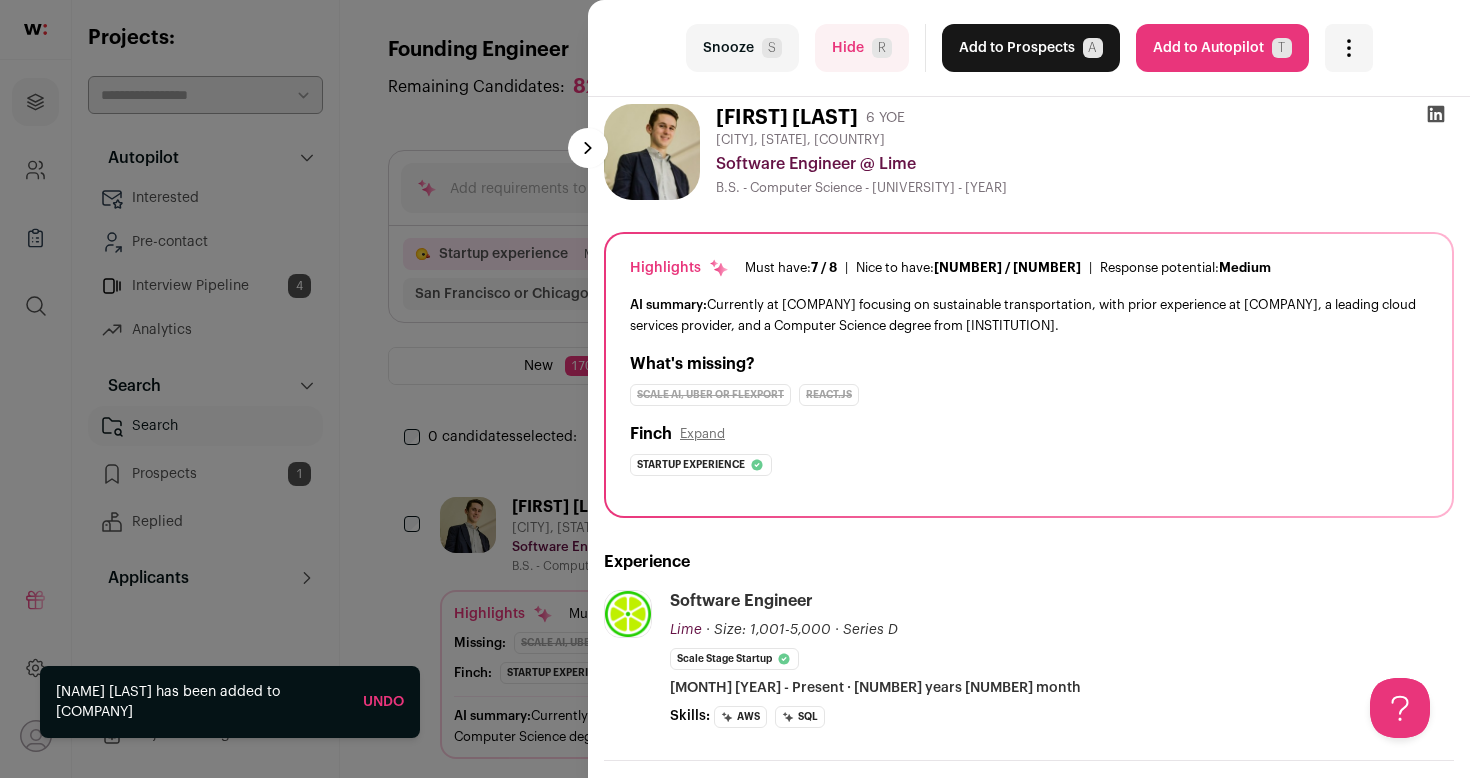 click on "Hide
R" at bounding box center [862, 48] 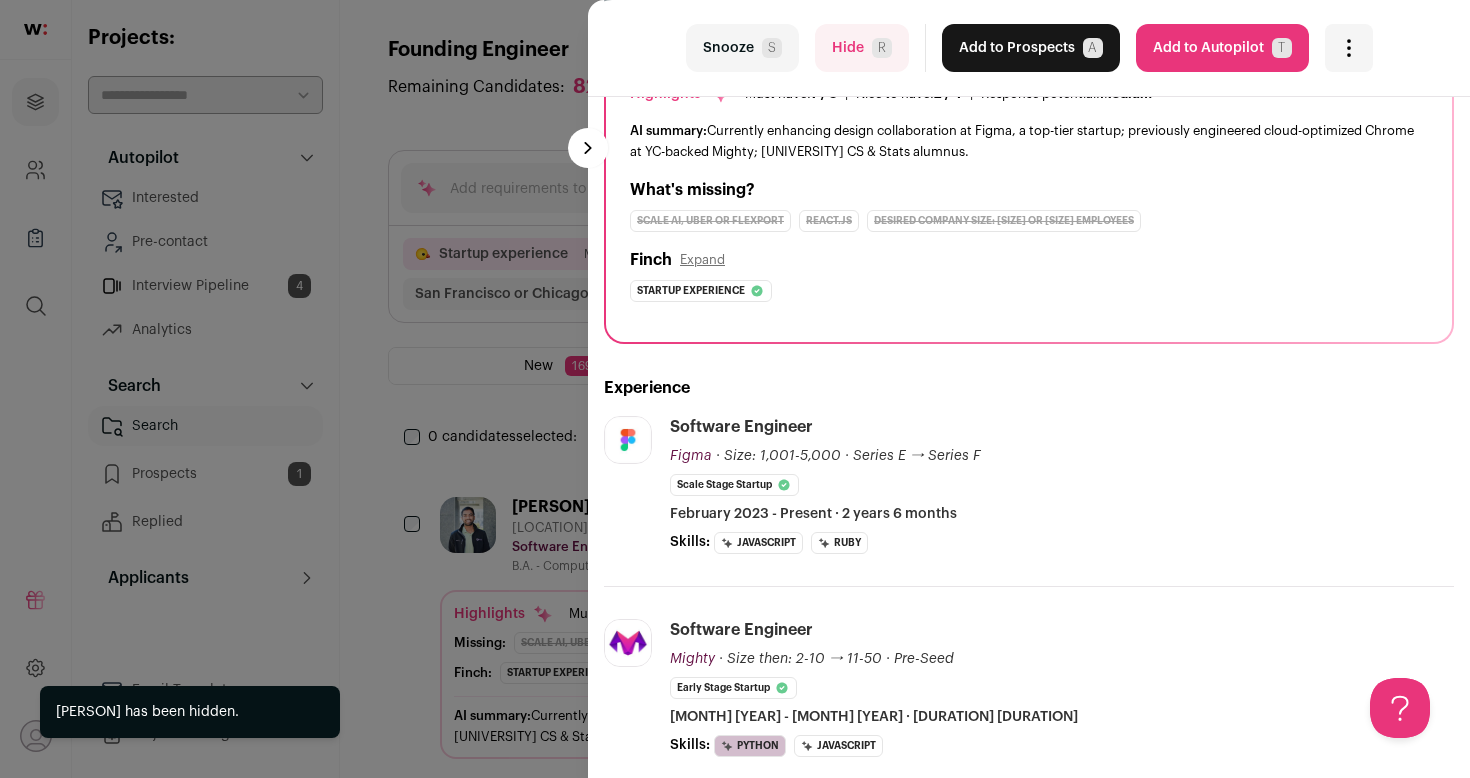 scroll, scrollTop: 0, scrollLeft: 0, axis: both 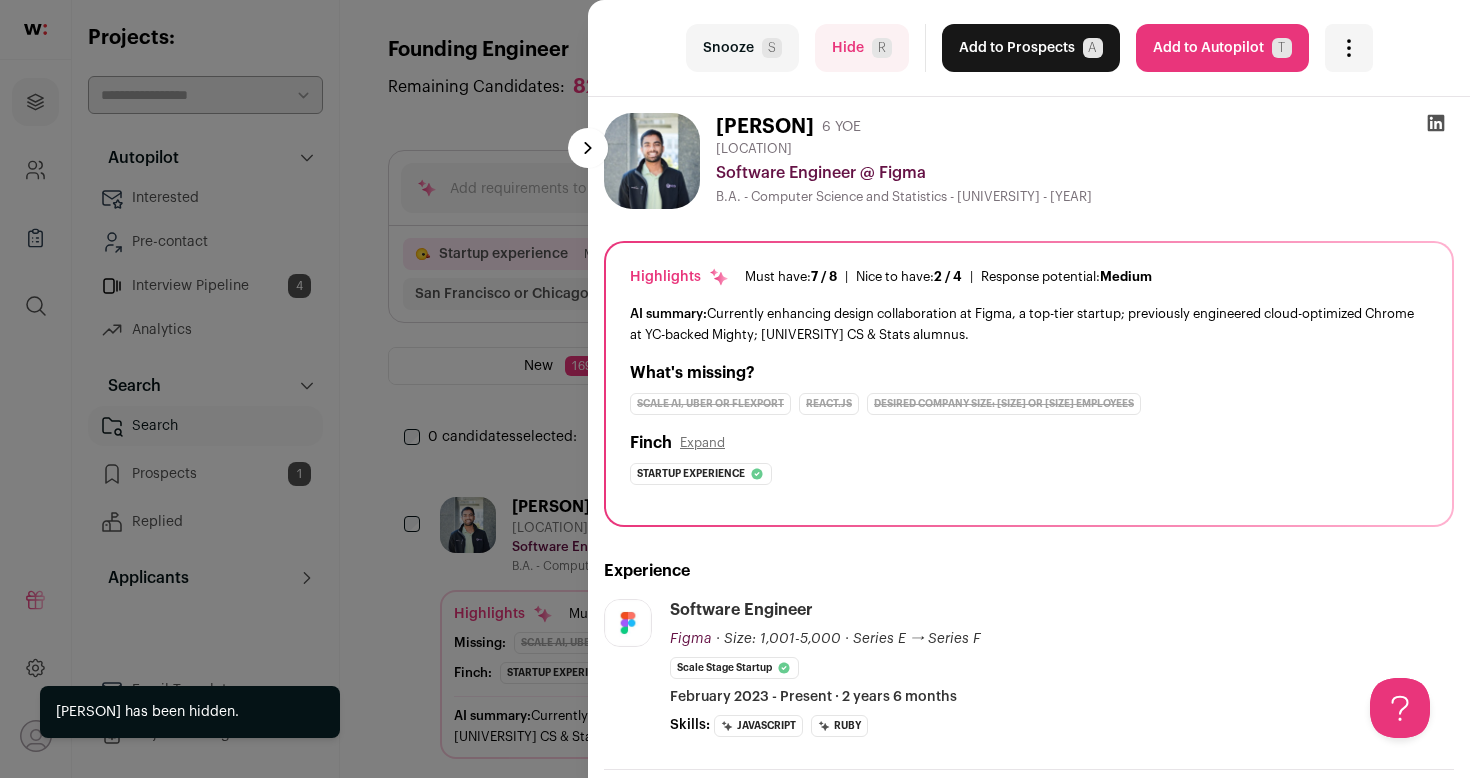 click on "Add to Autopilot
T" at bounding box center [1222, 48] 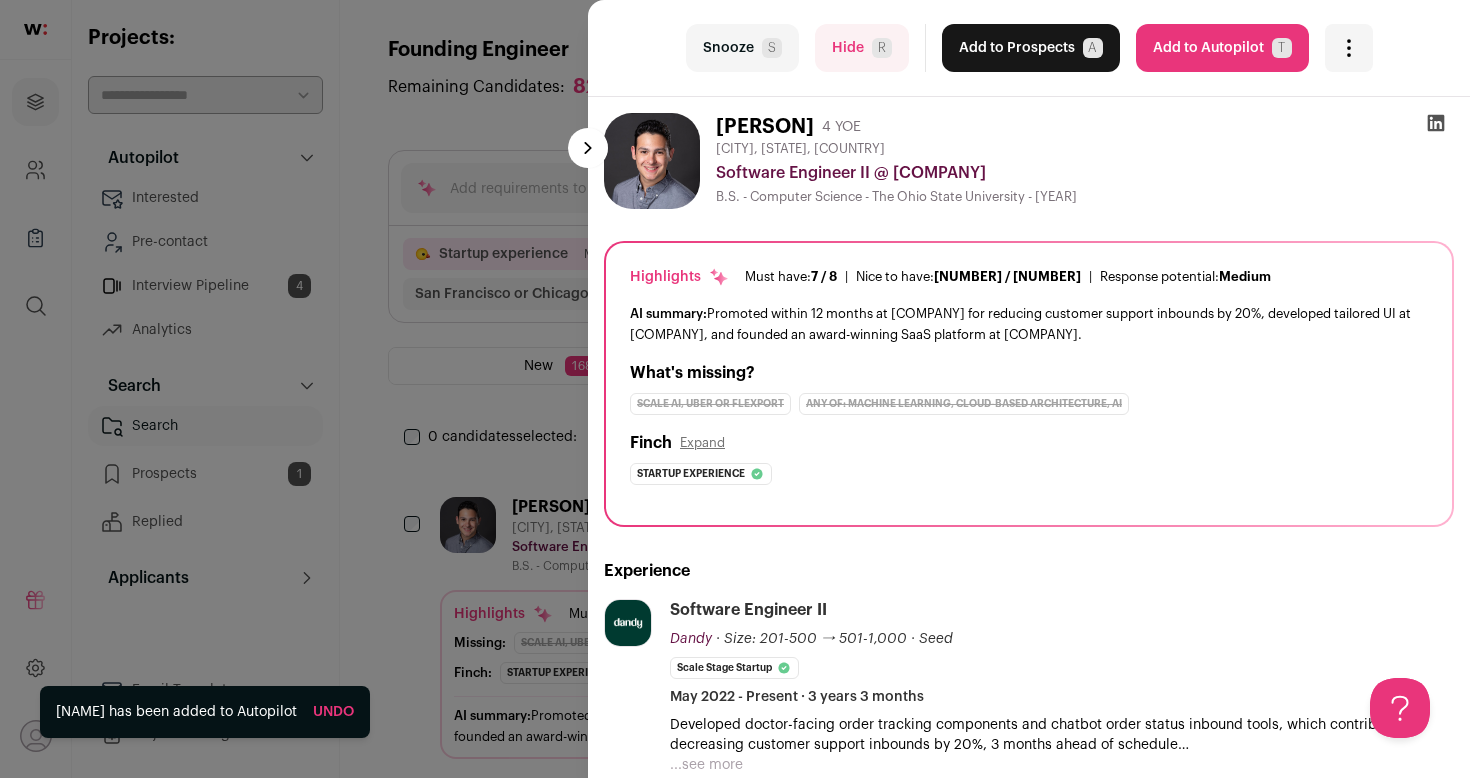 scroll, scrollTop: 0, scrollLeft: 0, axis: both 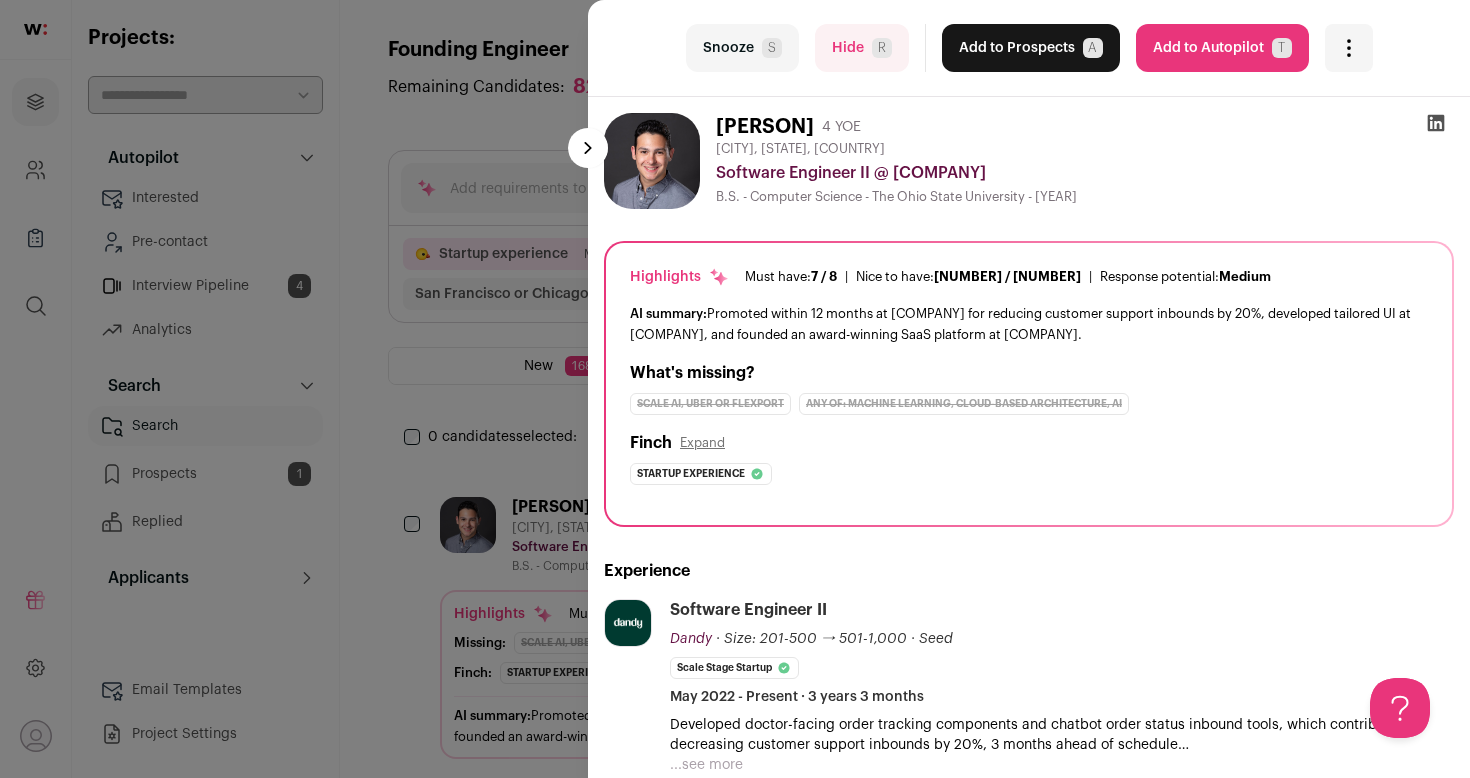 click on "Add to Autopilot
T" at bounding box center [1222, 48] 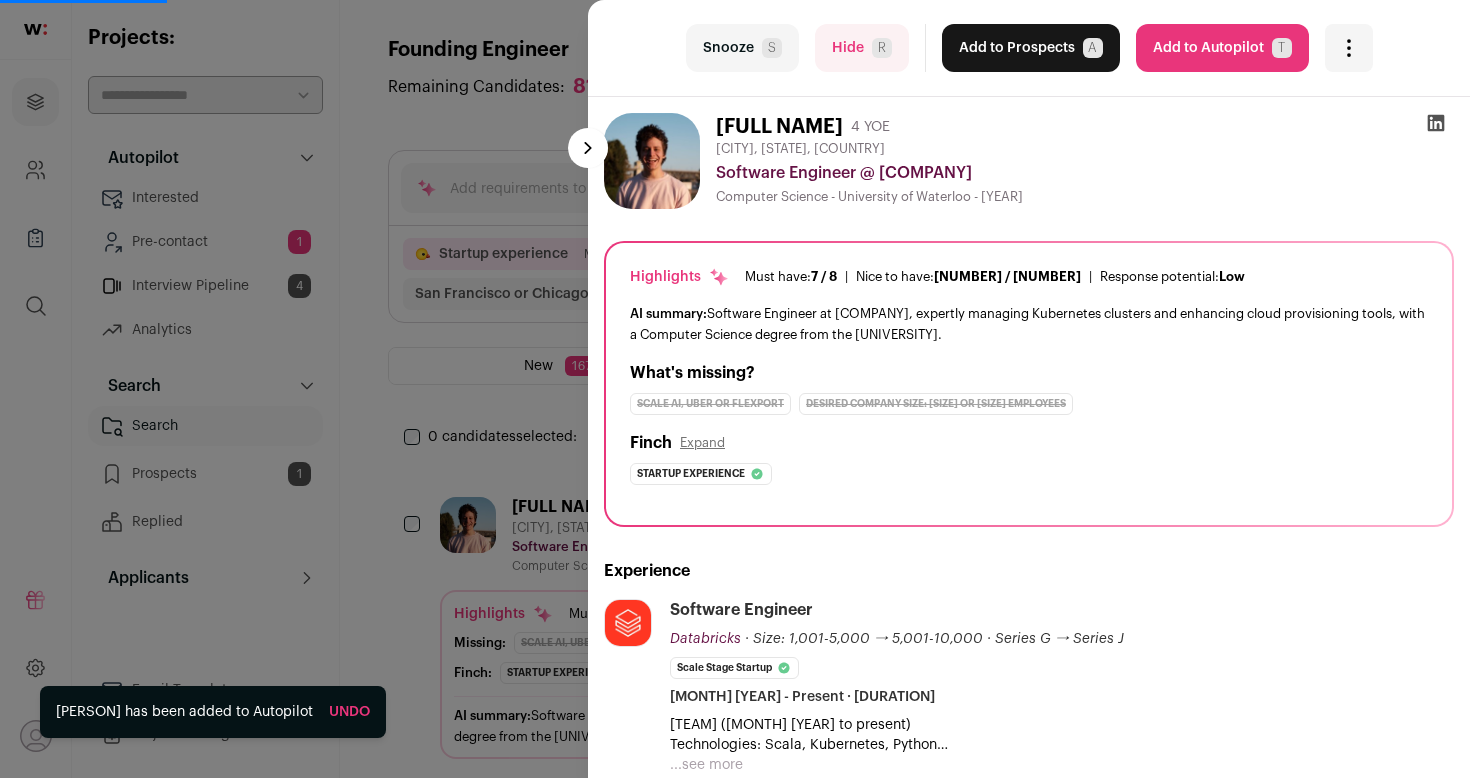 click on "Add to Autopilot
T" at bounding box center [1222, 48] 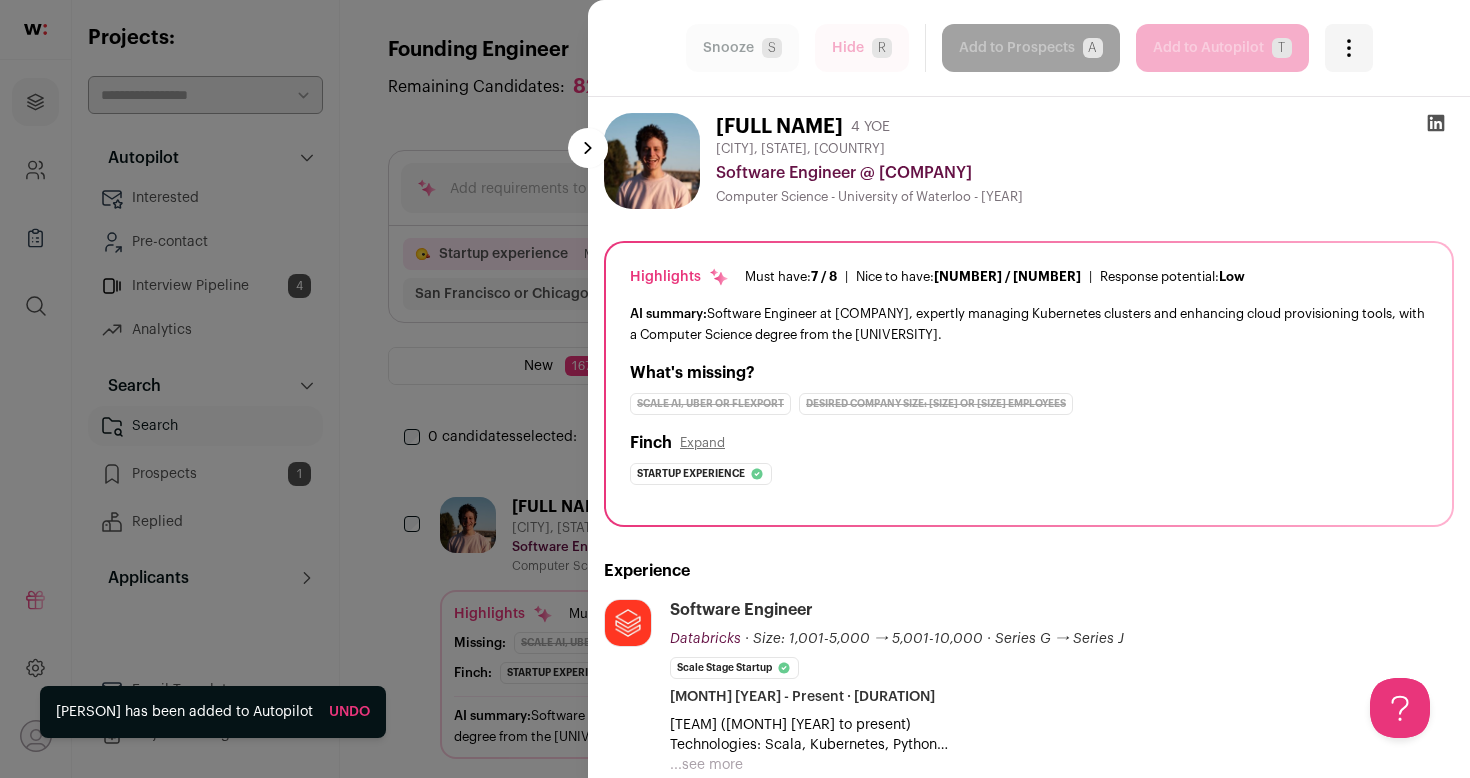 scroll, scrollTop: 0, scrollLeft: 0, axis: both 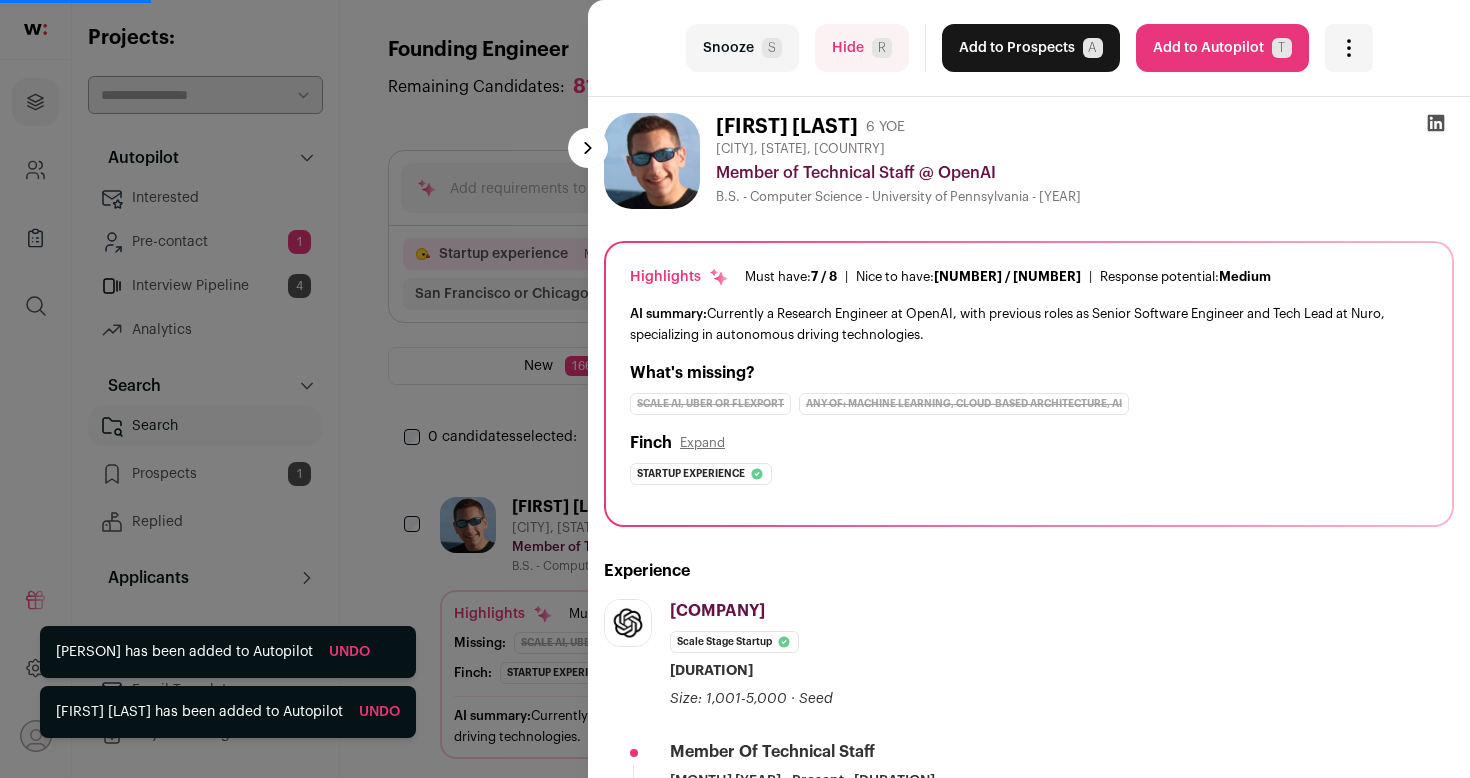 click on "Add to Autopilot
T" at bounding box center (1222, 48) 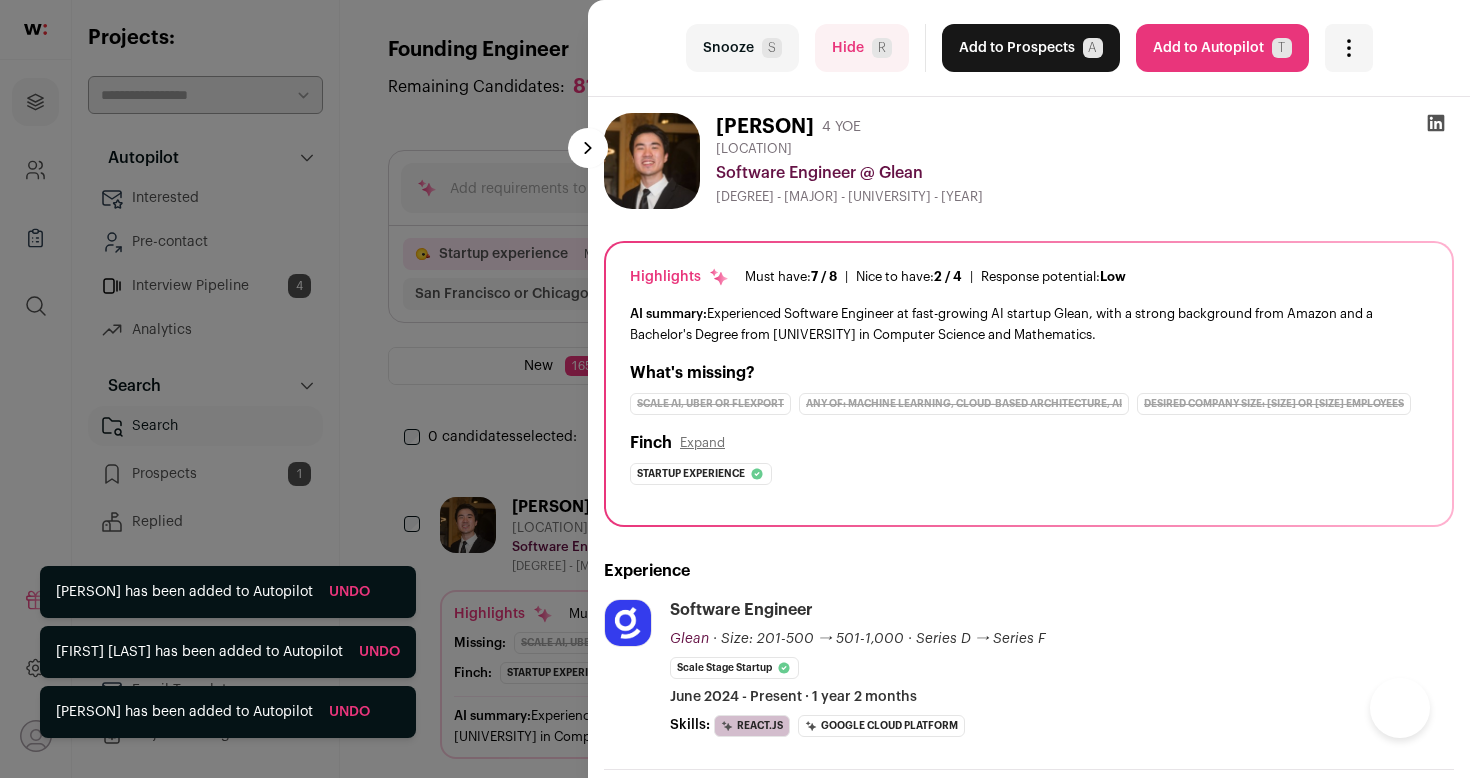 click on "Add to Autopilot
T" at bounding box center (1222, 48) 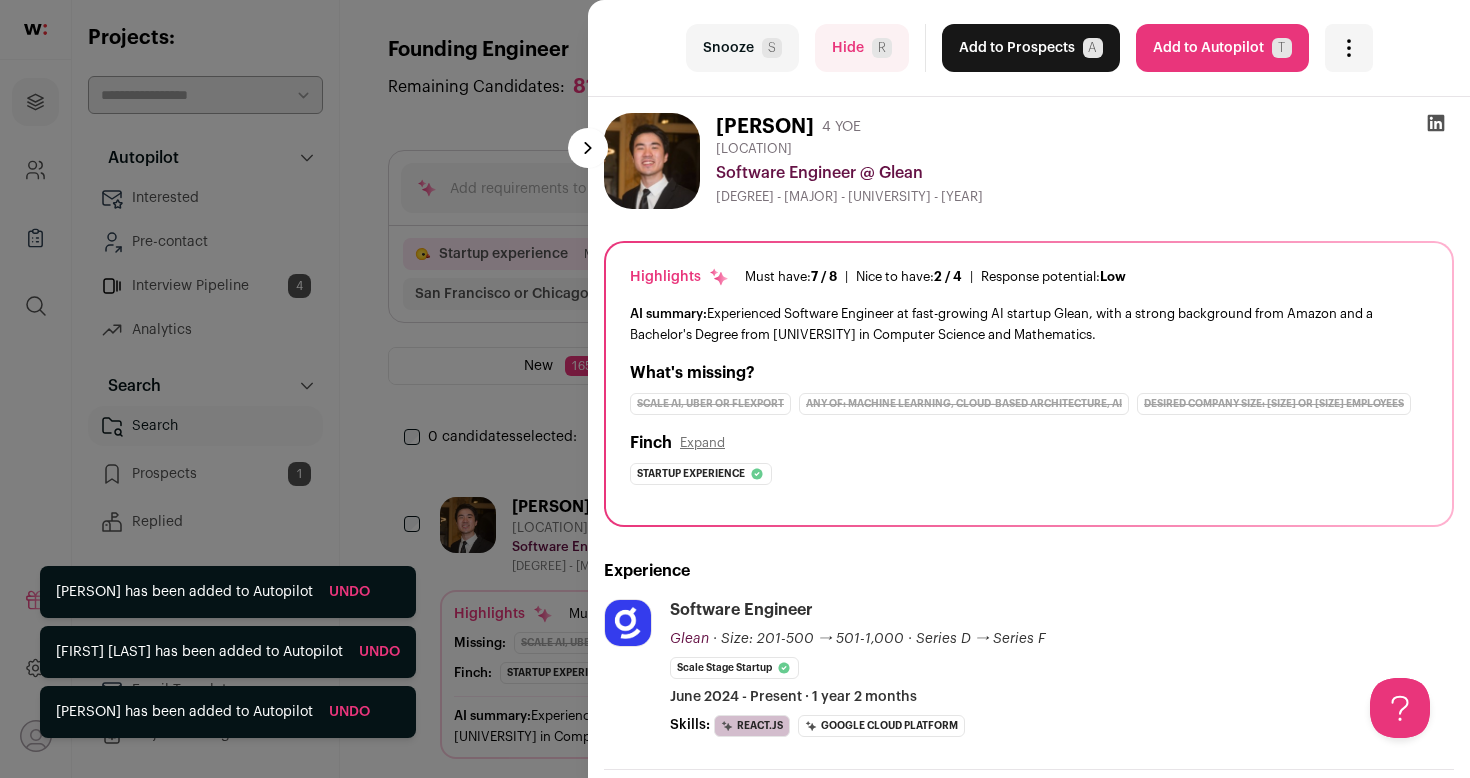 scroll, scrollTop: 0, scrollLeft: 0, axis: both 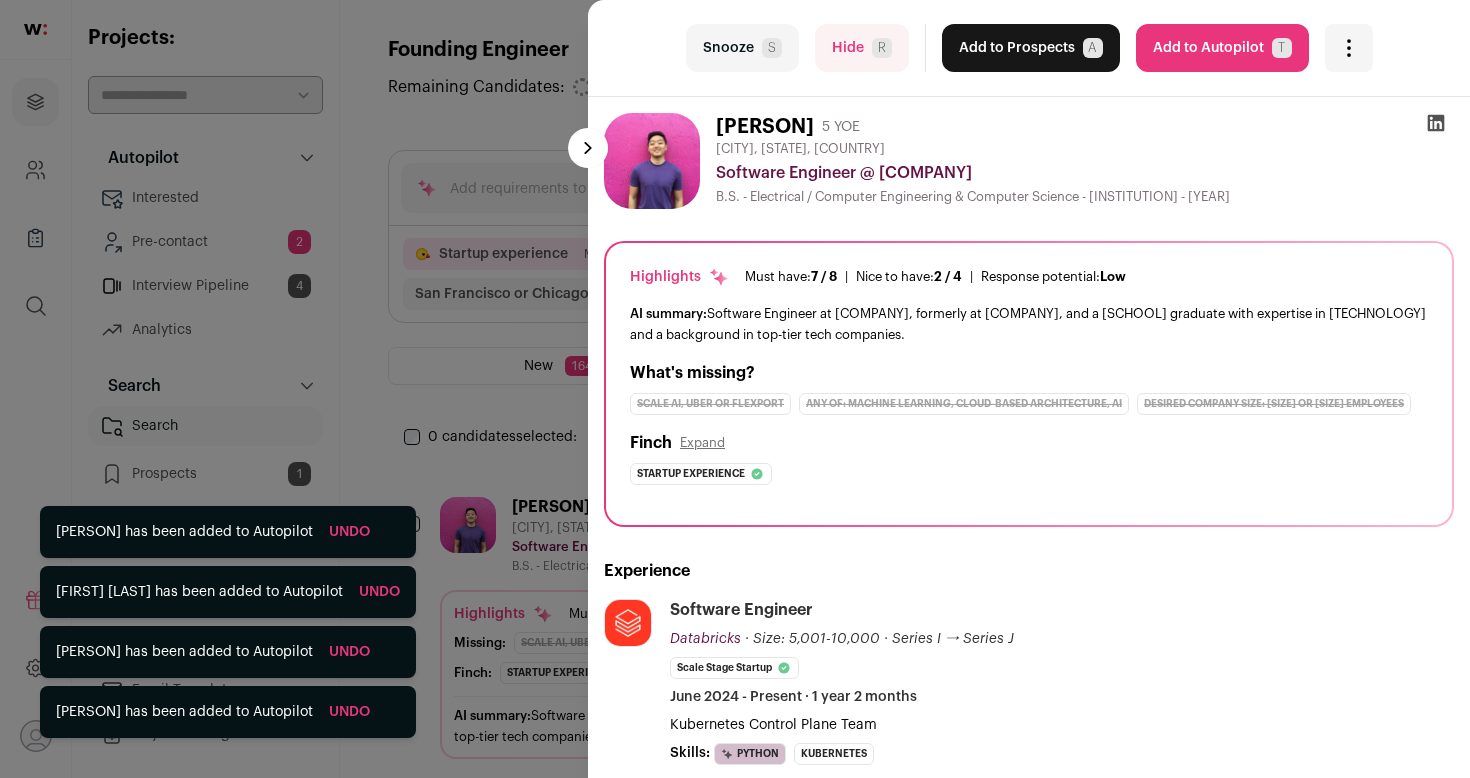 click on "last
Snooze
S
Hide
R
Add to Prospects
A
Are you sure?
[PERSON] is already in your ATS. Do you wish to reach out to this candidate through wellfound:ai?
Cancel
********
T" at bounding box center (735, 389) 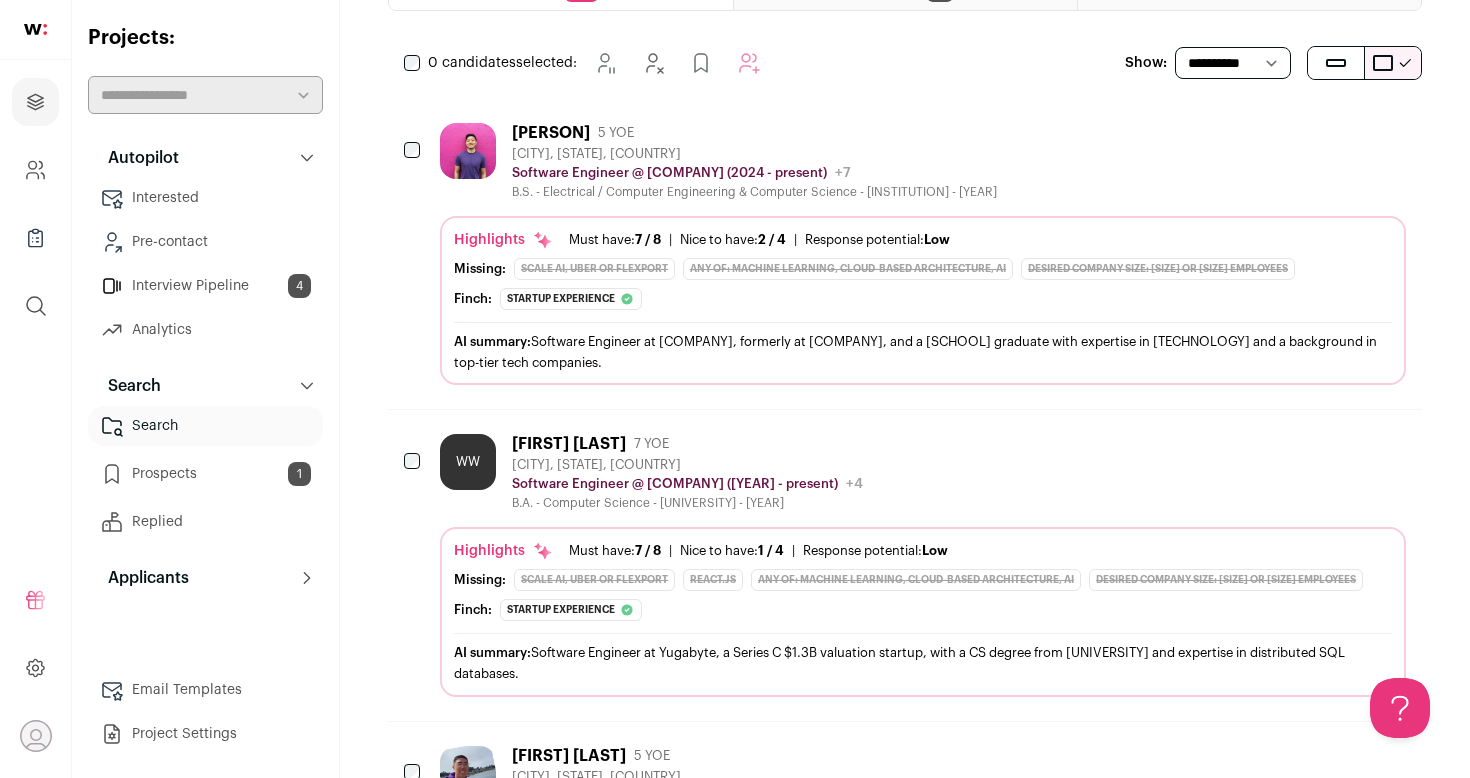 scroll, scrollTop: 377, scrollLeft: 0, axis: vertical 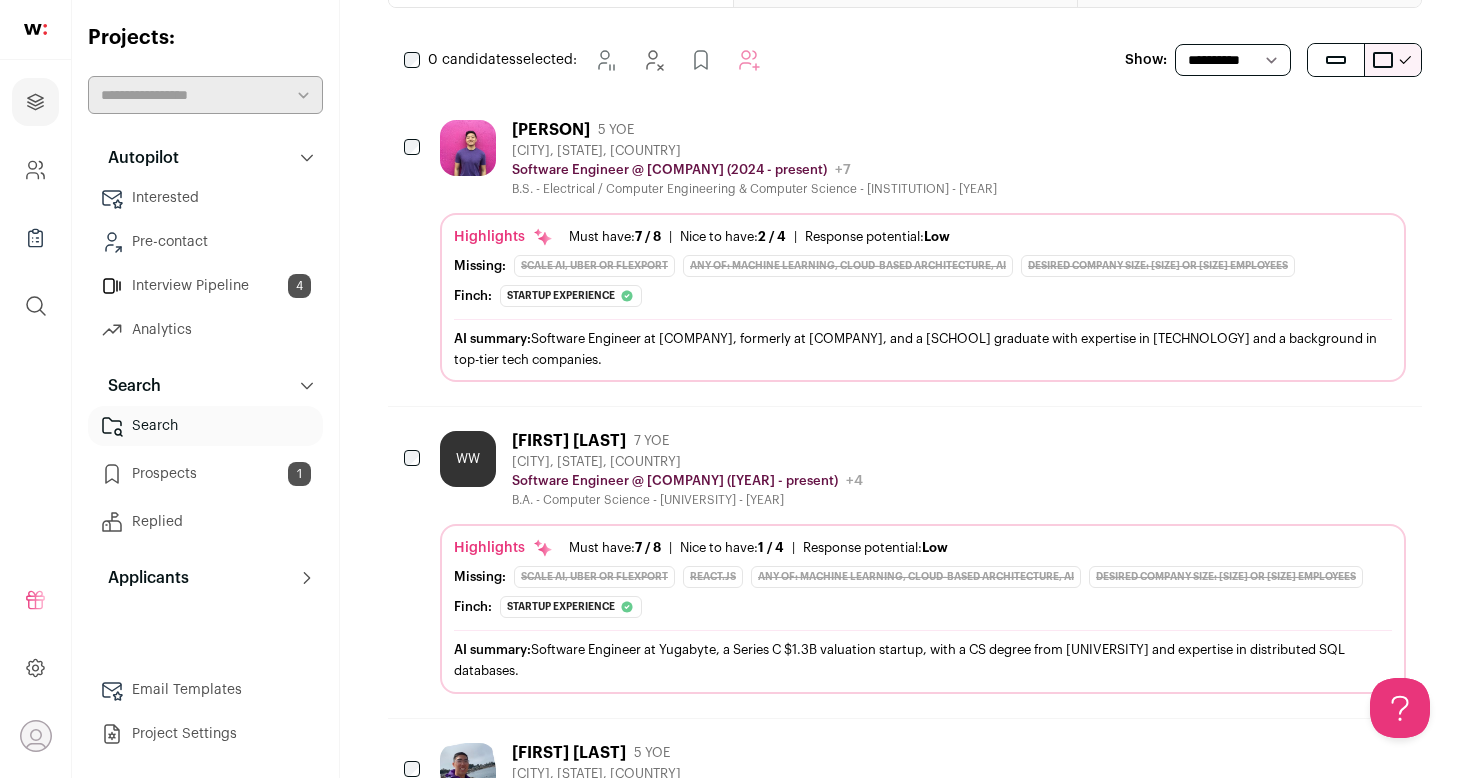 click on "Email Templates" at bounding box center (205, 690) 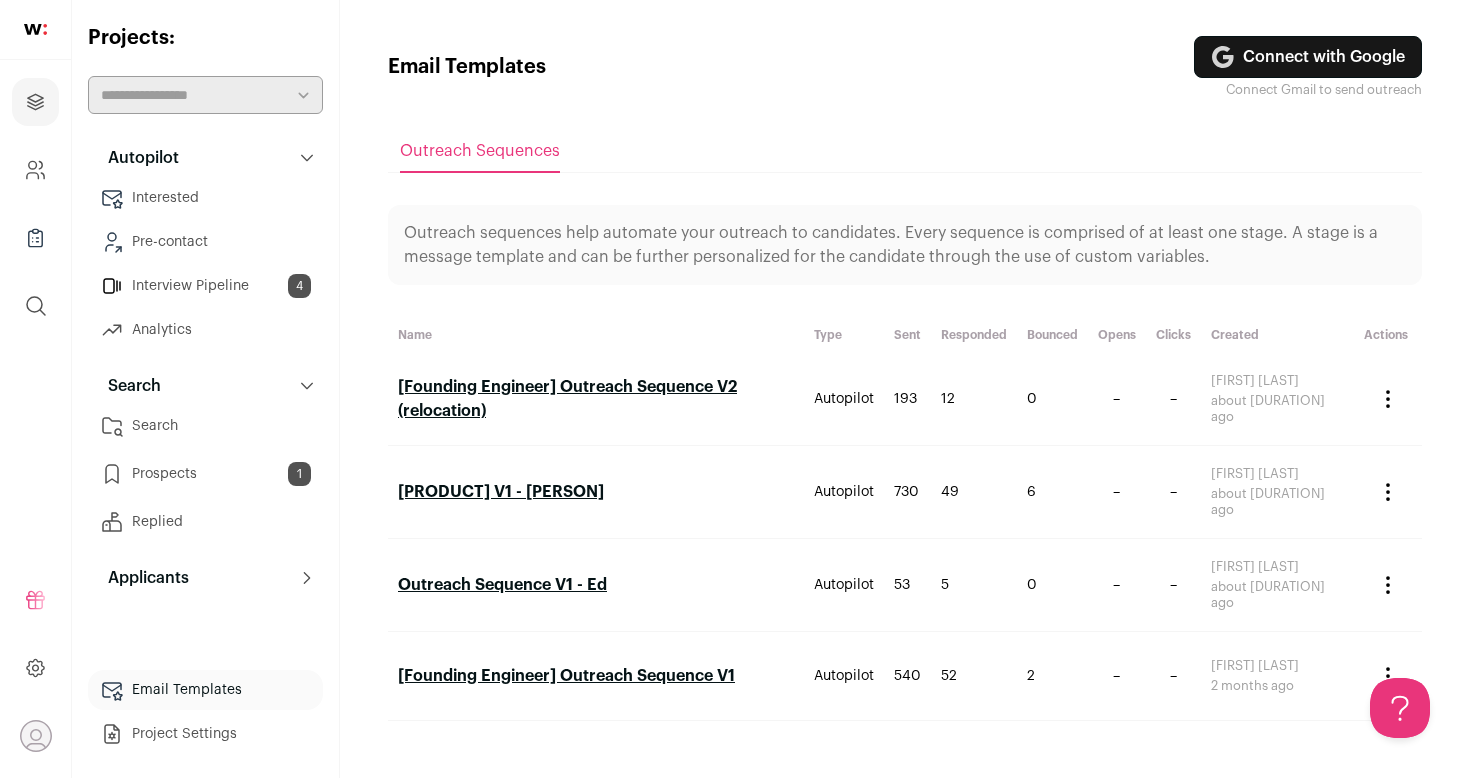 scroll, scrollTop: 0, scrollLeft: 0, axis: both 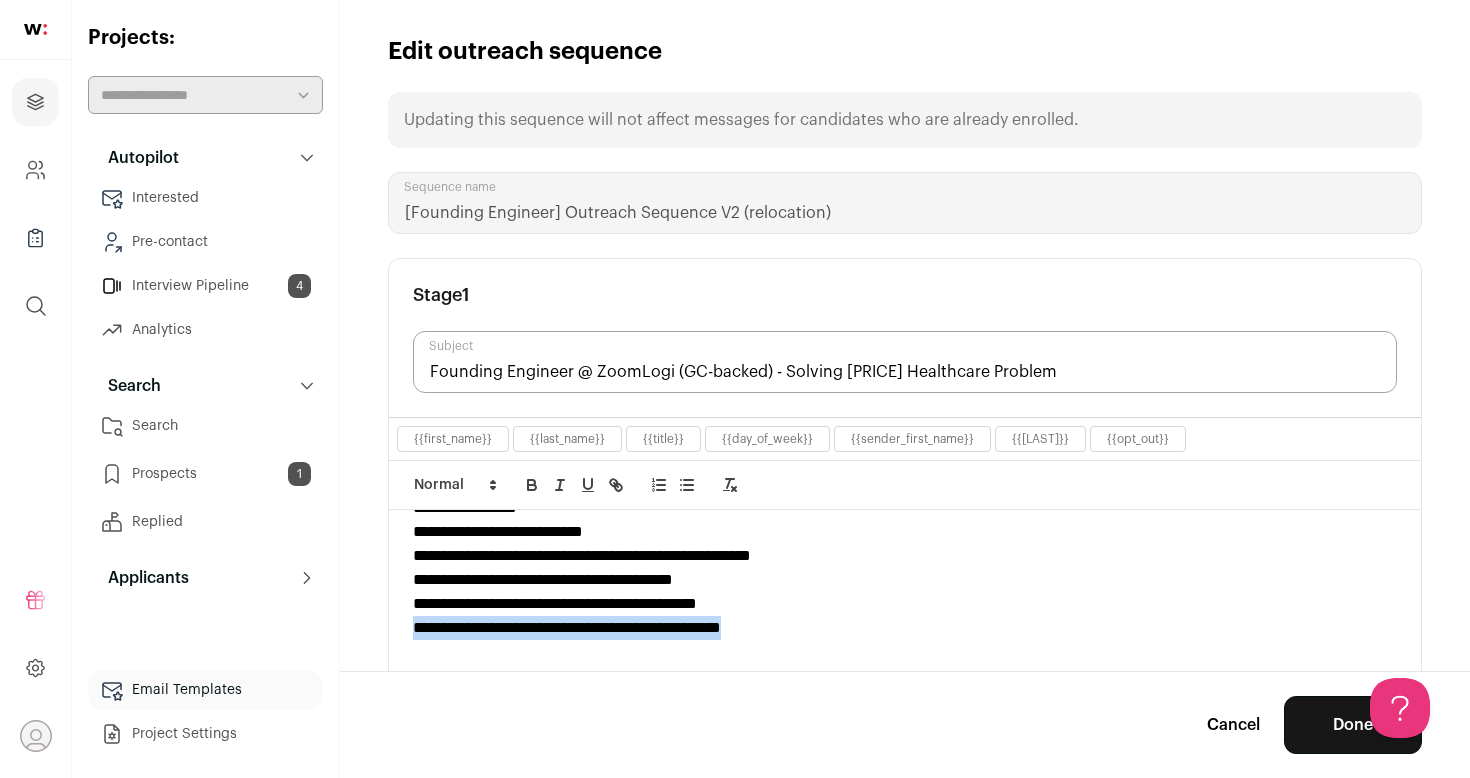 drag, startPoint x: 816, startPoint y: 627, endPoint x: 323, endPoint y: 618, distance: 493.08215 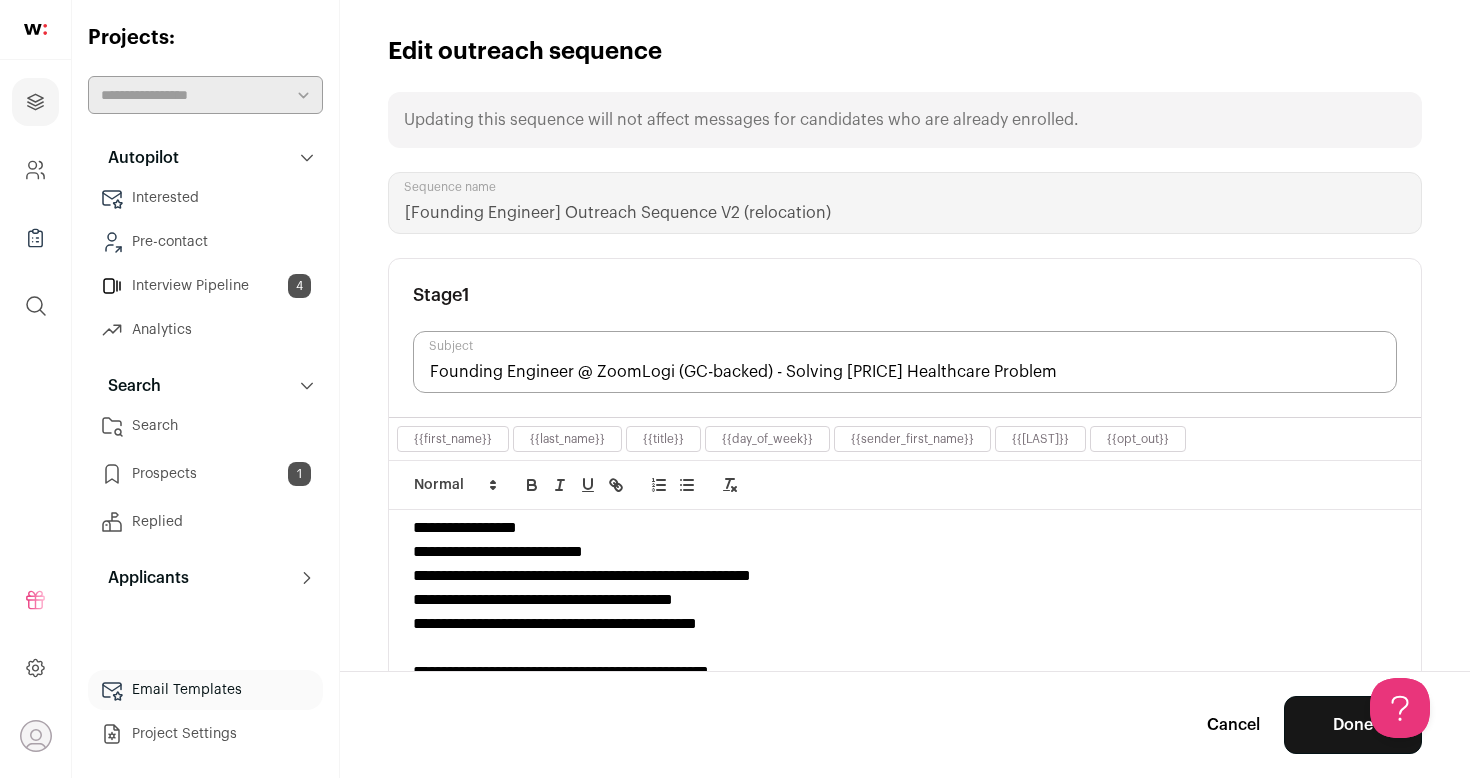 scroll, scrollTop: 220, scrollLeft: 0, axis: vertical 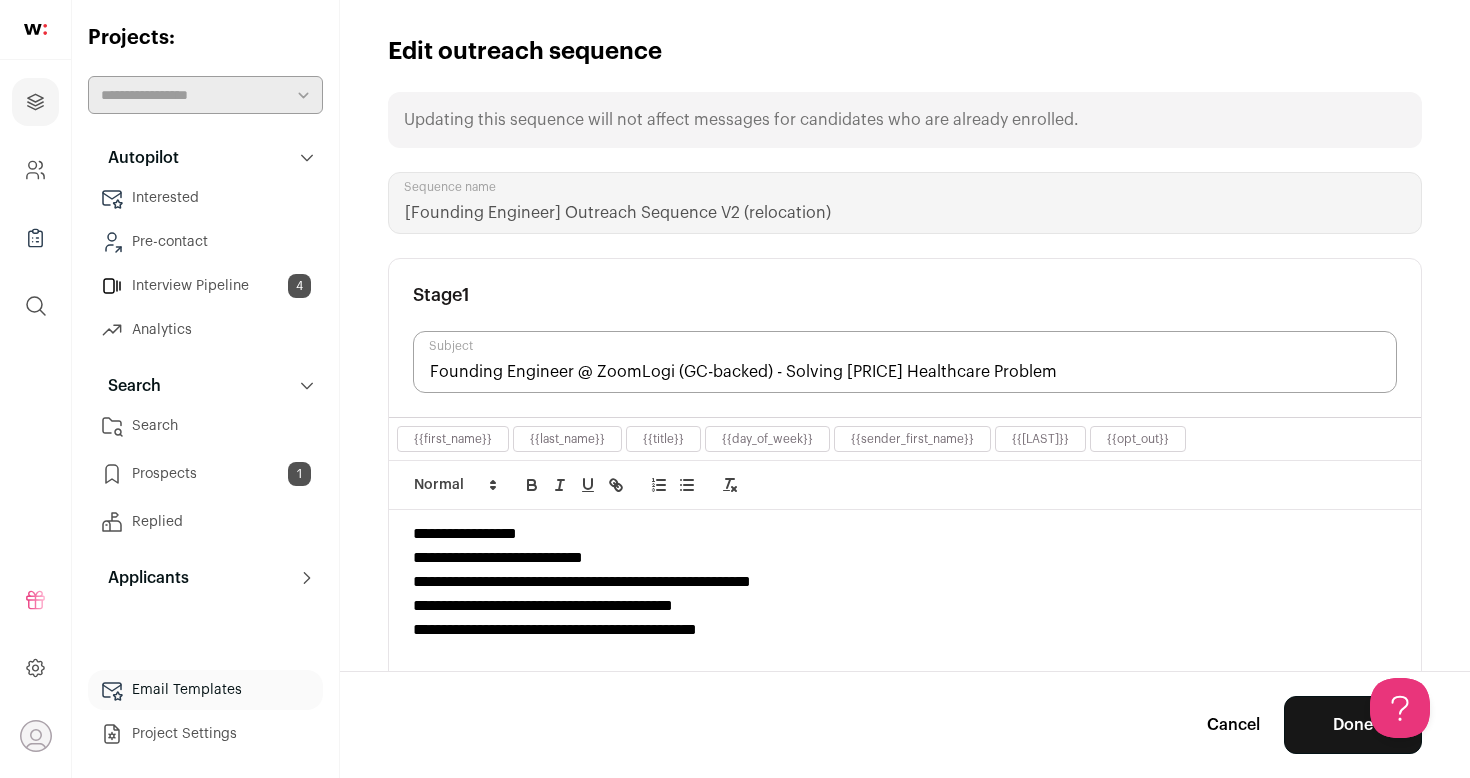click on "**********" at bounding box center (905, 558) 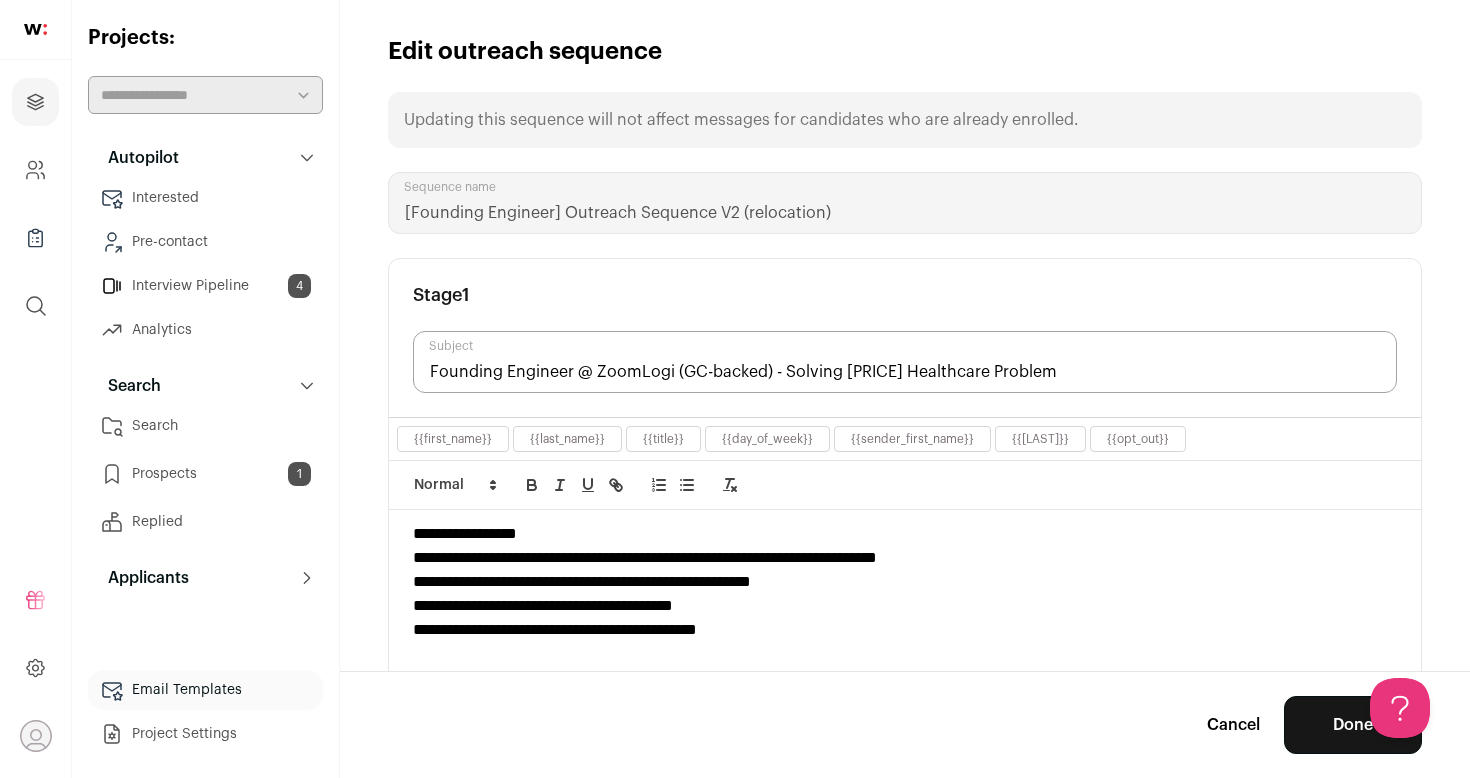 scroll, scrollTop: 236, scrollLeft: 0, axis: vertical 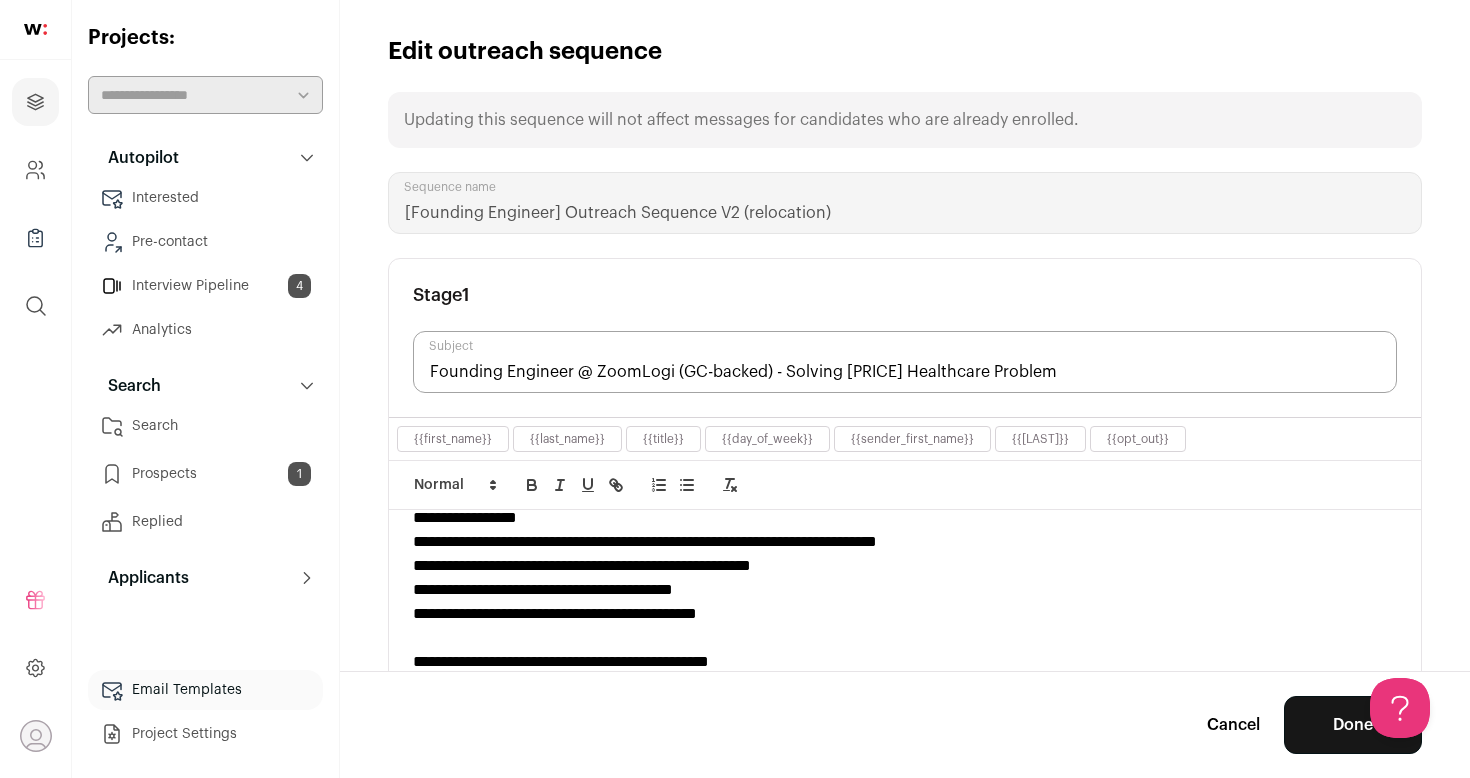 click on "**********" at bounding box center (905, 566) 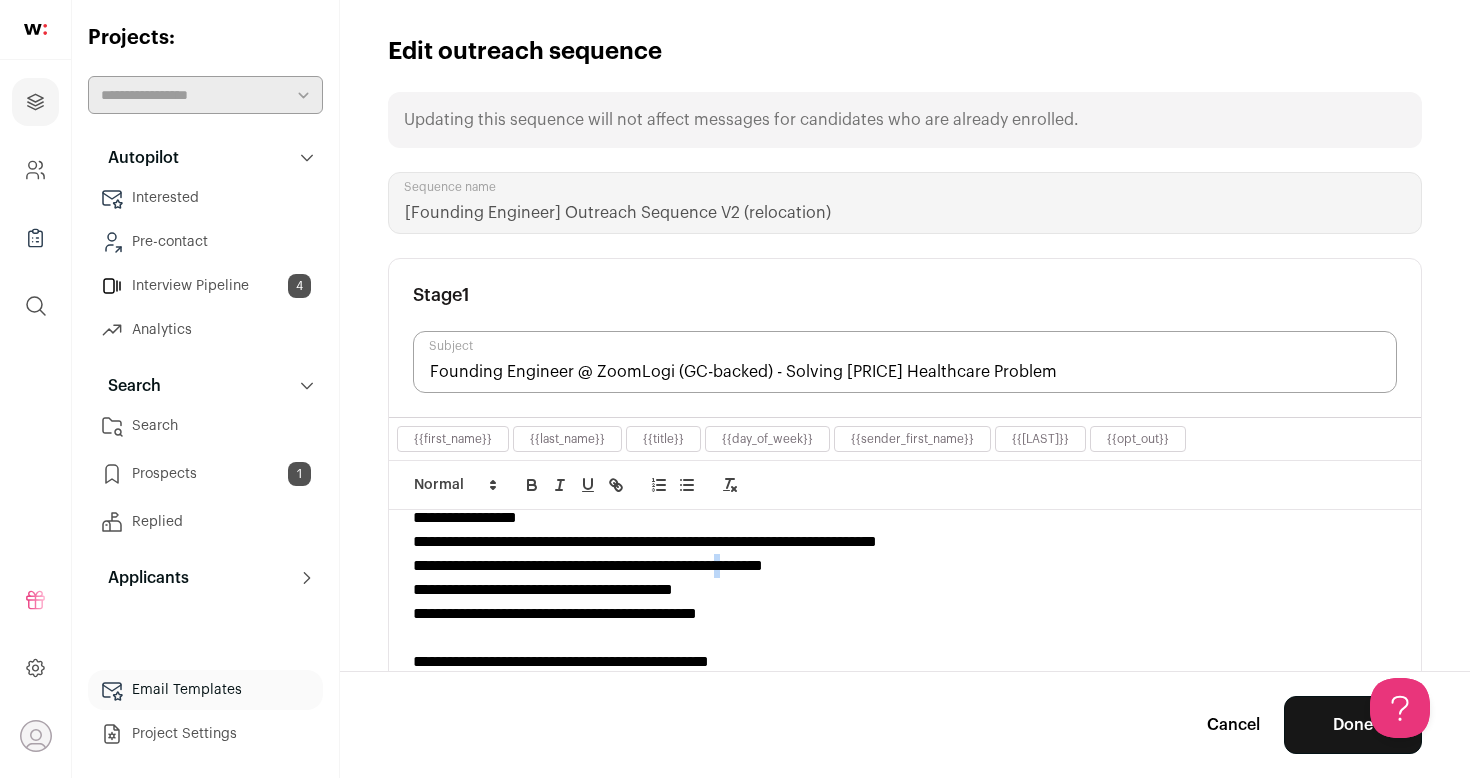 click on "**********" at bounding box center (905, 566) 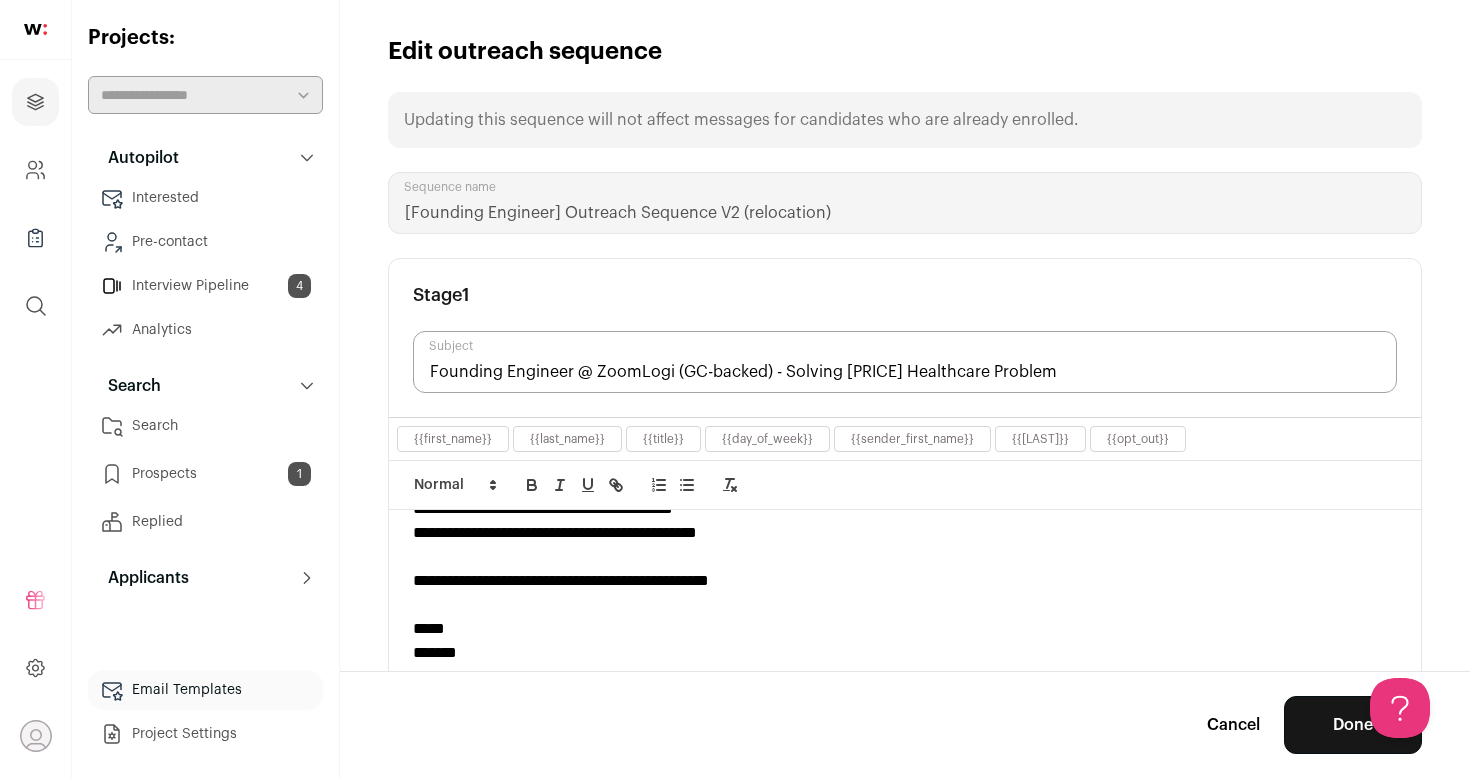 scroll, scrollTop: 345, scrollLeft: 0, axis: vertical 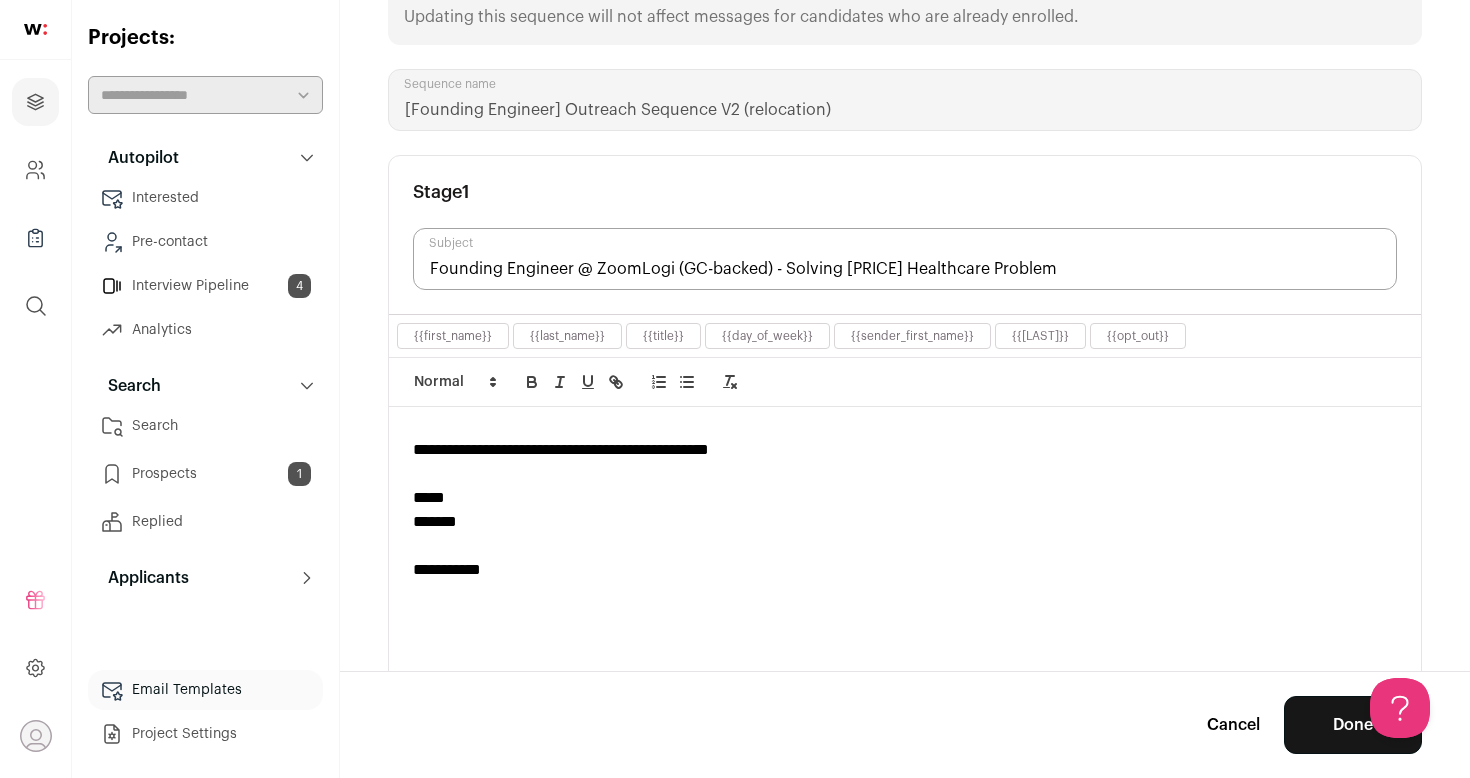 click at bounding box center [905, 618] 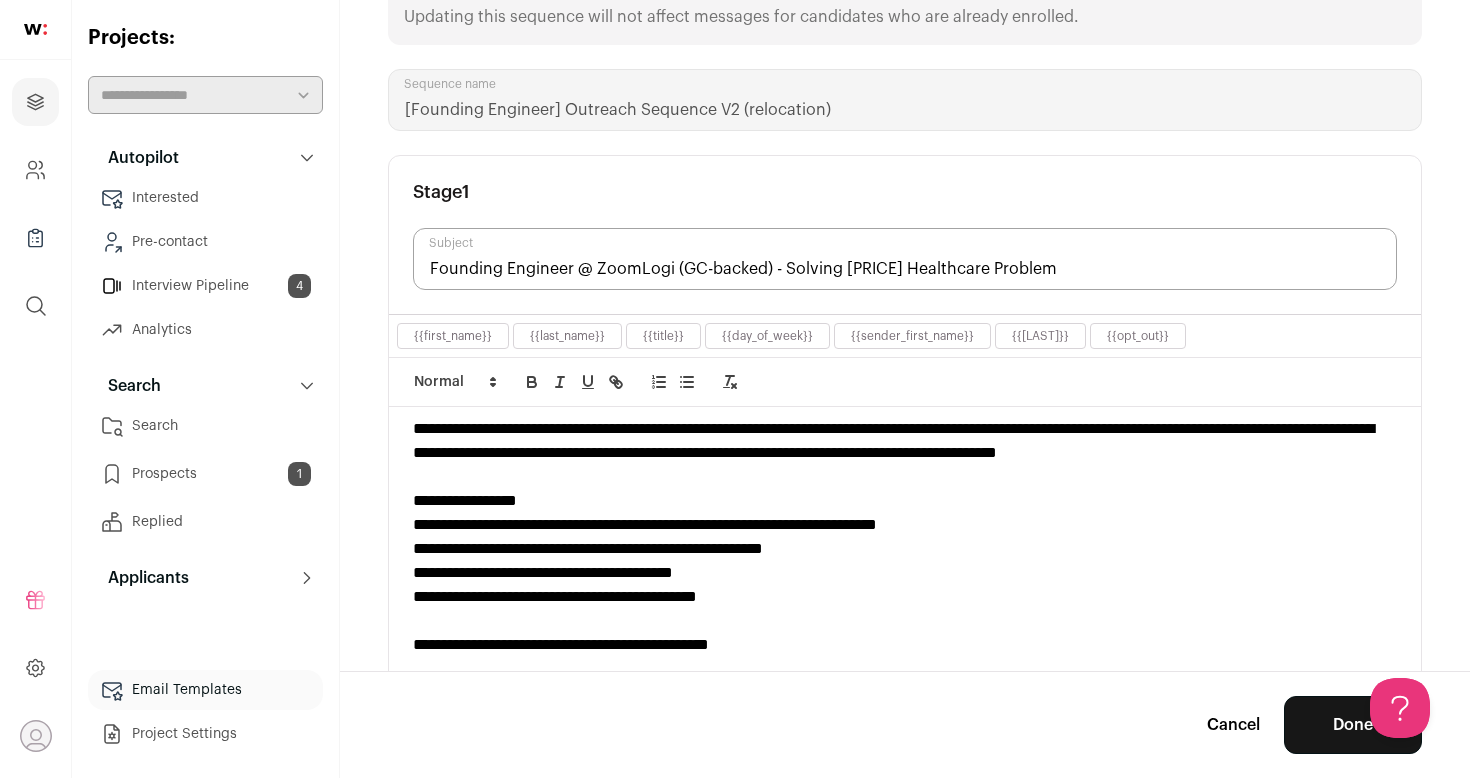 scroll, scrollTop: 134, scrollLeft: 0, axis: vertical 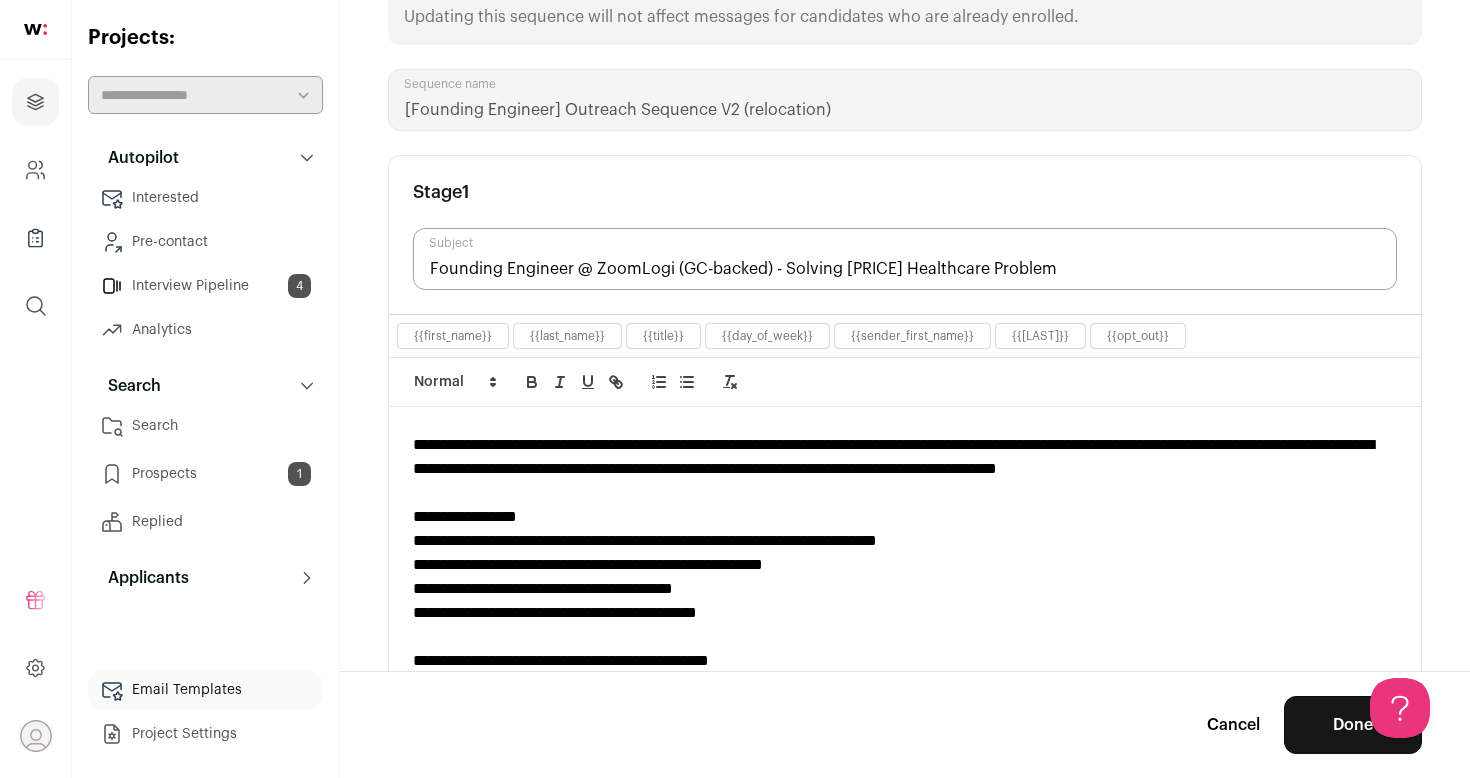 click on "**********" at bounding box center (905, 565) 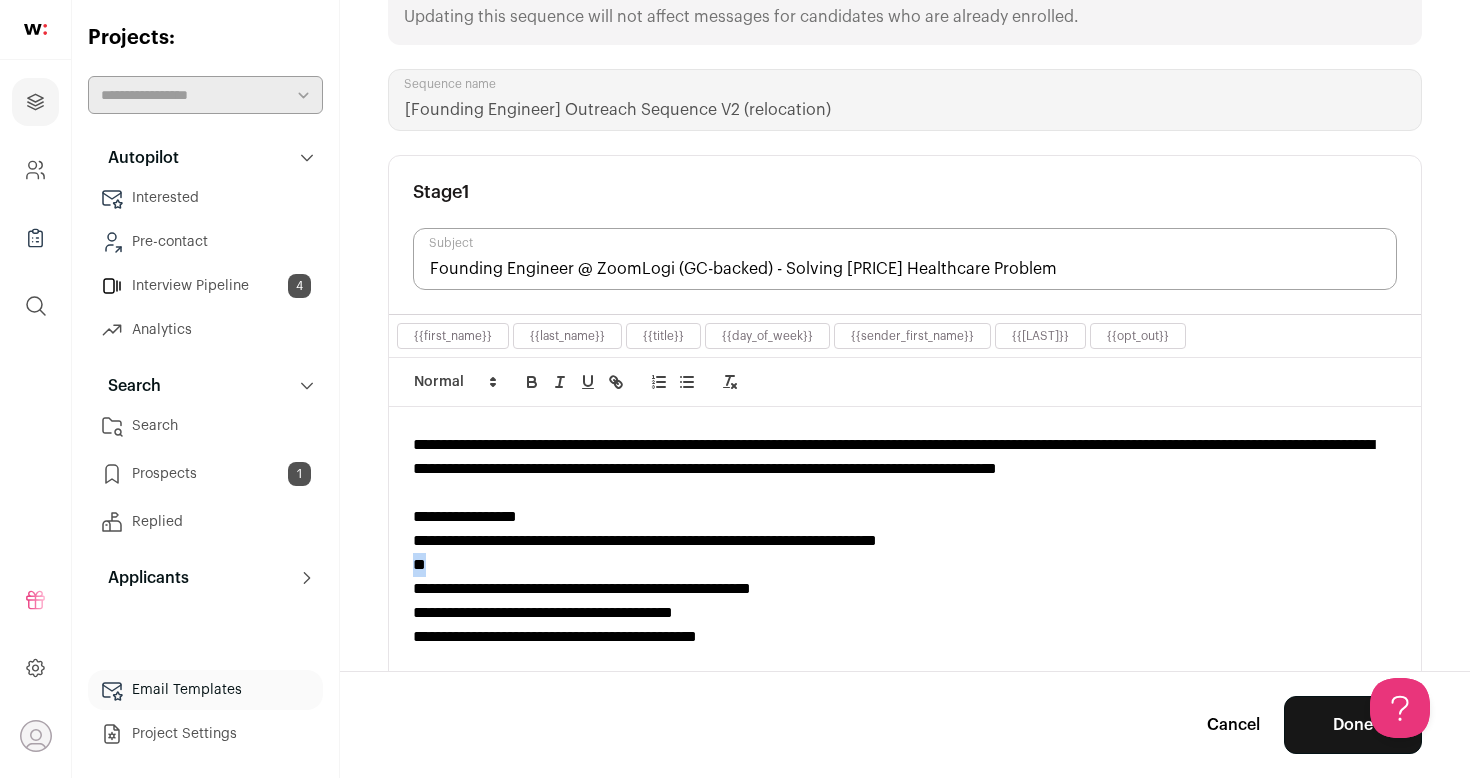 drag, startPoint x: 452, startPoint y: 561, endPoint x: 369, endPoint y: 561, distance: 83 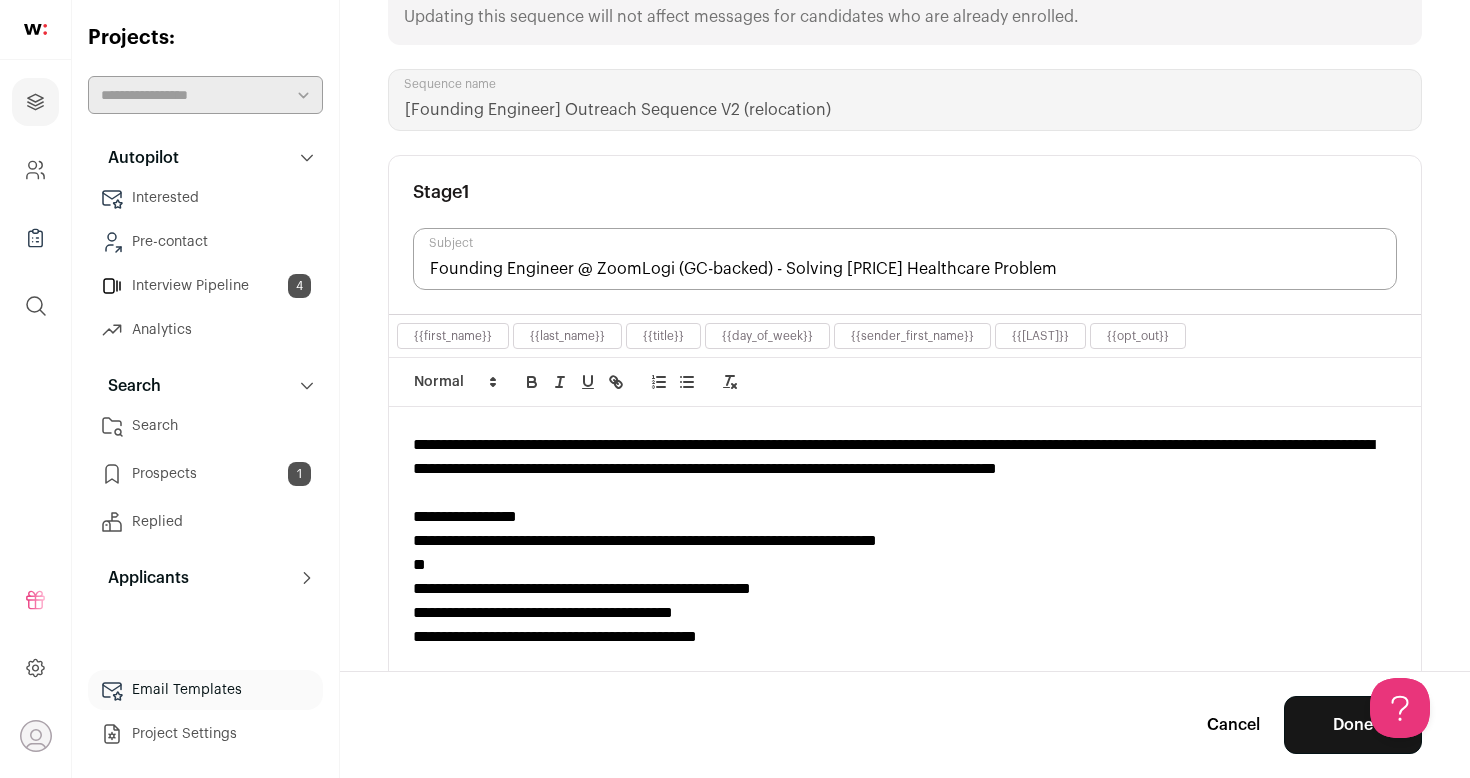 click on "**********" at bounding box center (905, 589) 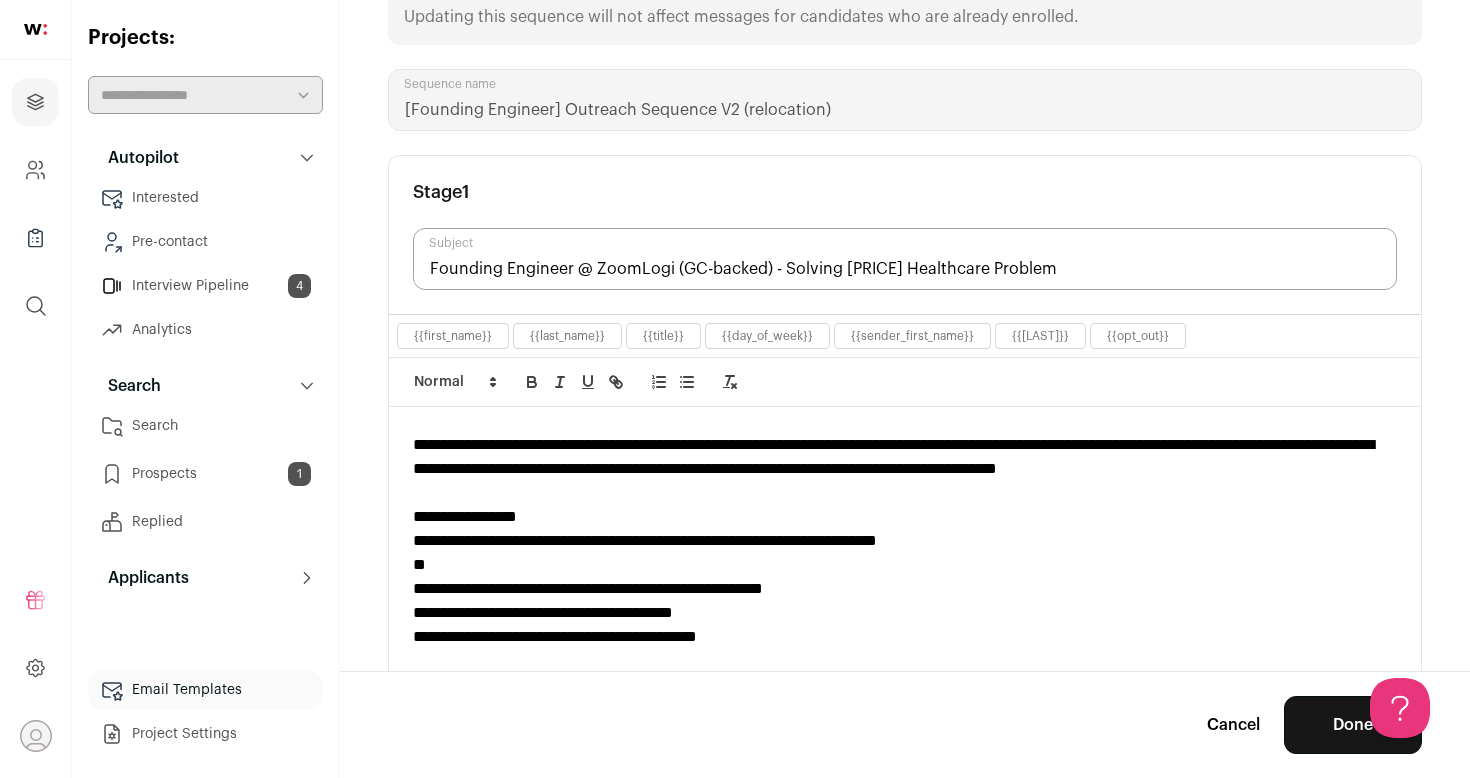 click on "*" at bounding box center [905, 565] 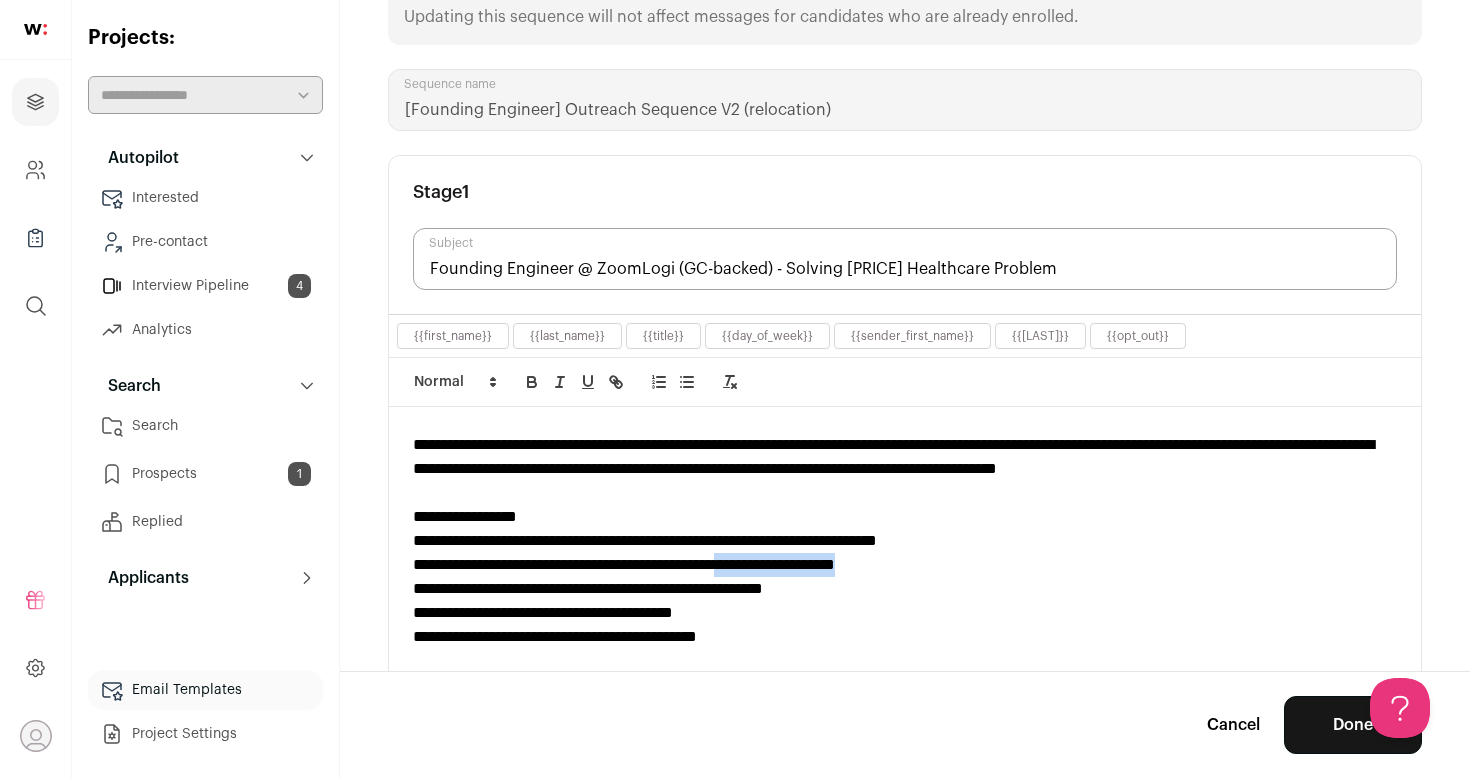 drag, startPoint x: 944, startPoint y: 566, endPoint x: 770, endPoint y: 563, distance: 174.02586 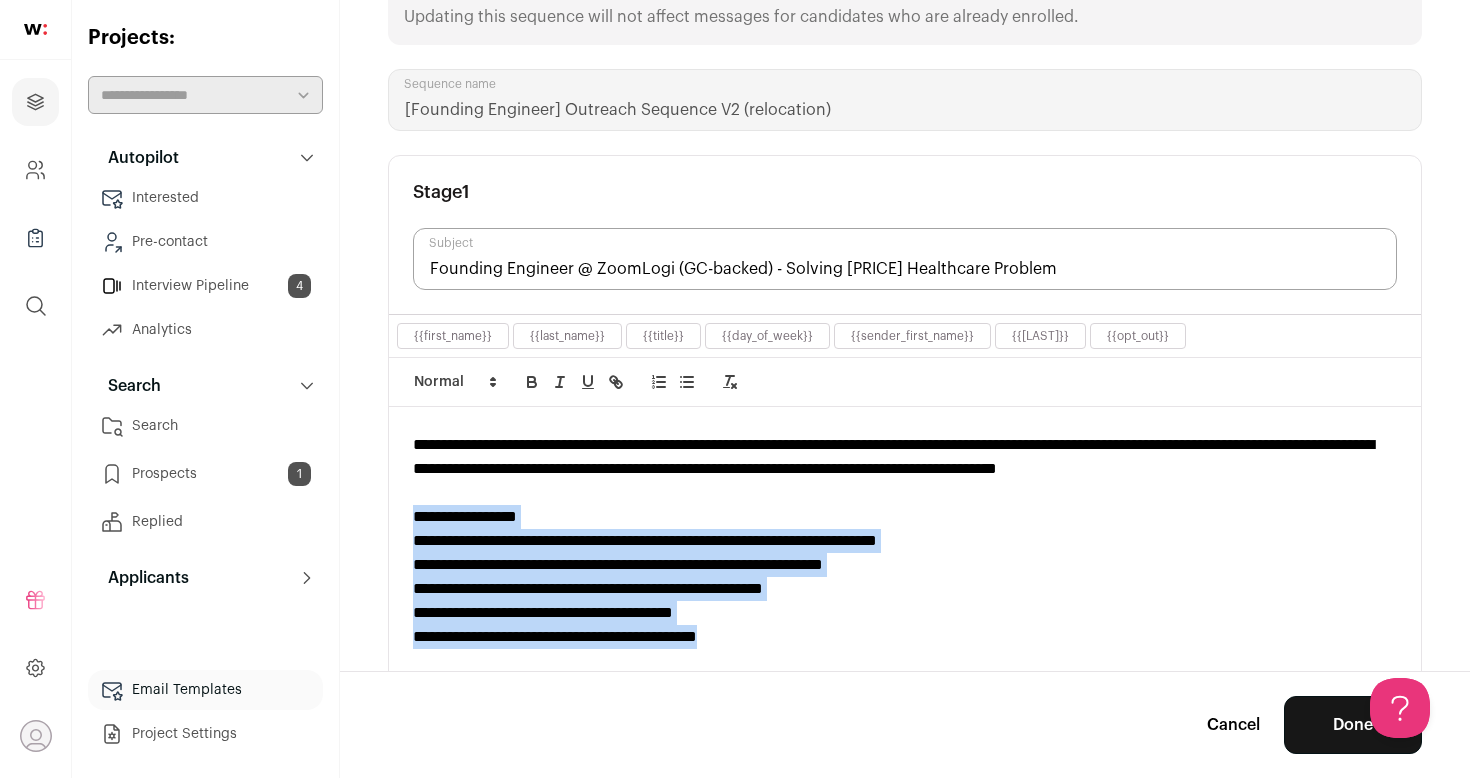 drag, startPoint x: 791, startPoint y: 635, endPoint x: 405, endPoint y: 517, distance: 403.63348 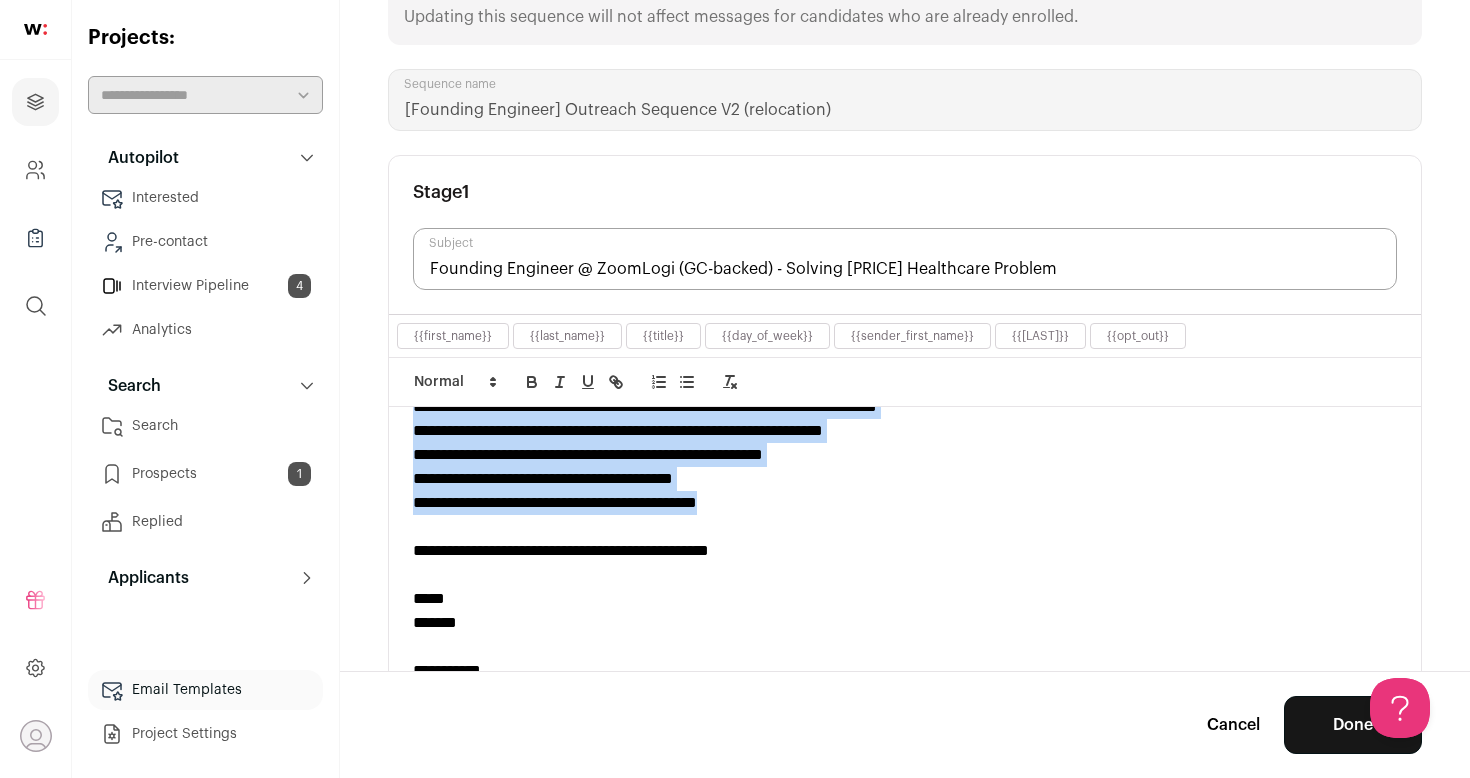 scroll, scrollTop: 297, scrollLeft: 0, axis: vertical 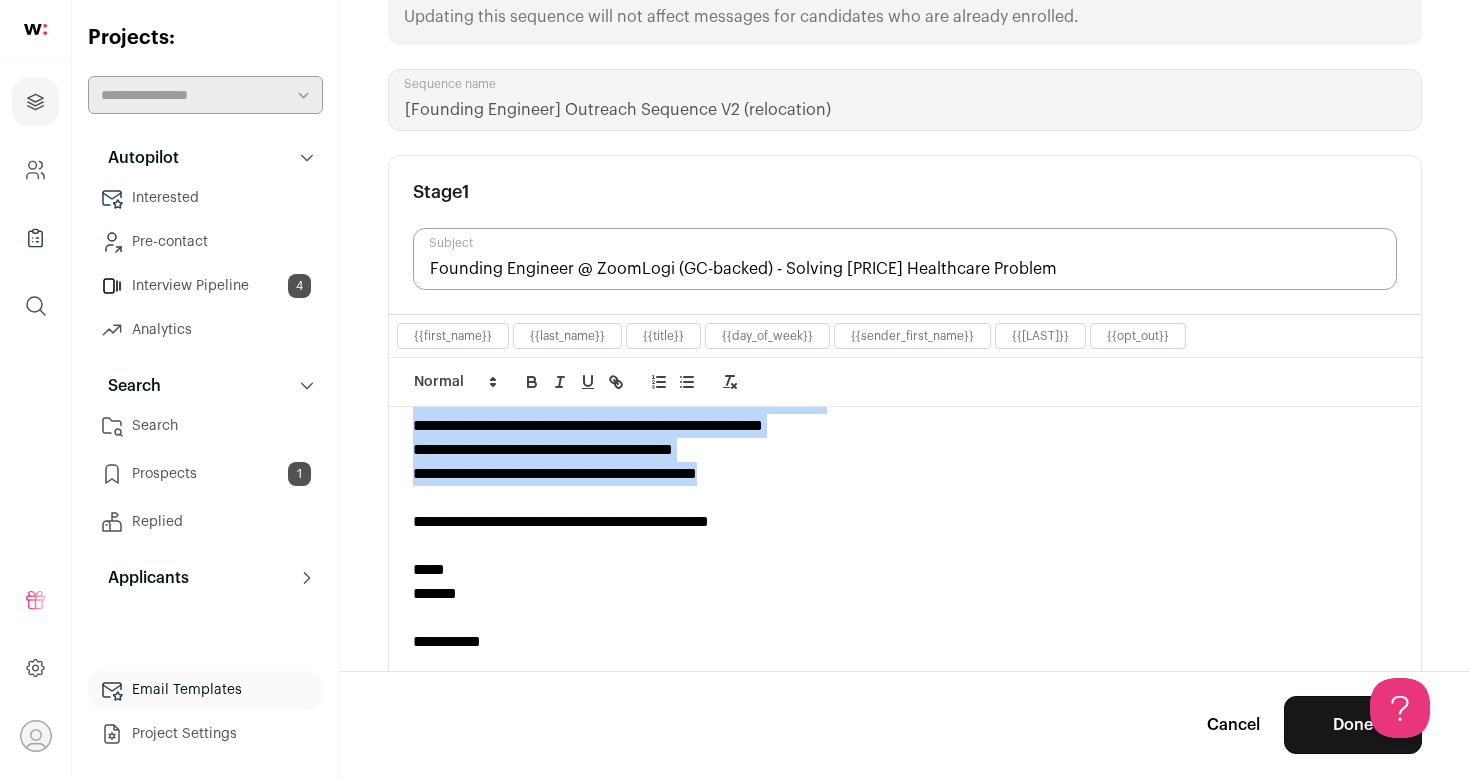 click on "Done" at bounding box center (1353, 725) 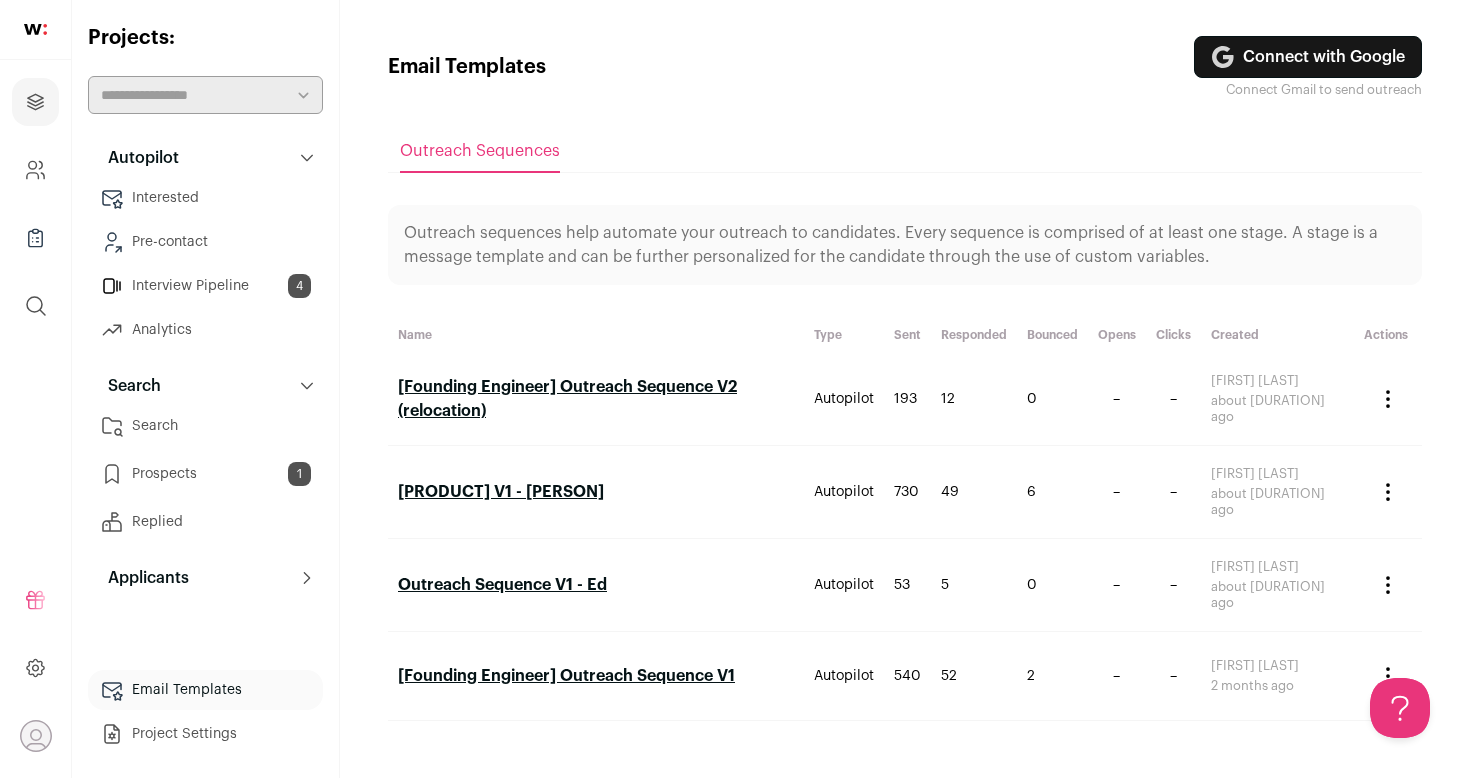scroll, scrollTop: 0, scrollLeft: 0, axis: both 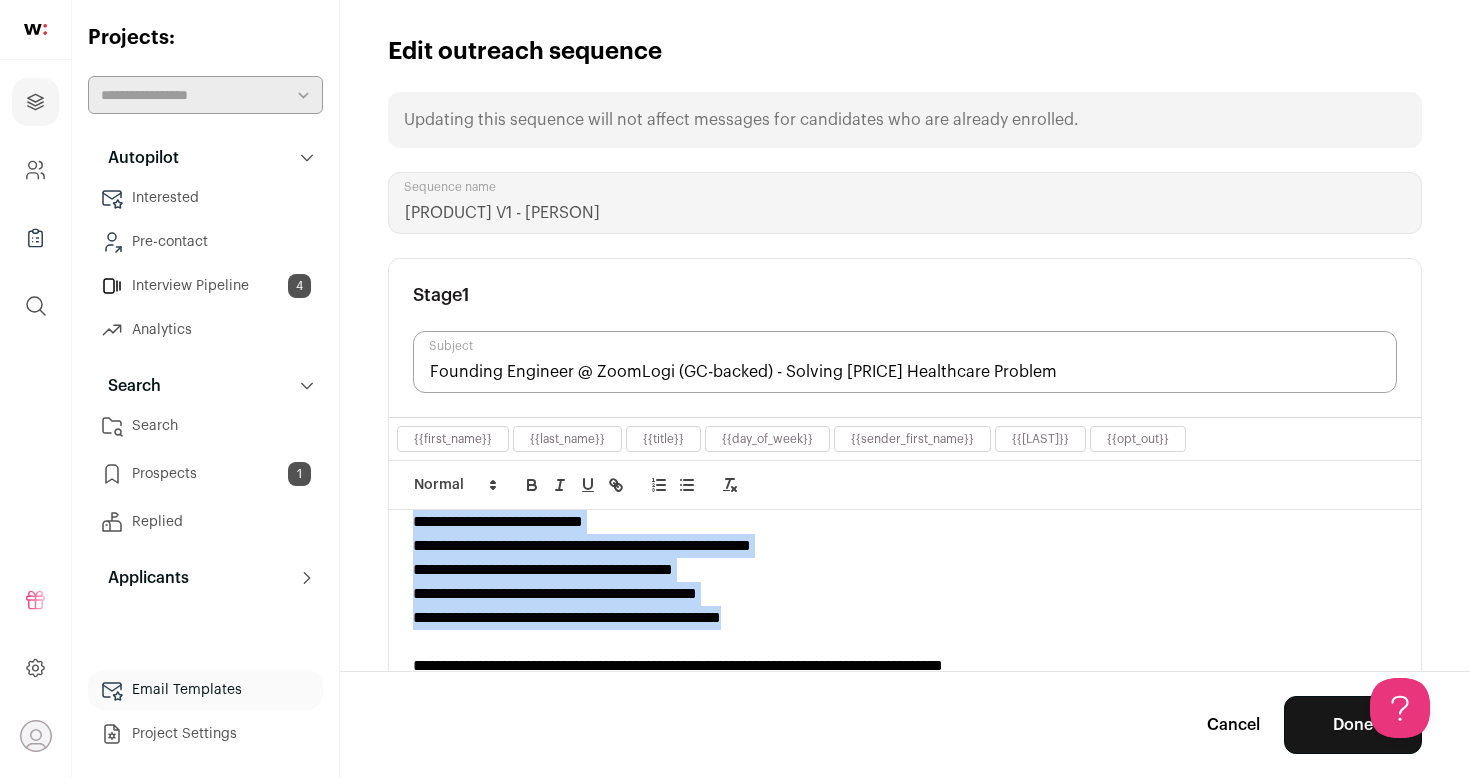 drag, startPoint x: 806, startPoint y: 622, endPoint x: 409, endPoint y: 524, distance: 408.91687 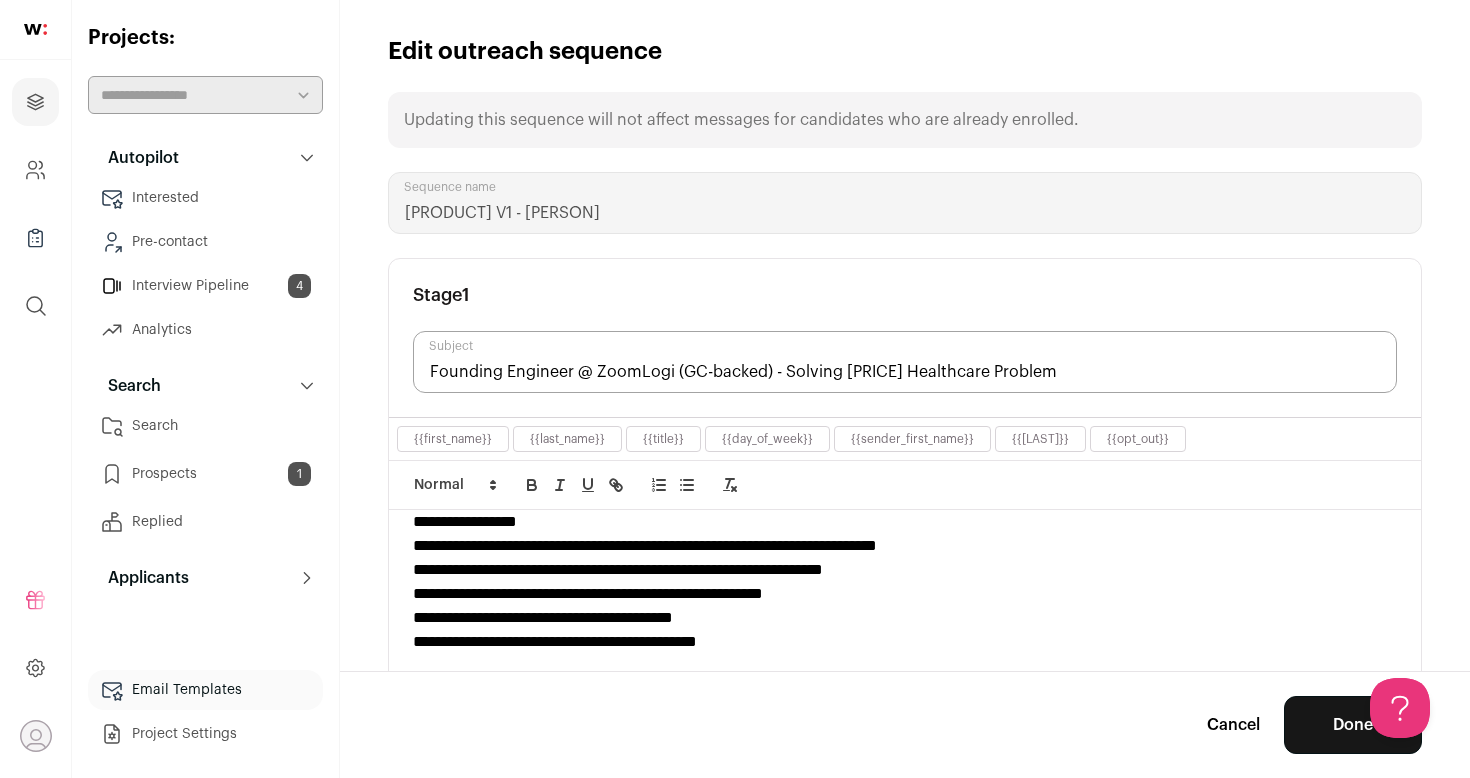 scroll, scrollTop: 0, scrollLeft: 0, axis: both 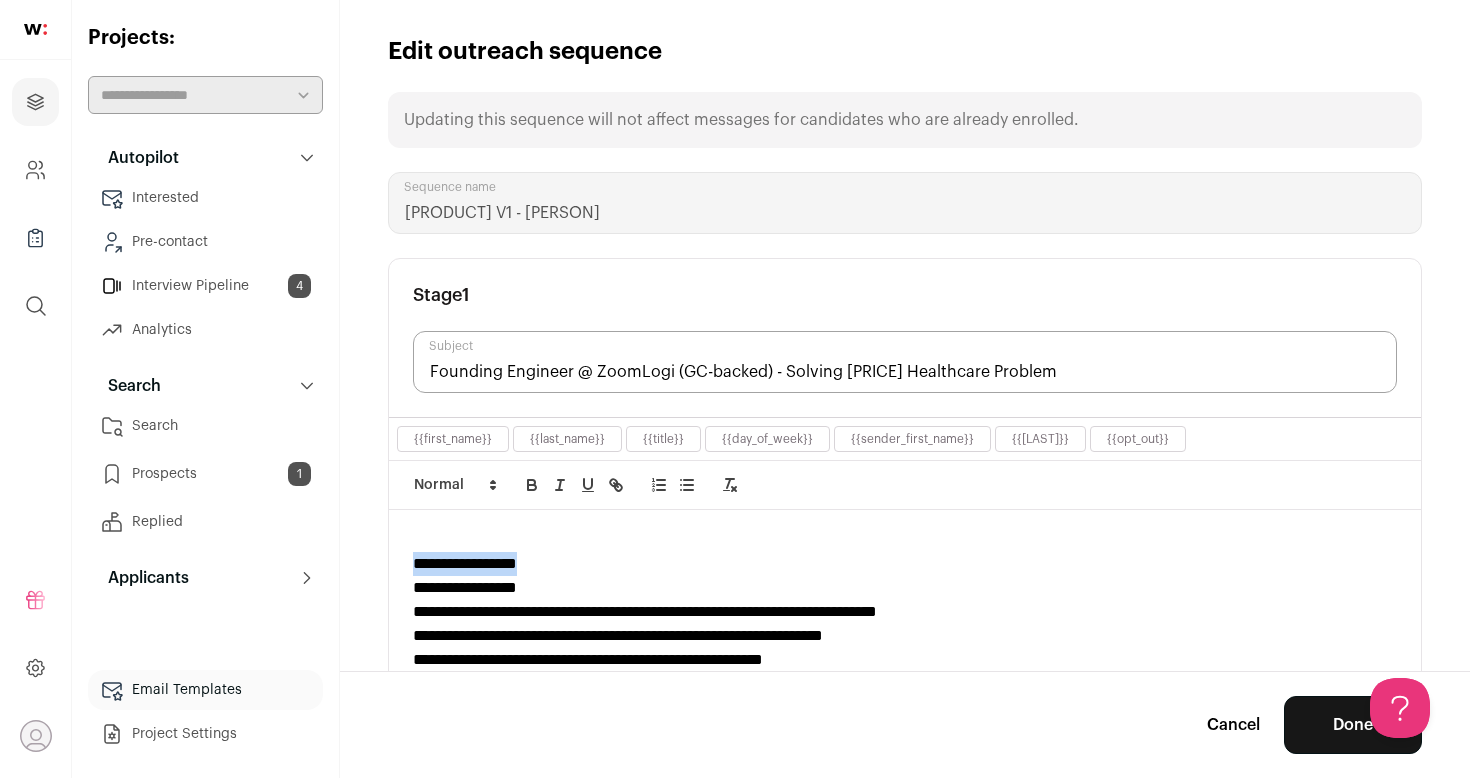 drag, startPoint x: 552, startPoint y: 563, endPoint x: 298, endPoint y: 563, distance: 254 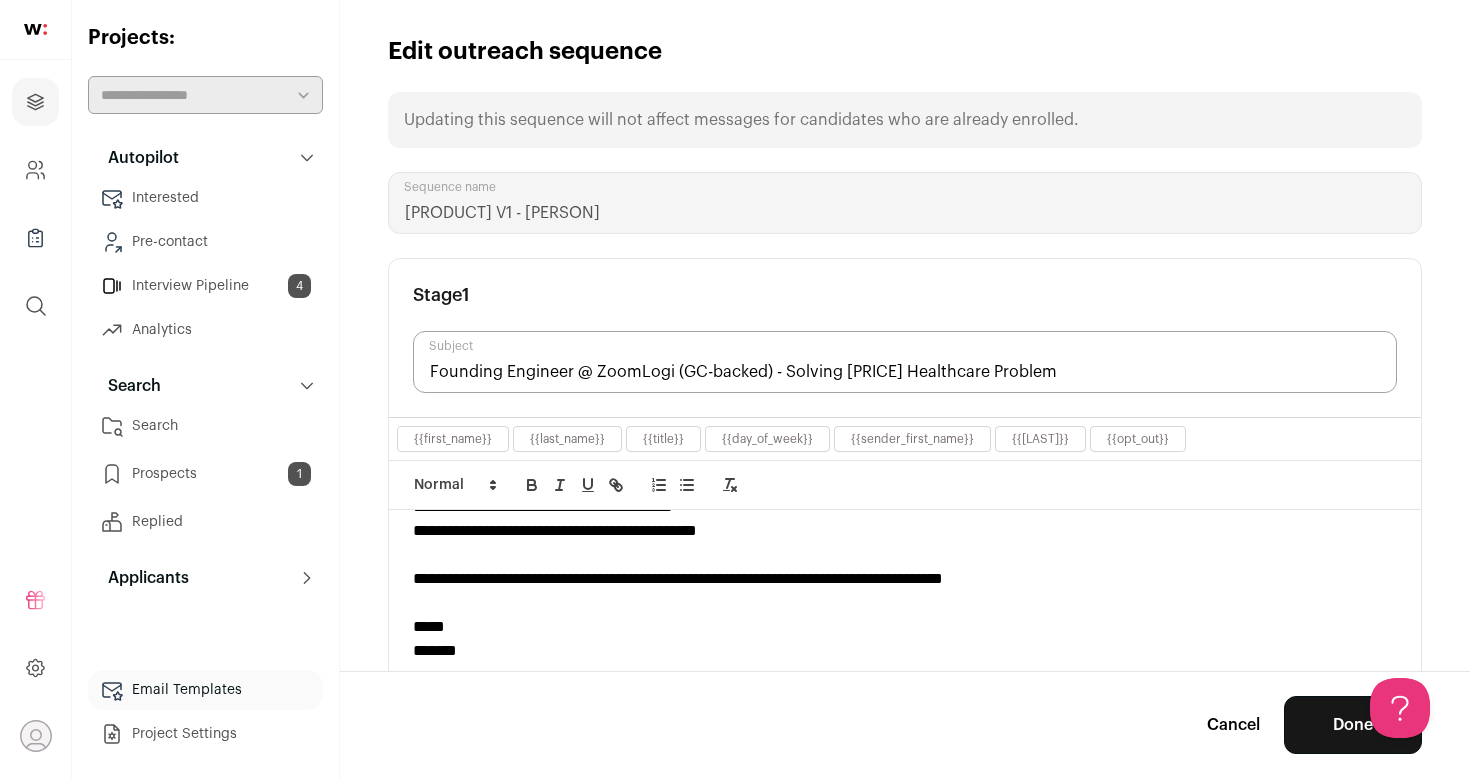 scroll, scrollTop: 417, scrollLeft: 0, axis: vertical 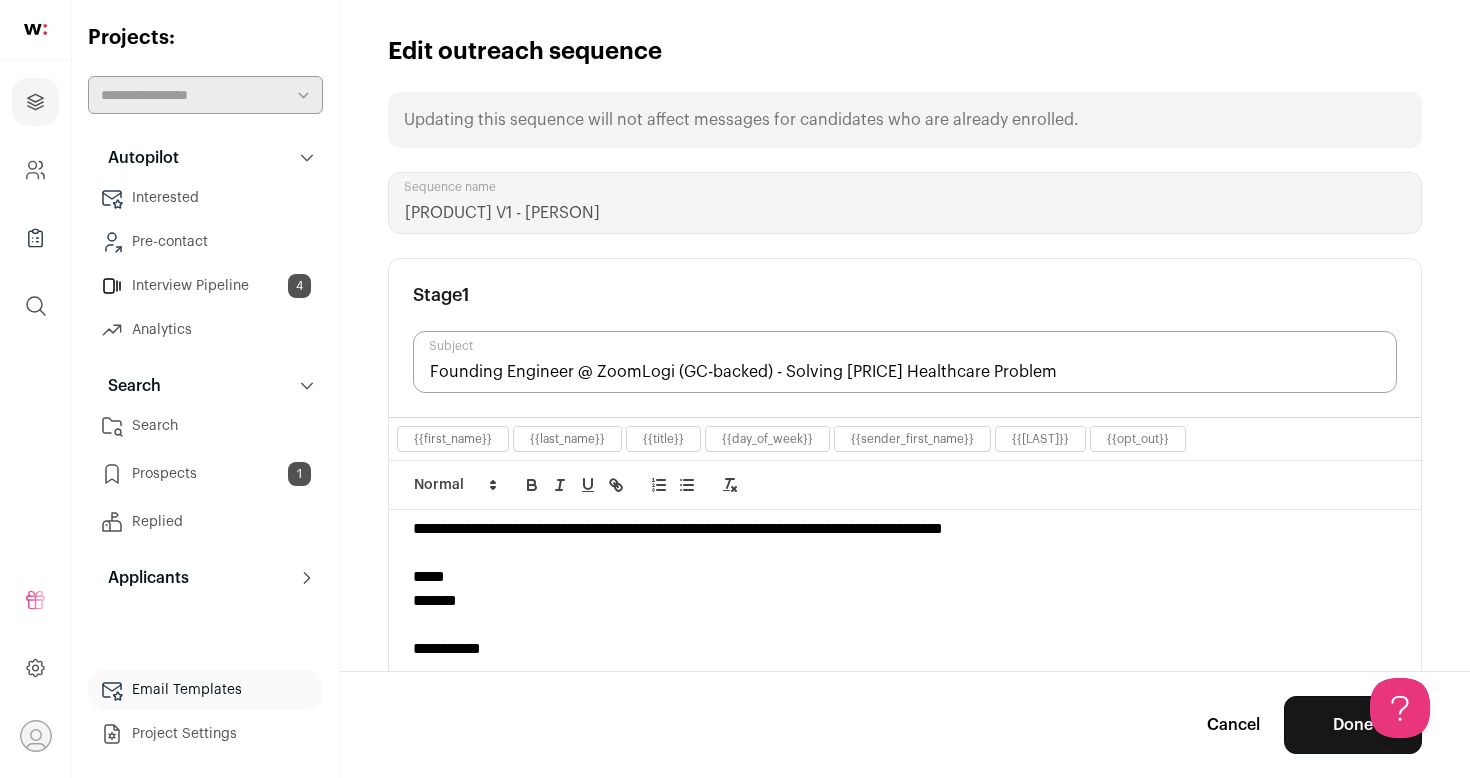 click on "Done" at bounding box center [1353, 725] 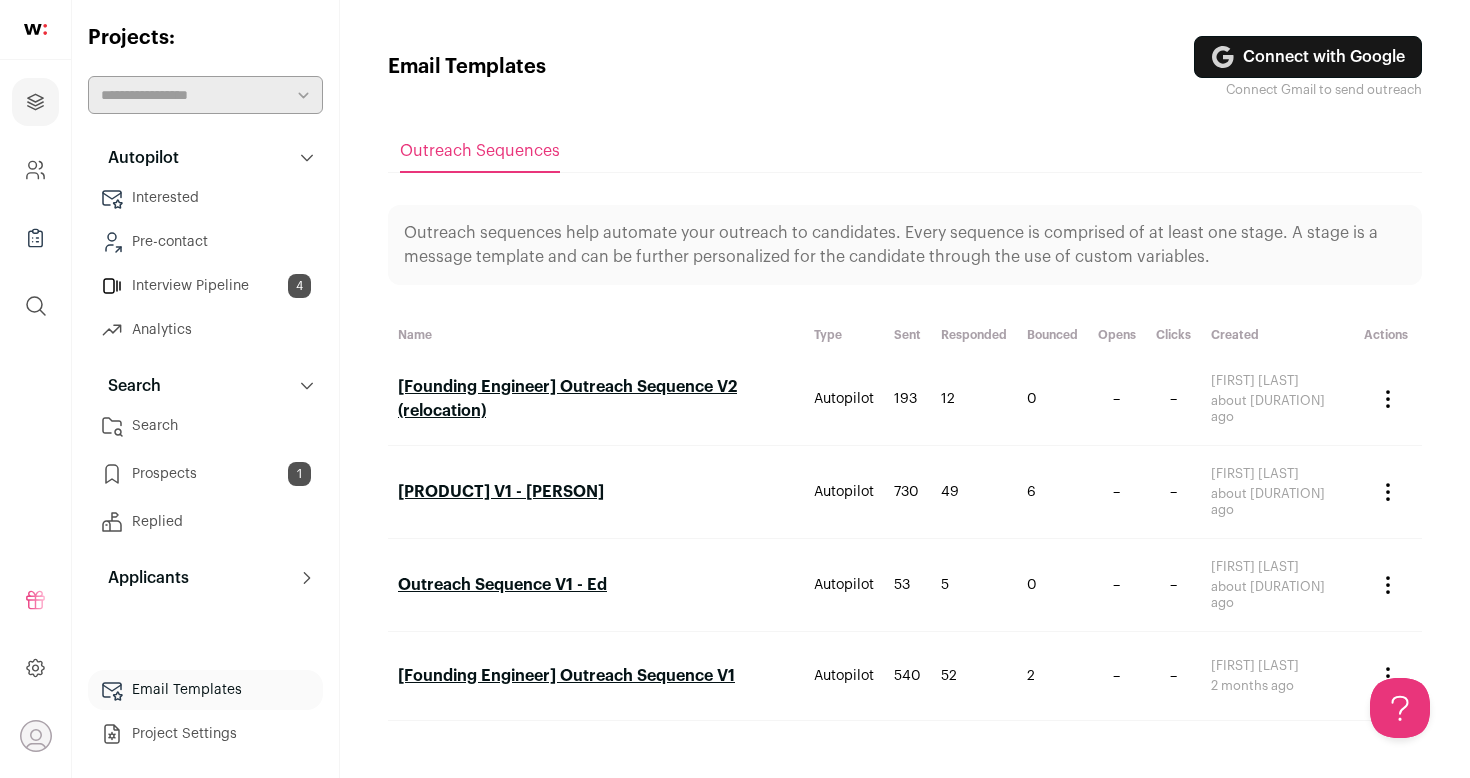 scroll, scrollTop: 0, scrollLeft: 0, axis: both 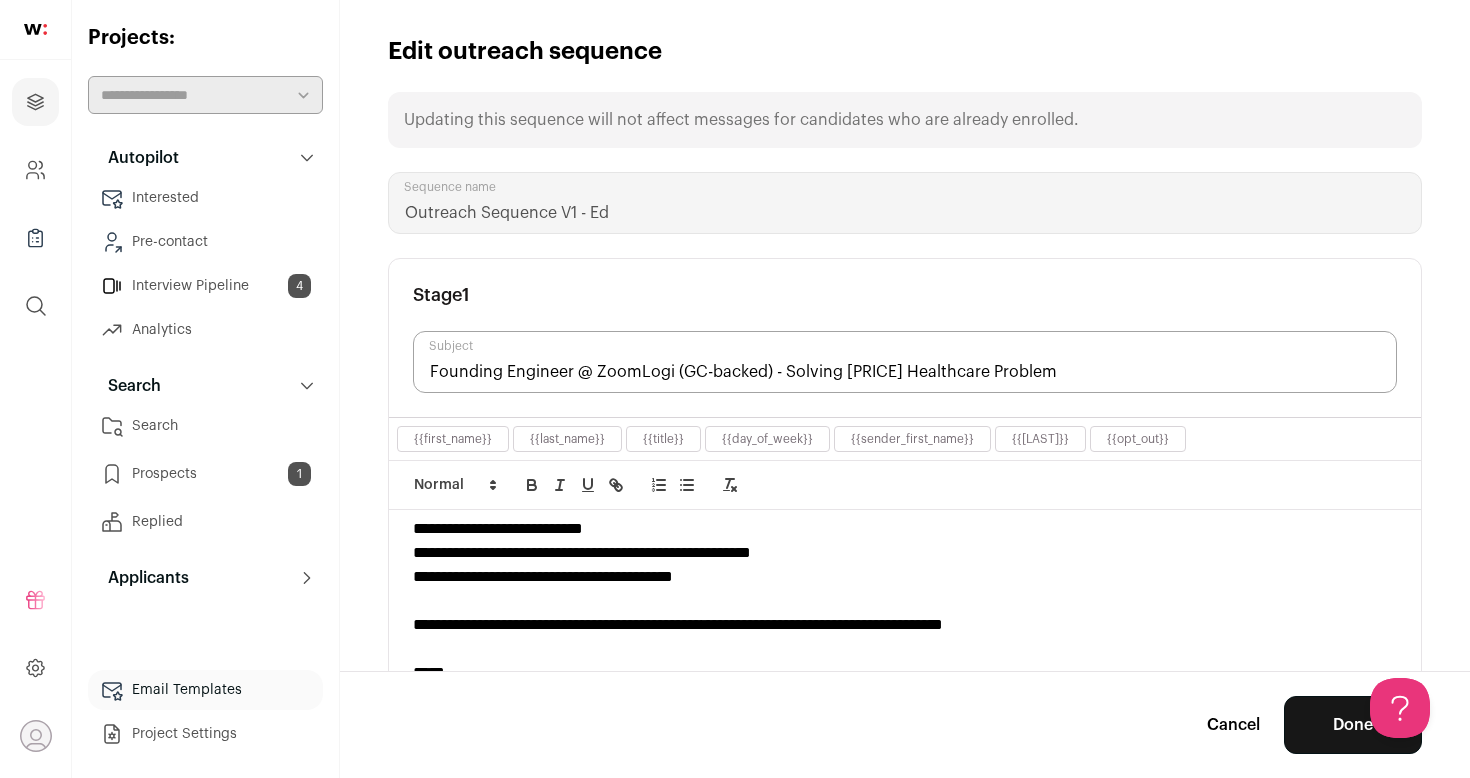 click on "**********" at bounding box center [905, 553] 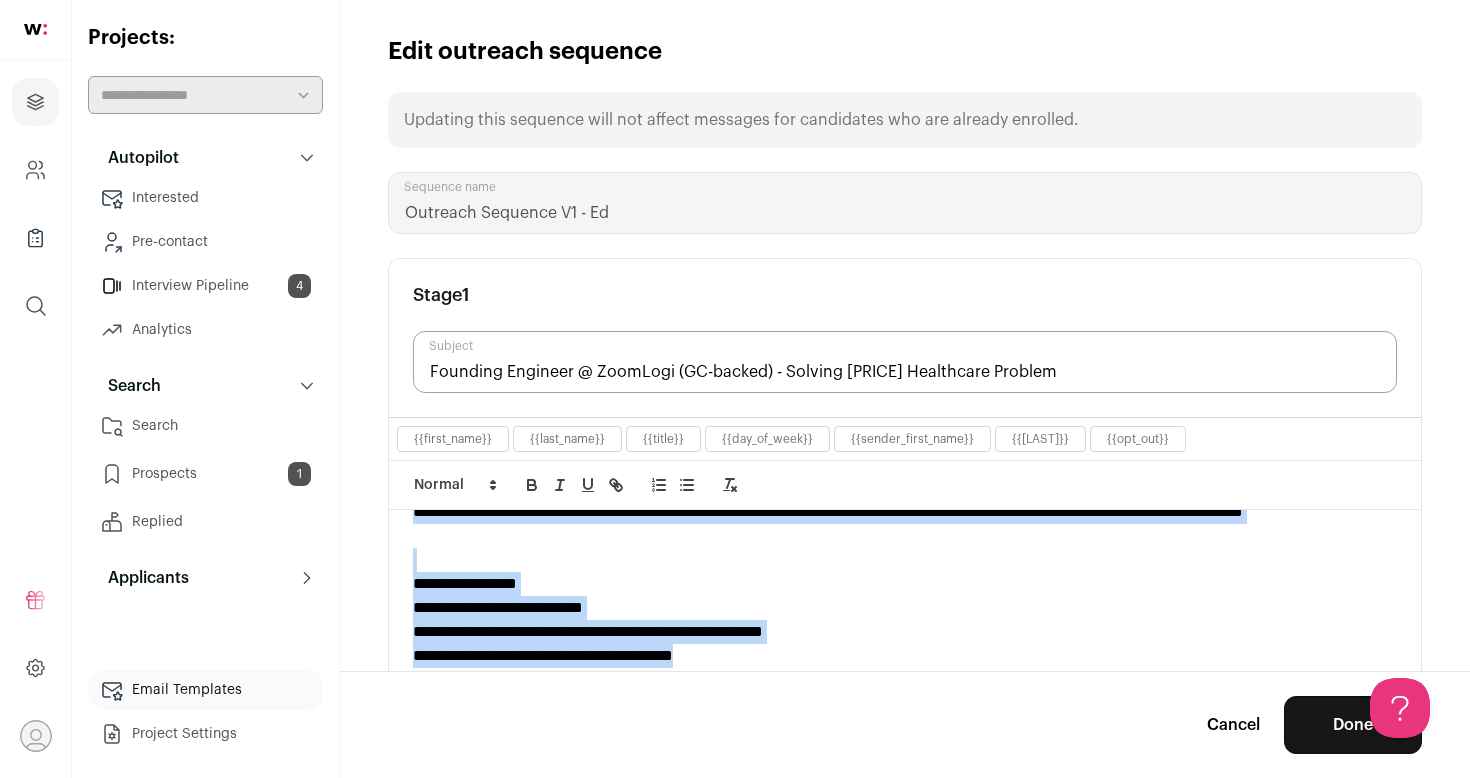 scroll, scrollTop: 159, scrollLeft: 0, axis: vertical 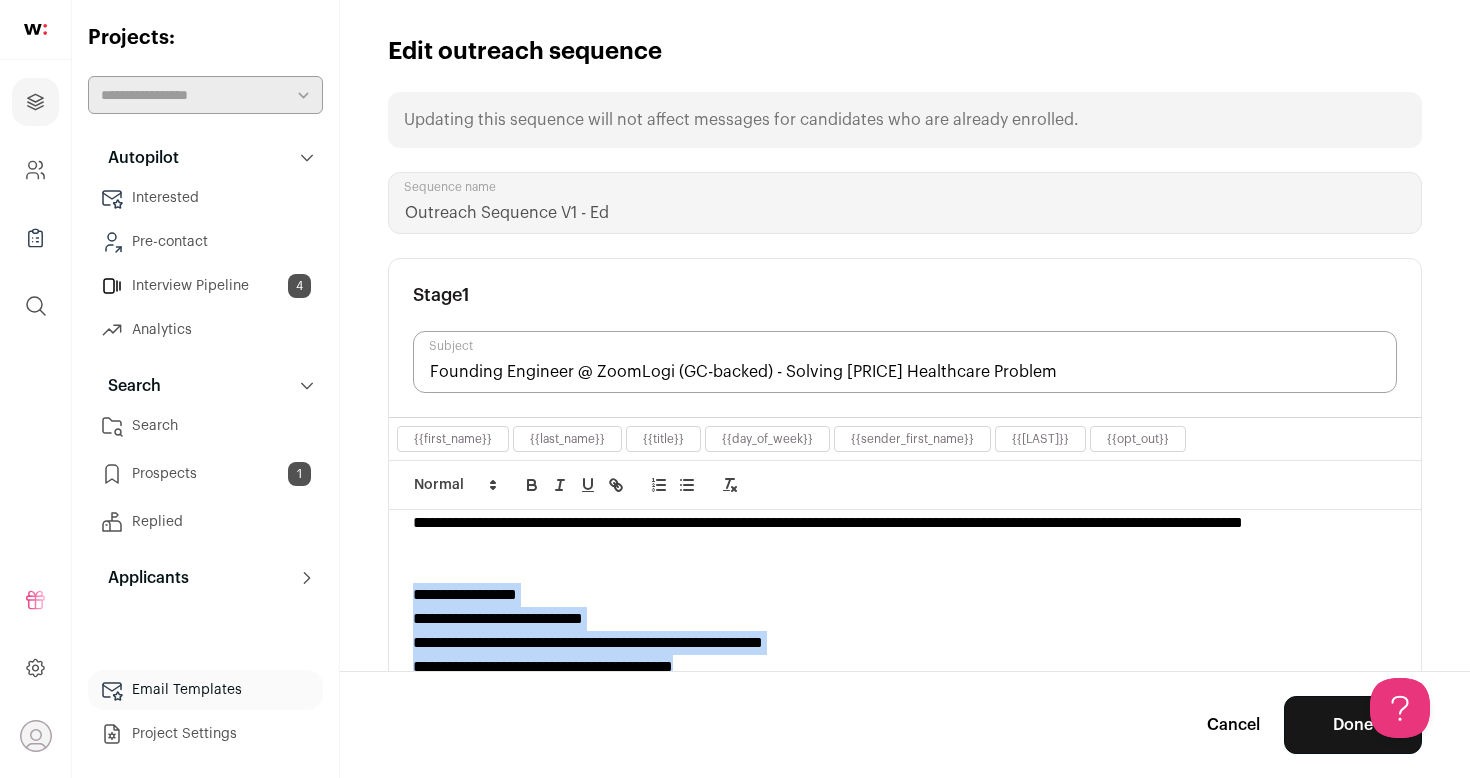 drag, startPoint x: 737, startPoint y: 577, endPoint x: 413, endPoint y: 596, distance: 324.5566 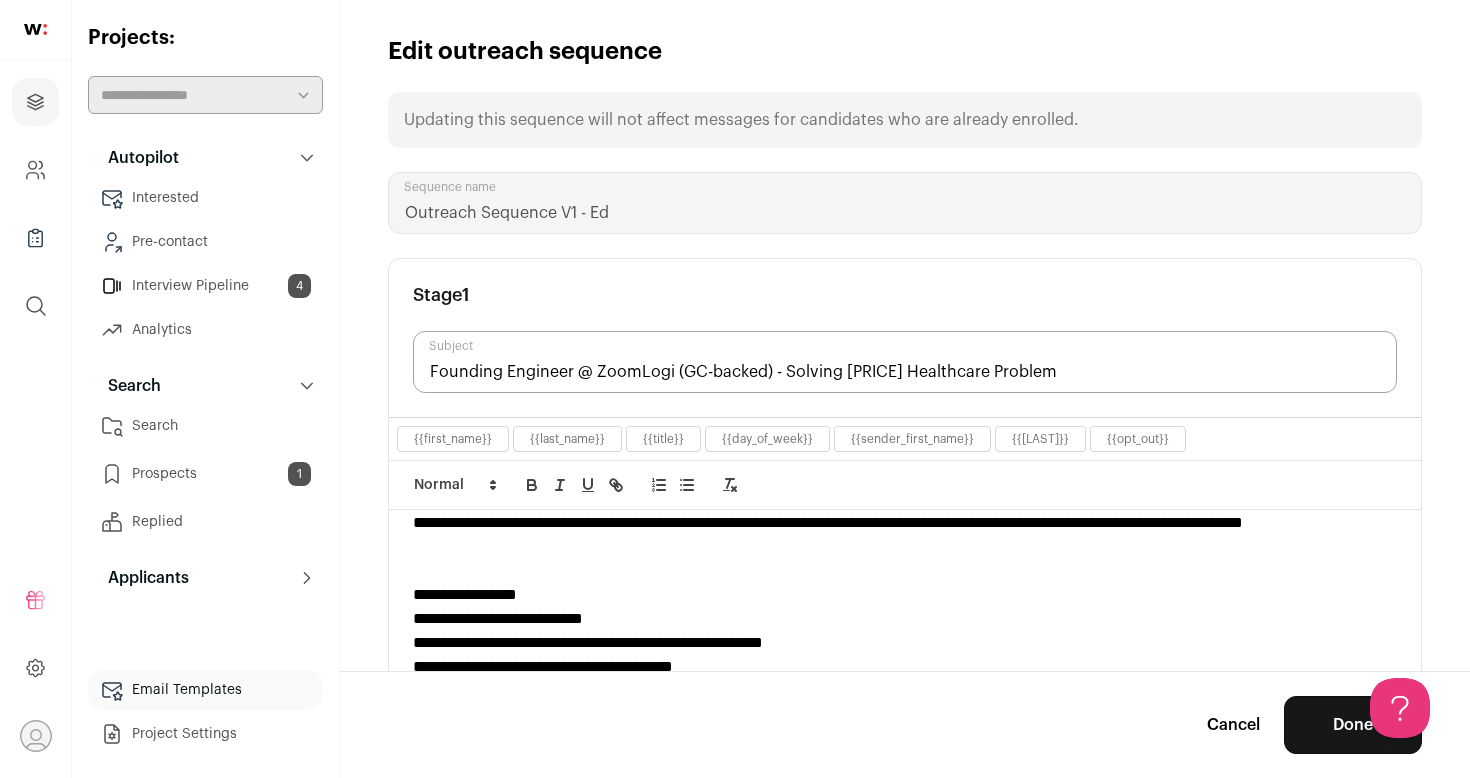 scroll, scrollTop: 0, scrollLeft: 0, axis: both 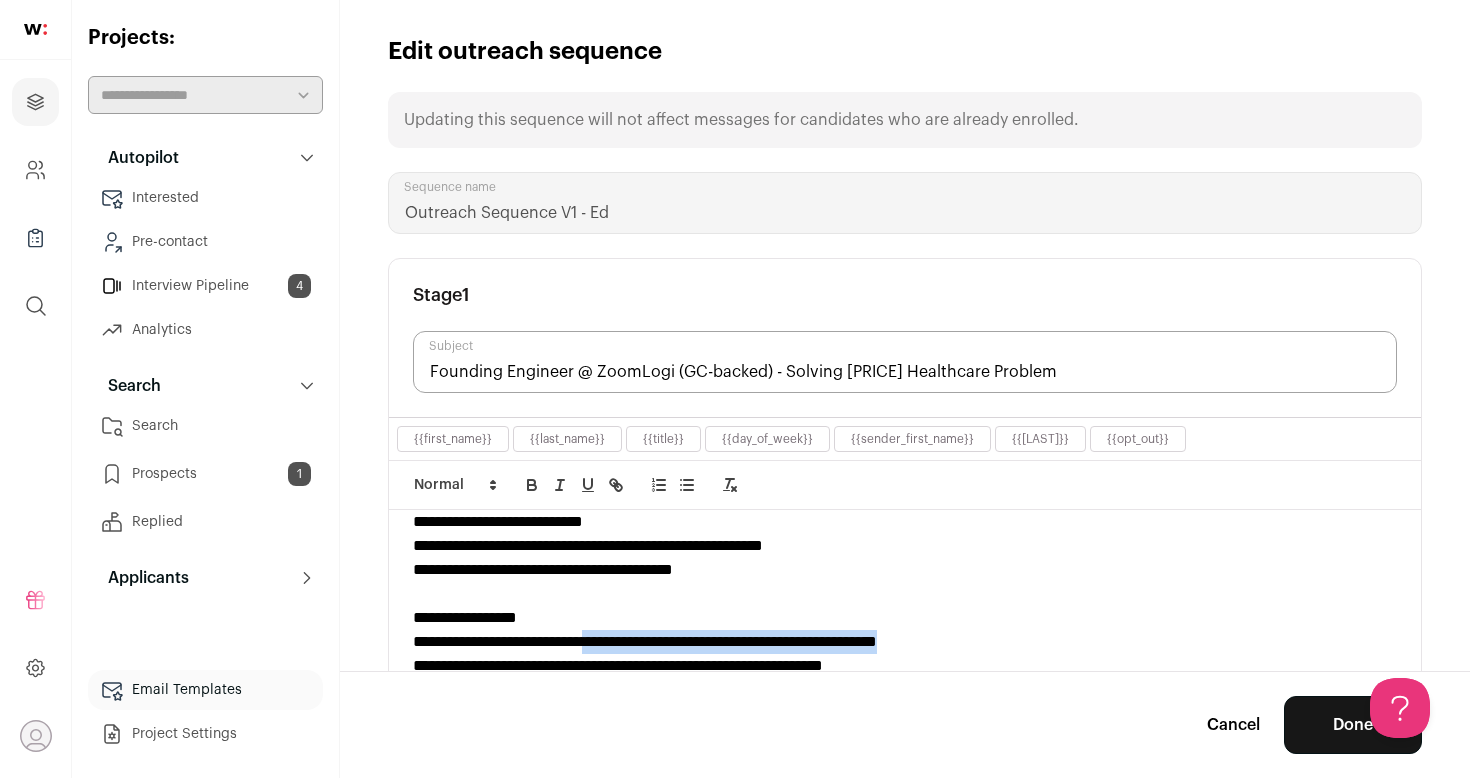drag, startPoint x: 1015, startPoint y: 641, endPoint x: 628, endPoint y: 640, distance: 387.00128 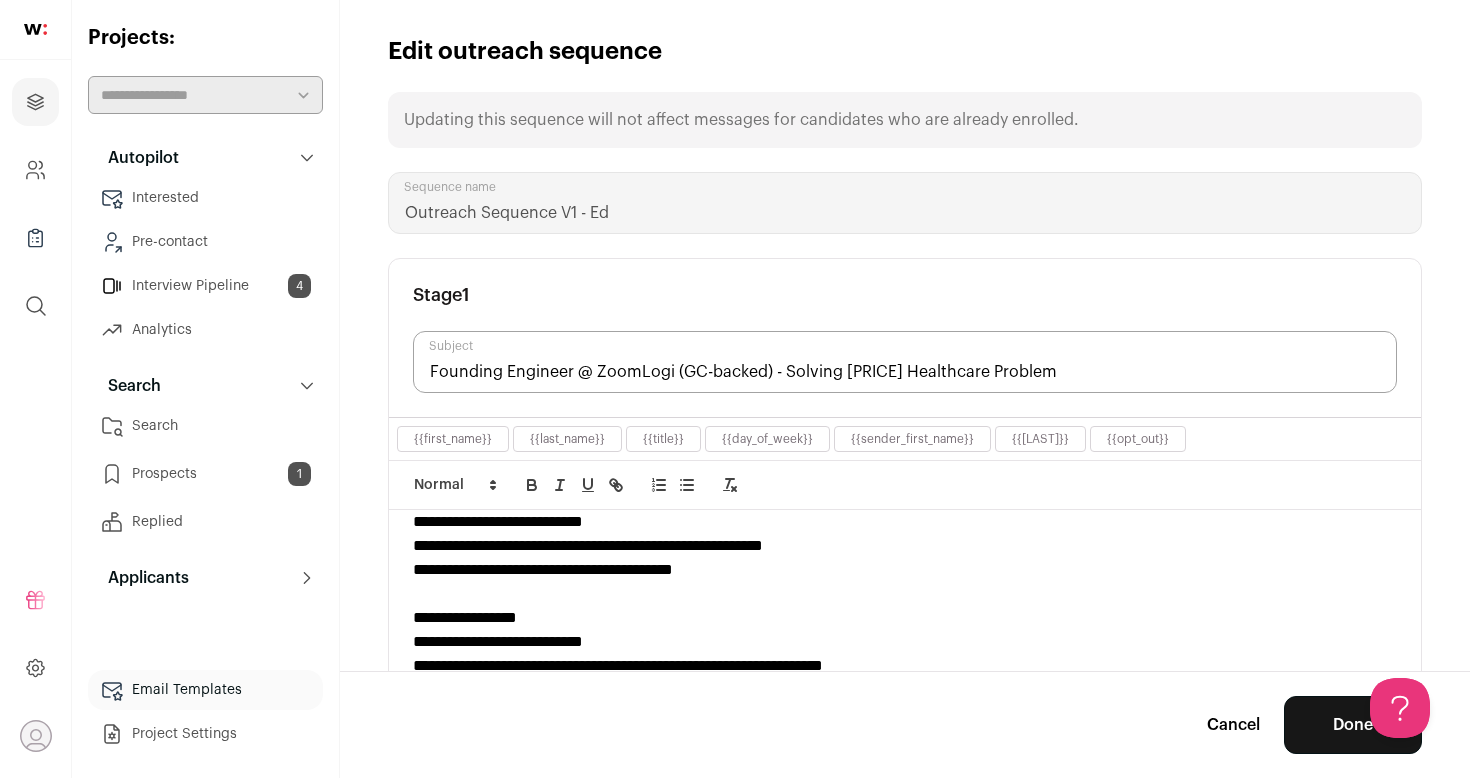 click on "**********" at bounding box center (905, 522) 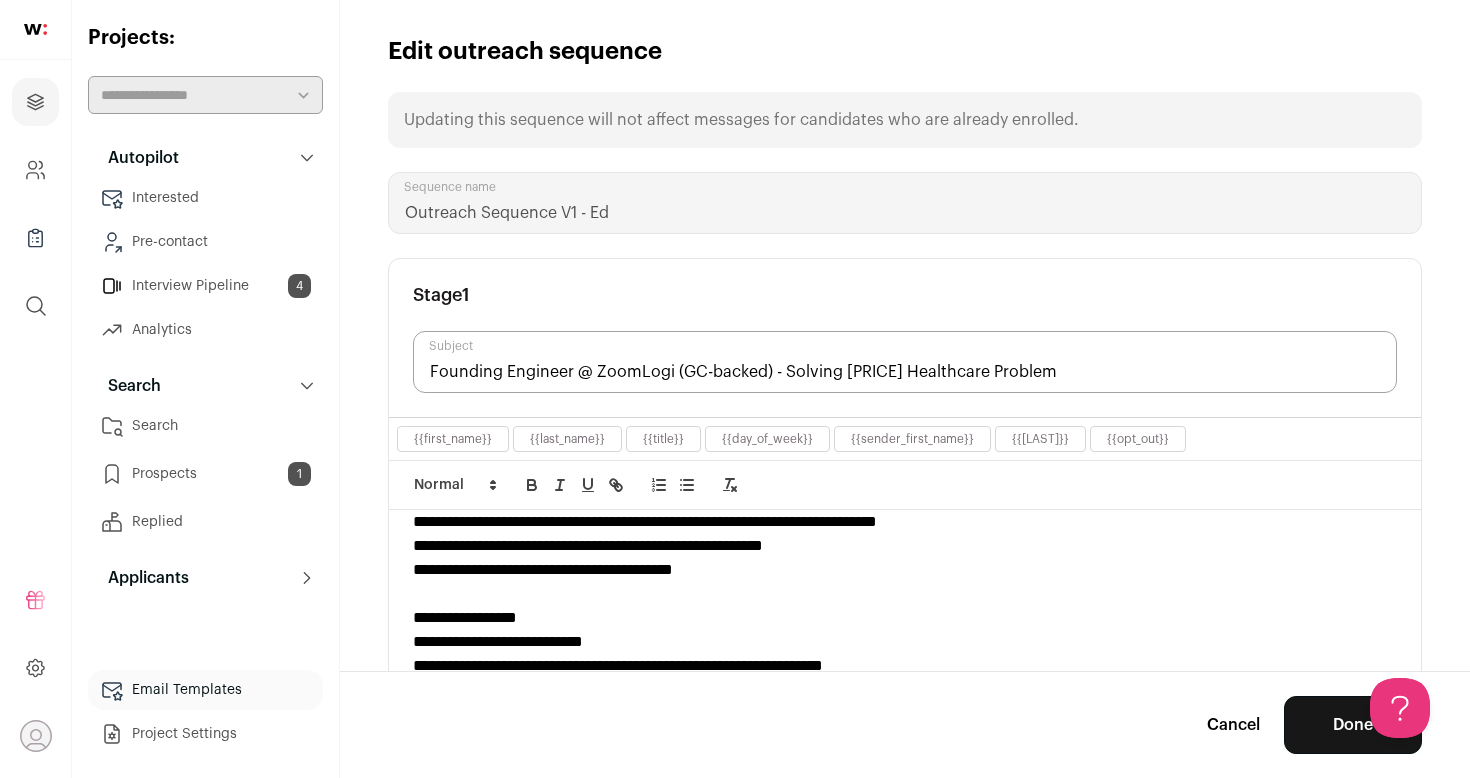 scroll, scrollTop: 0, scrollLeft: 0, axis: both 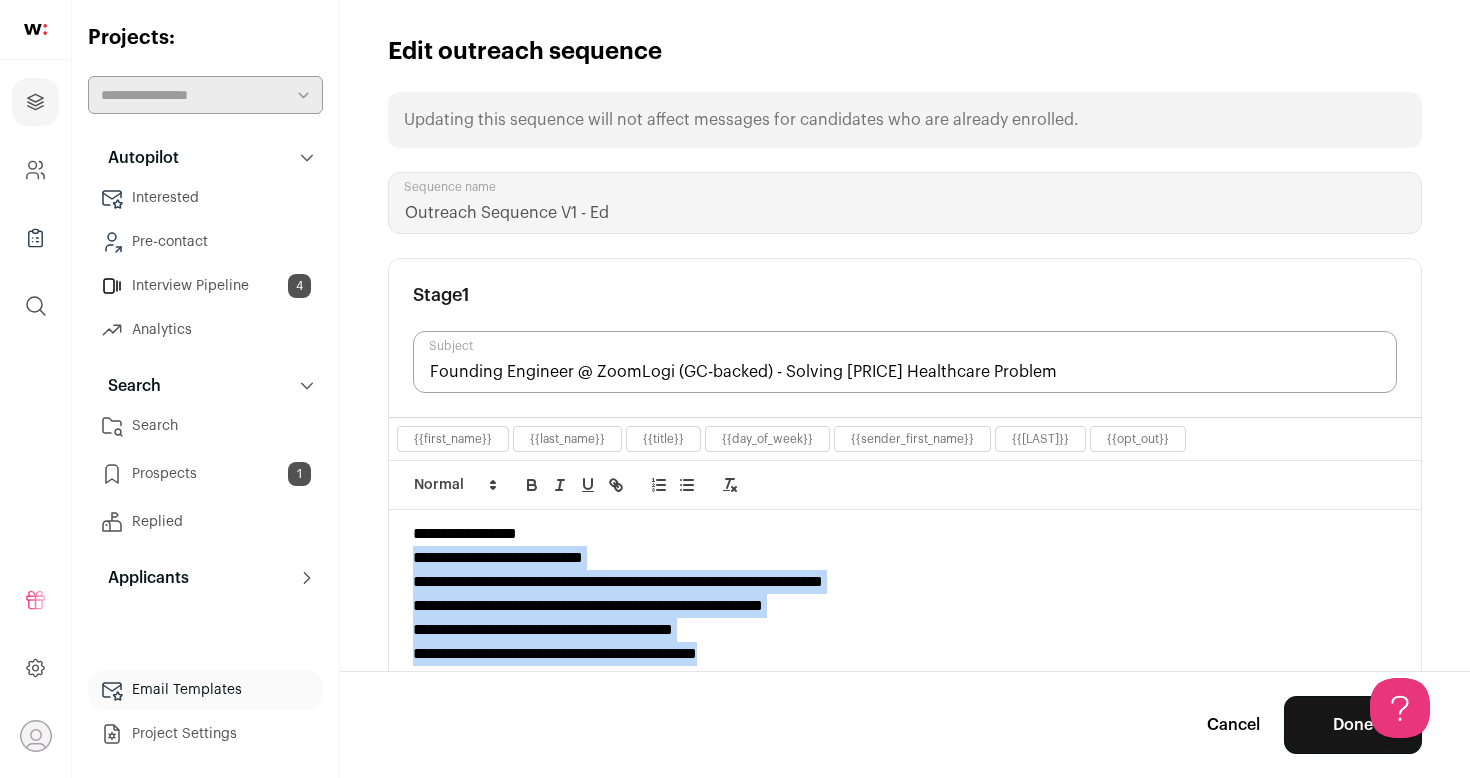 drag, startPoint x: 787, startPoint y: 654, endPoint x: 392, endPoint y: 549, distance: 408.7175 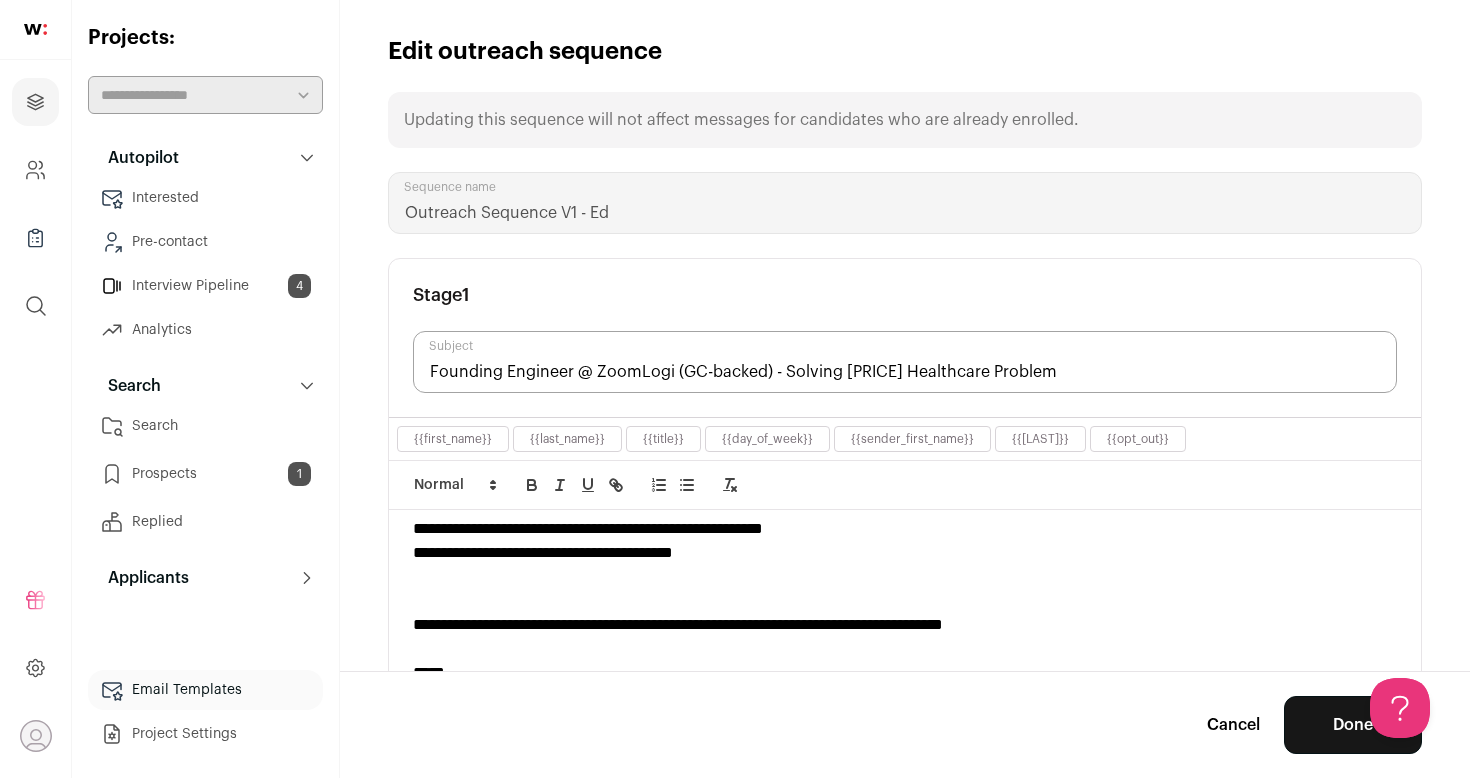 scroll, scrollTop: 249, scrollLeft: 0, axis: vertical 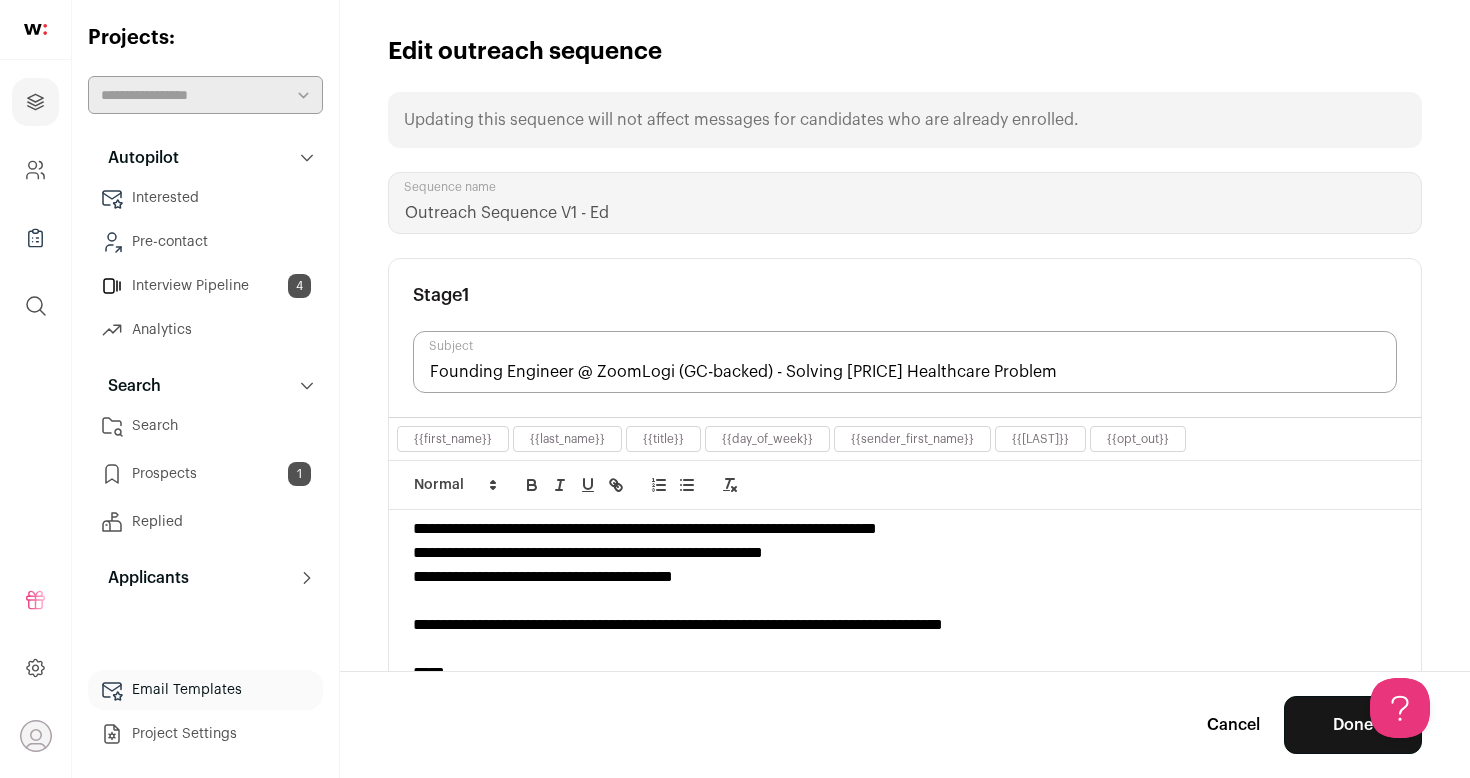 click on "Done" at bounding box center [1353, 725] 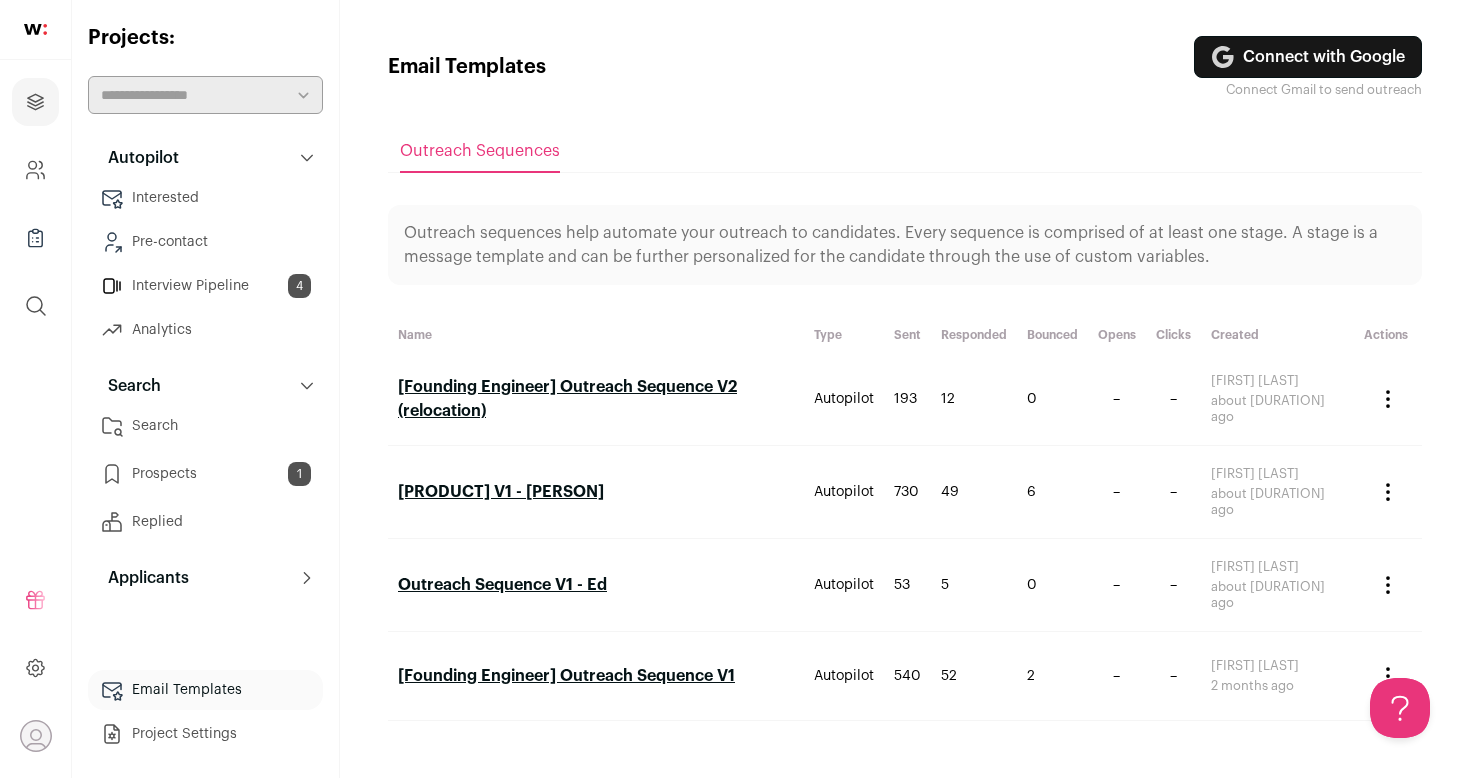 scroll, scrollTop: 0, scrollLeft: 0, axis: both 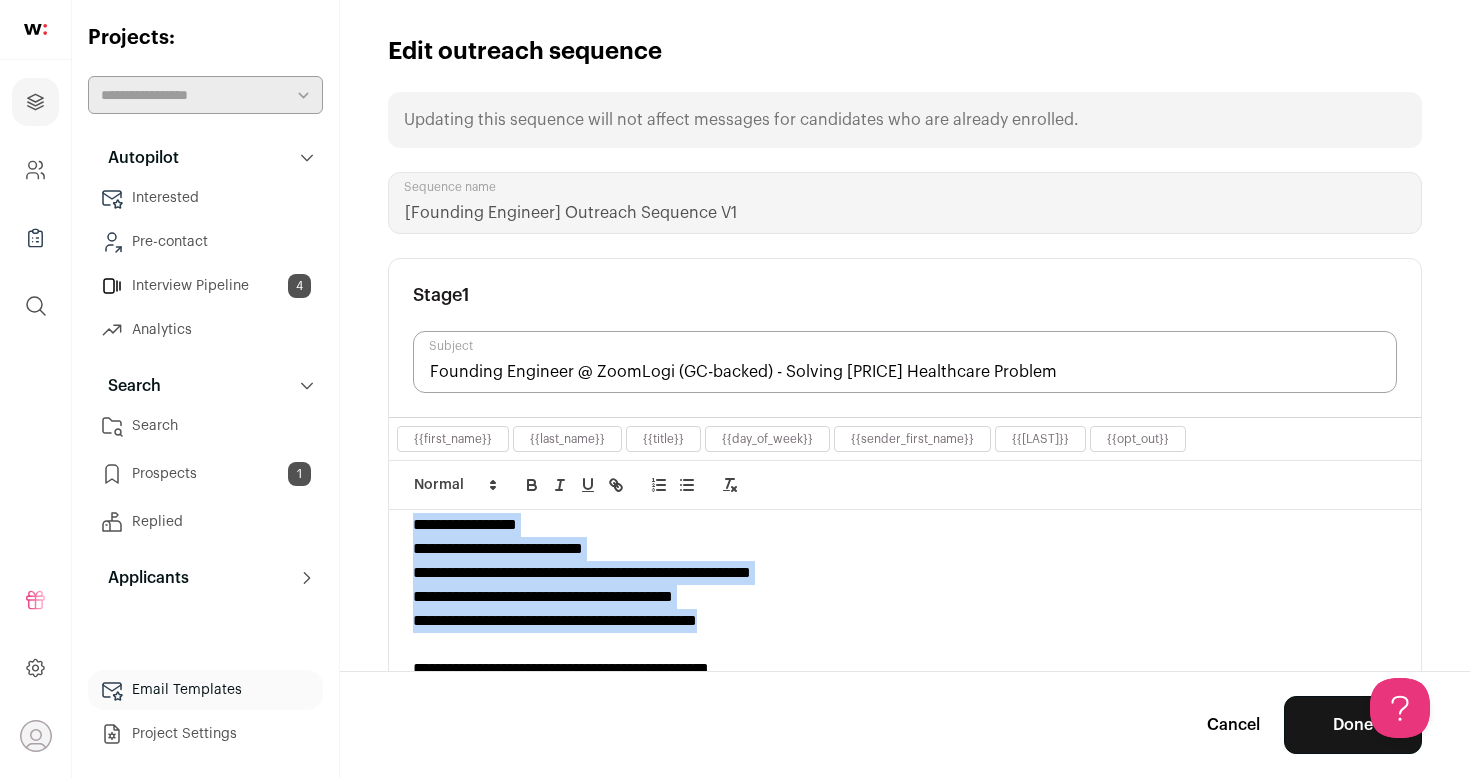 drag, startPoint x: 783, startPoint y: 630, endPoint x: 411, endPoint y: 529, distance: 385.46725 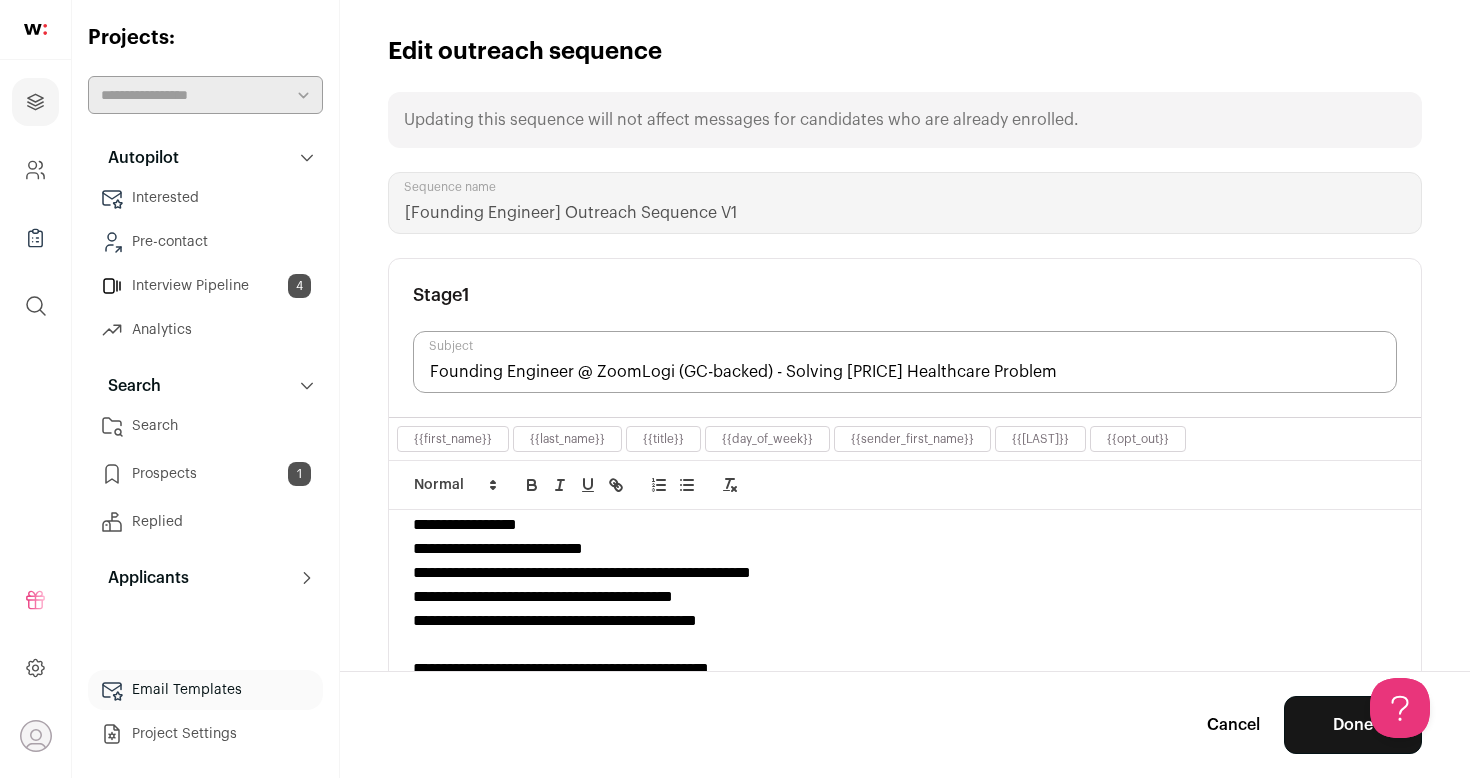 scroll, scrollTop: 0, scrollLeft: 0, axis: both 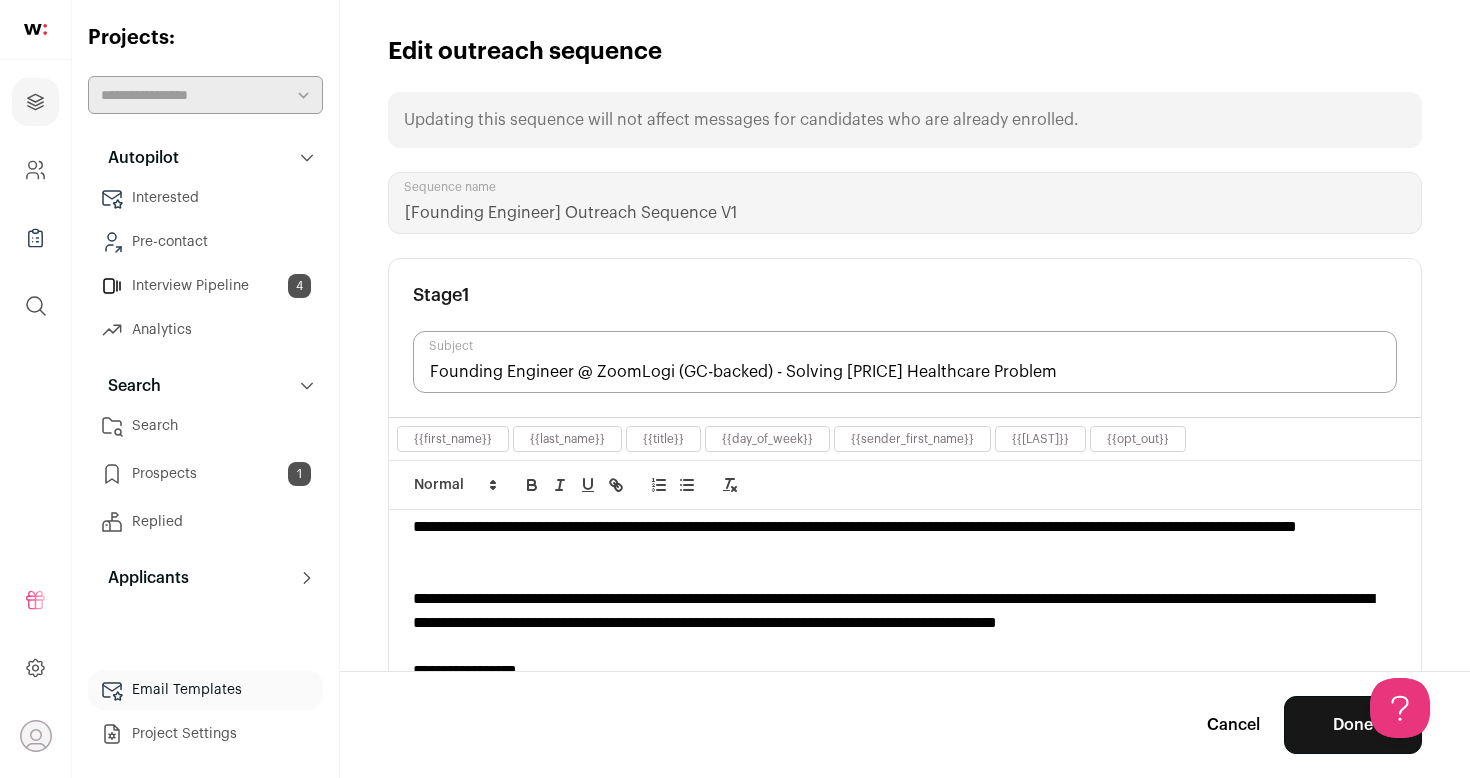 click on "Email Templates" at bounding box center (205, 690) 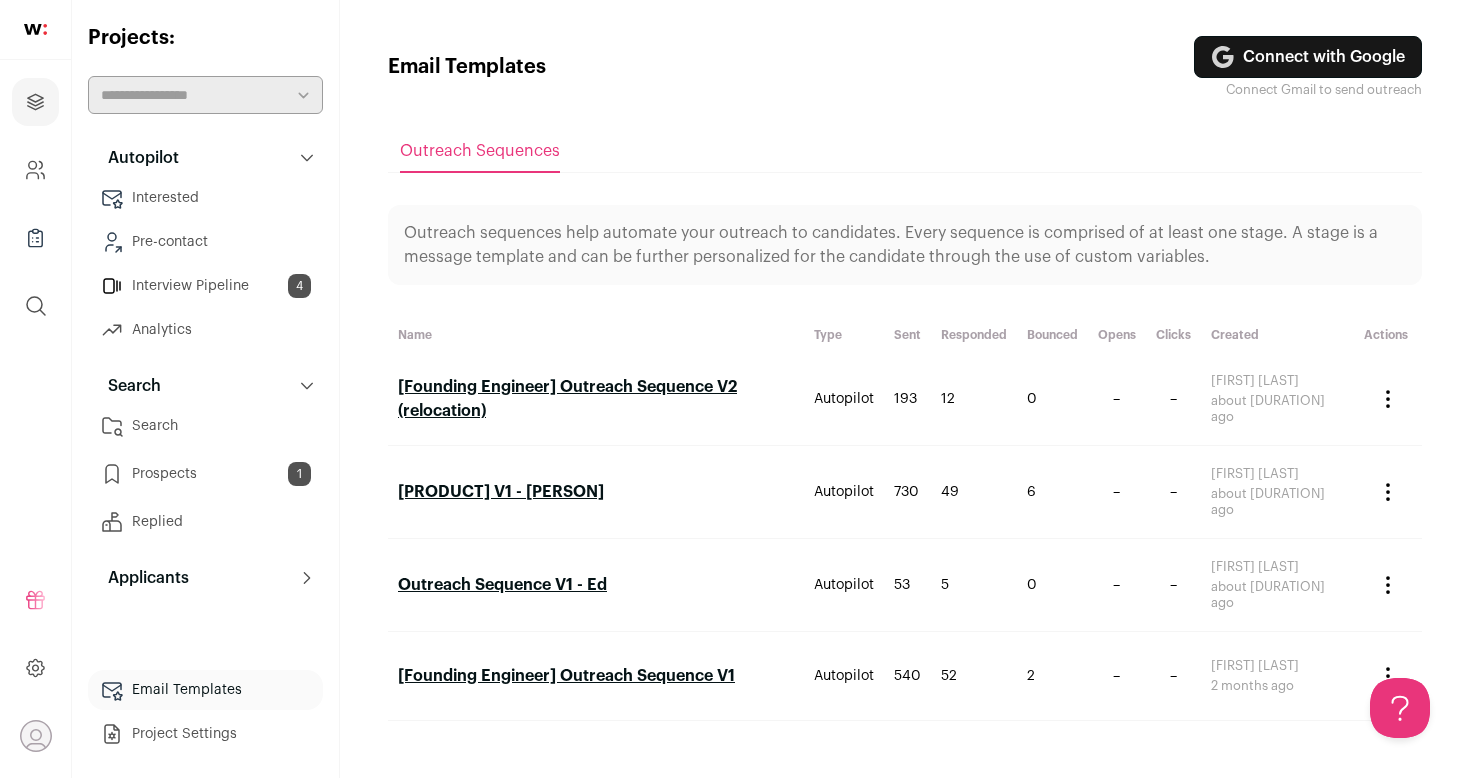 scroll, scrollTop: 0, scrollLeft: 0, axis: both 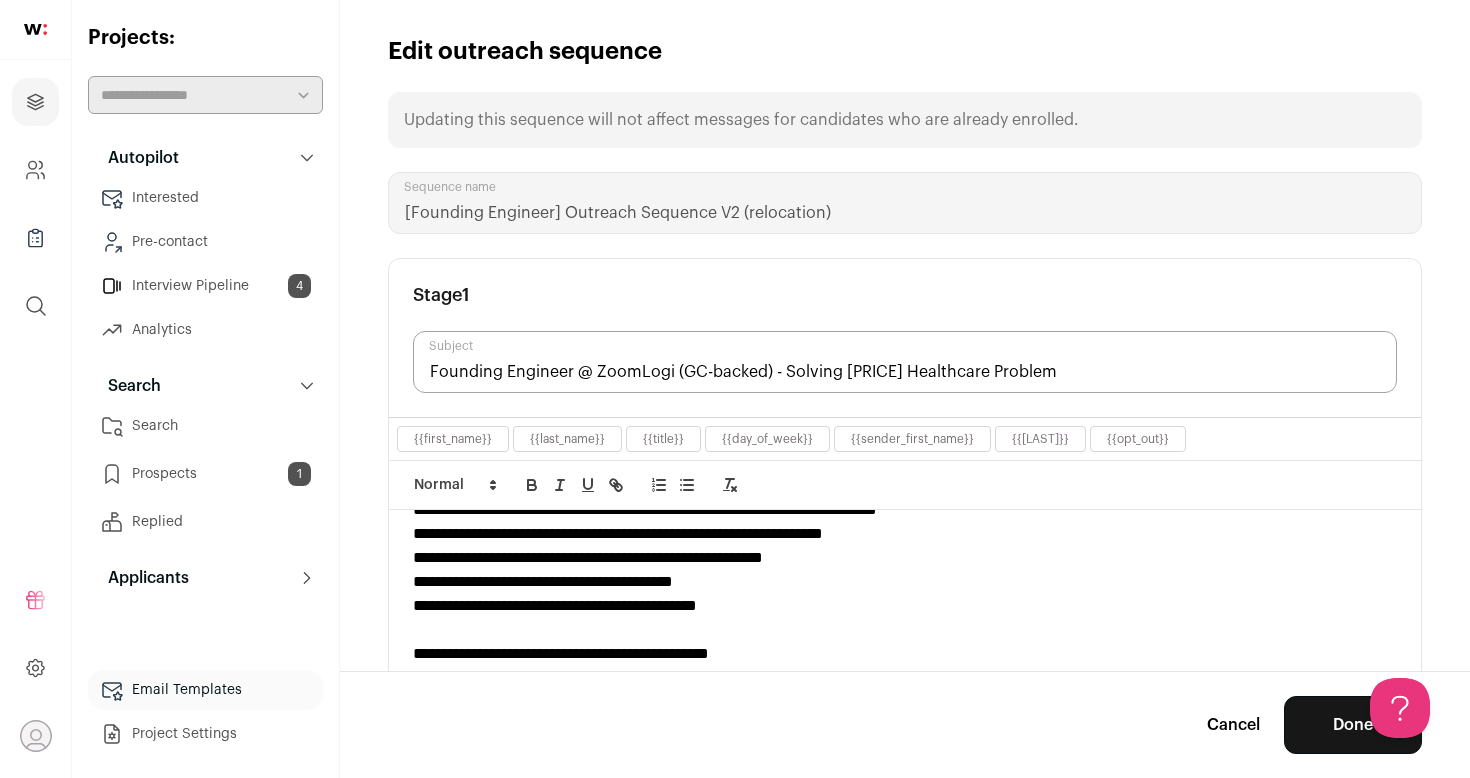 click on "**********" at bounding box center [905, 606] 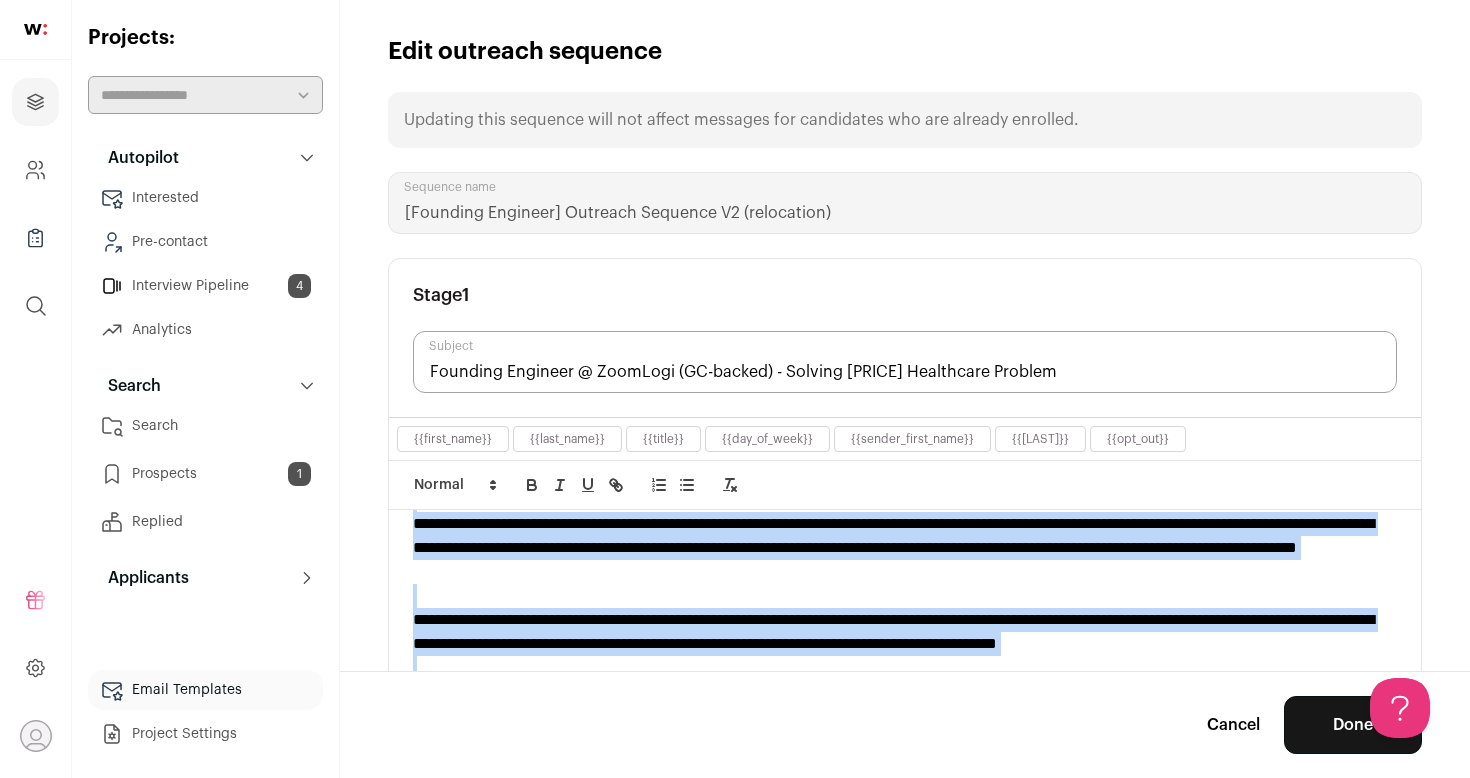 scroll, scrollTop: 0, scrollLeft: 0, axis: both 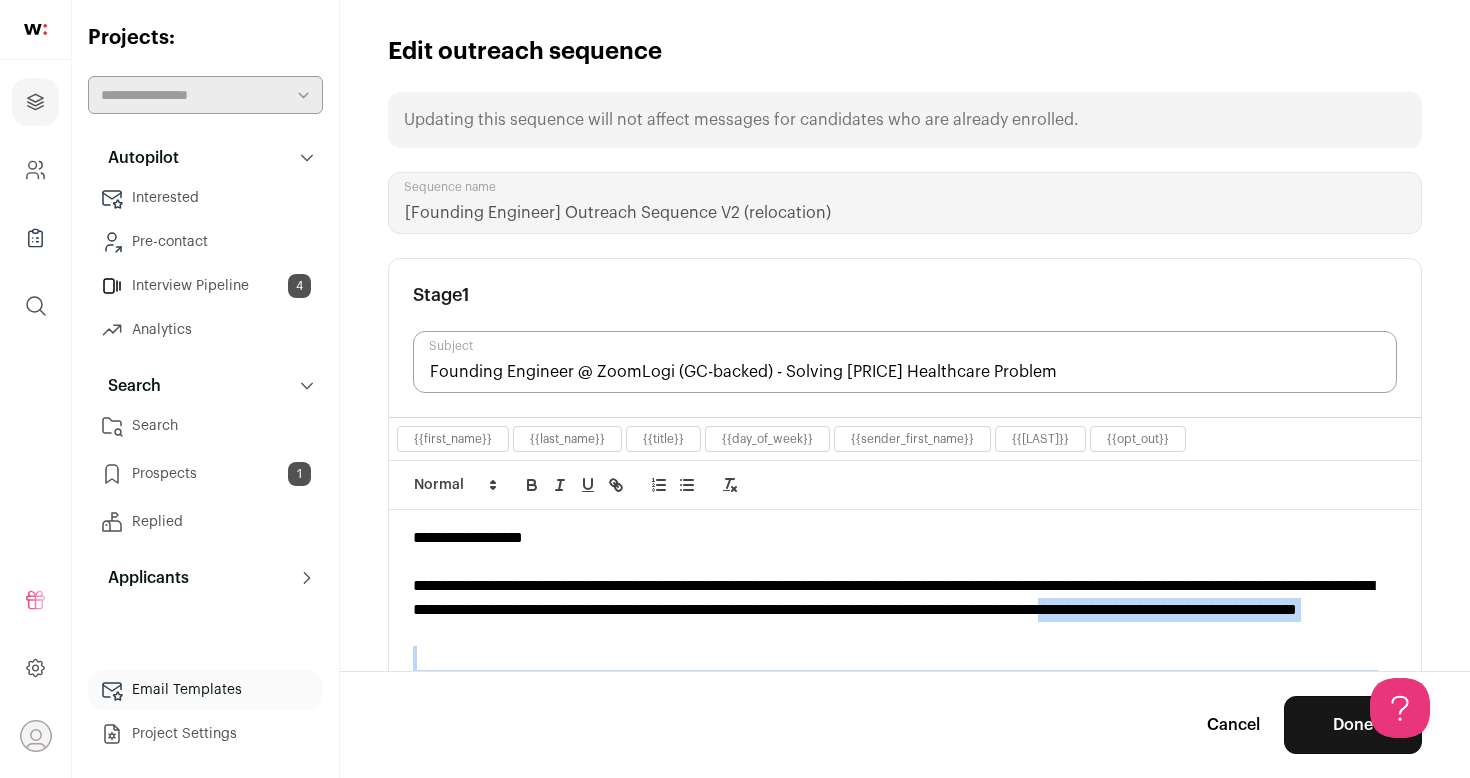 drag, startPoint x: 818, startPoint y: 606, endPoint x: 434, endPoint y: 627, distance: 384.5738 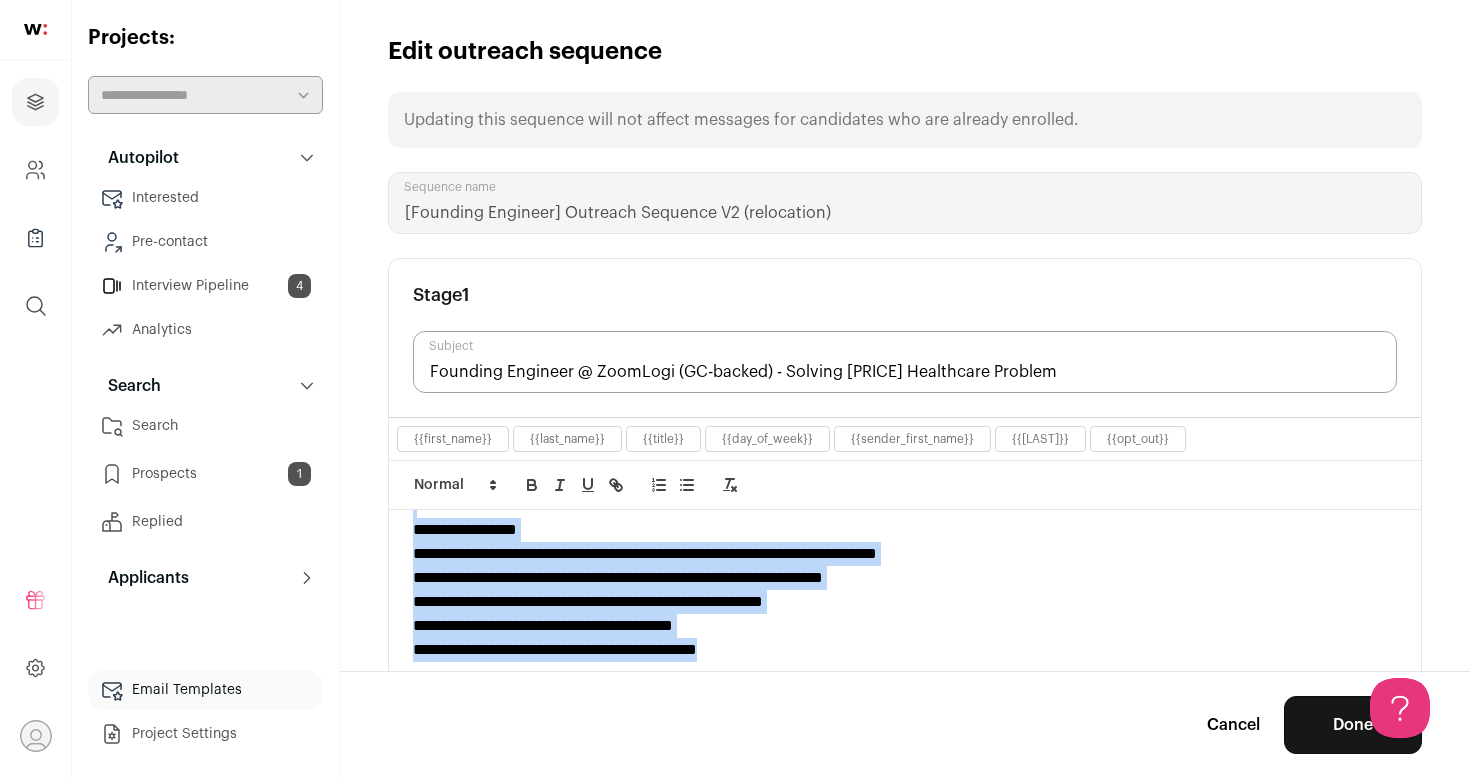 scroll, scrollTop: 226, scrollLeft: 0, axis: vertical 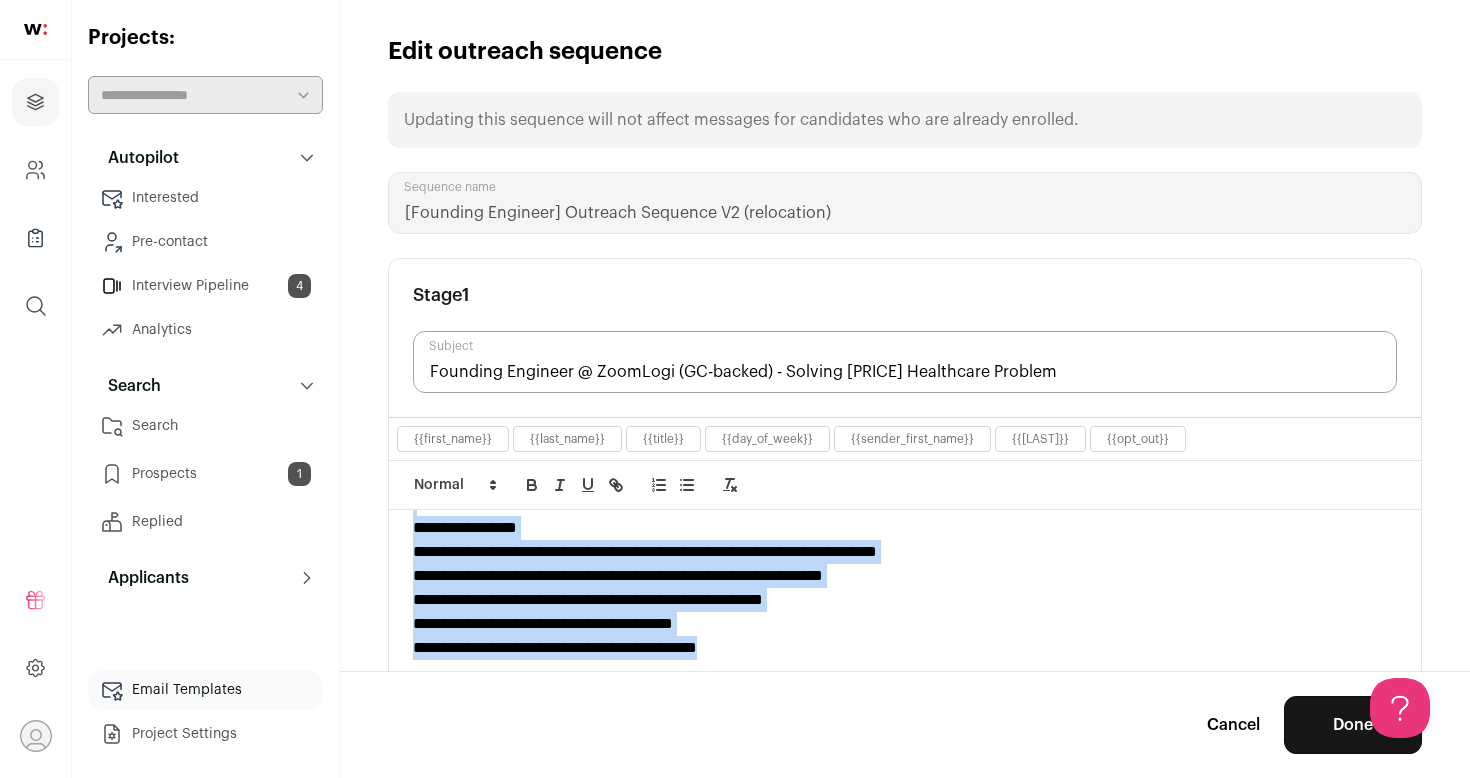 click on "**********" at bounding box center (905, 528) 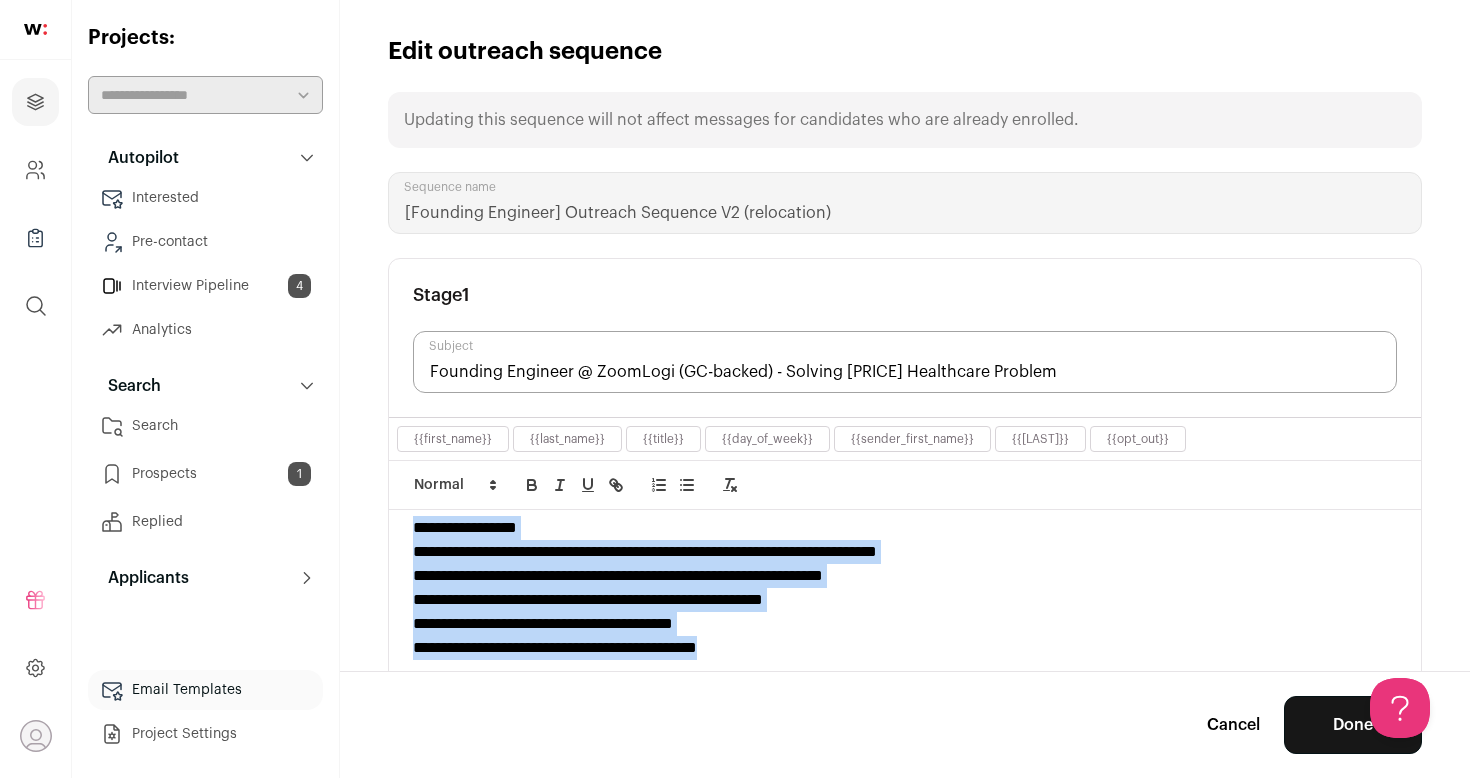 drag, startPoint x: 413, startPoint y: 531, endPoint x: 785, endPoint y: 647, distance: 389.66653 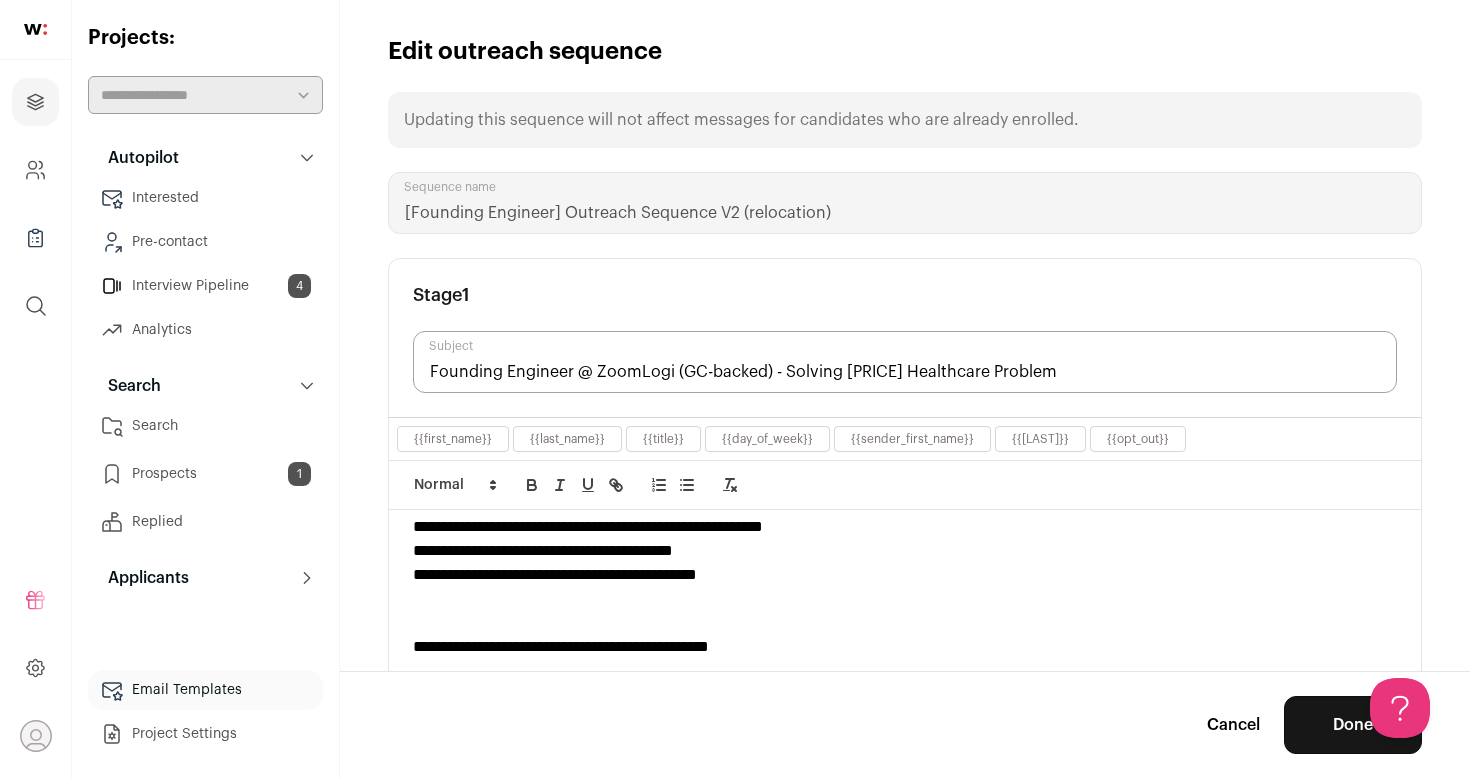 scroll, scrollTop: 306, scrollLeft: 0, axis: vertical 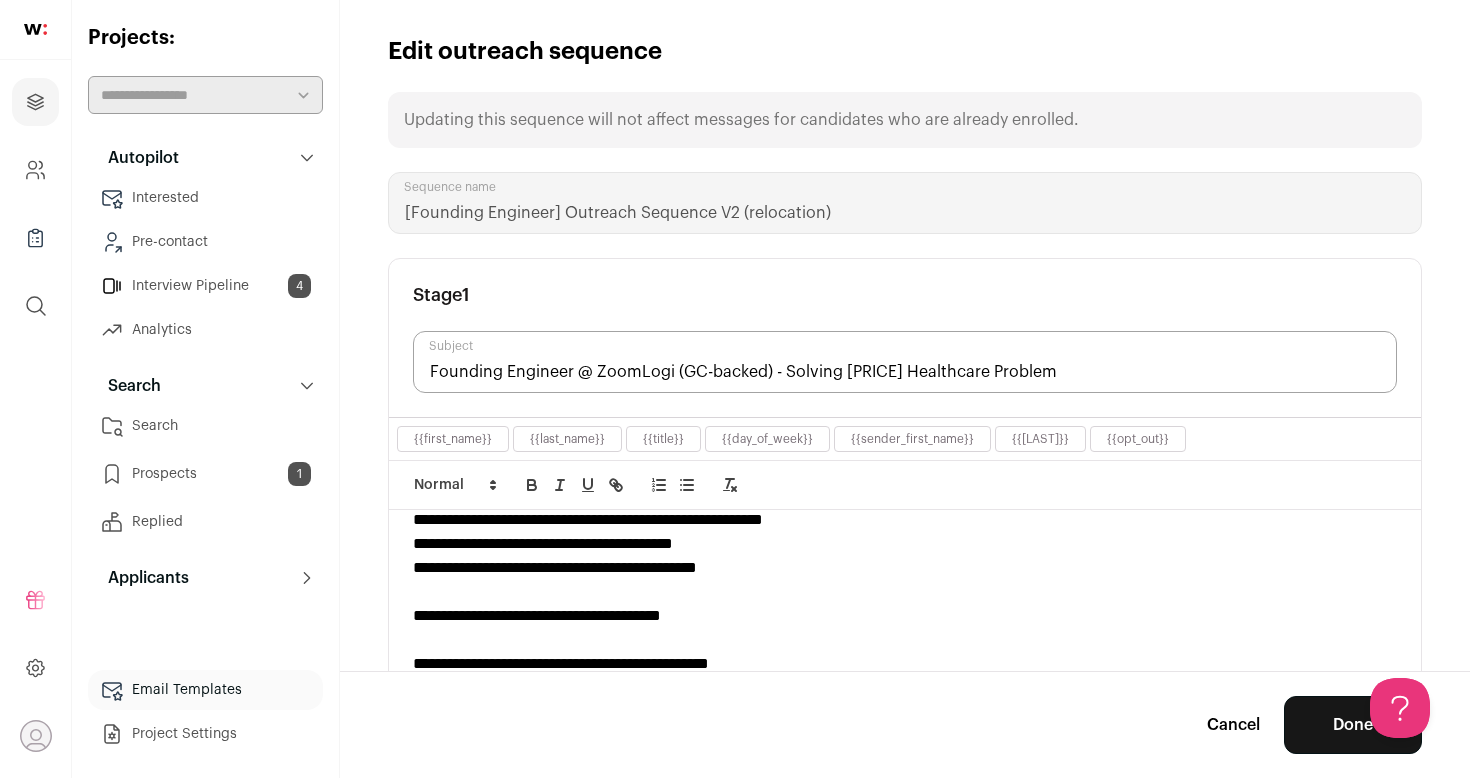 click on "Done" at bounding box center [1353, 725] 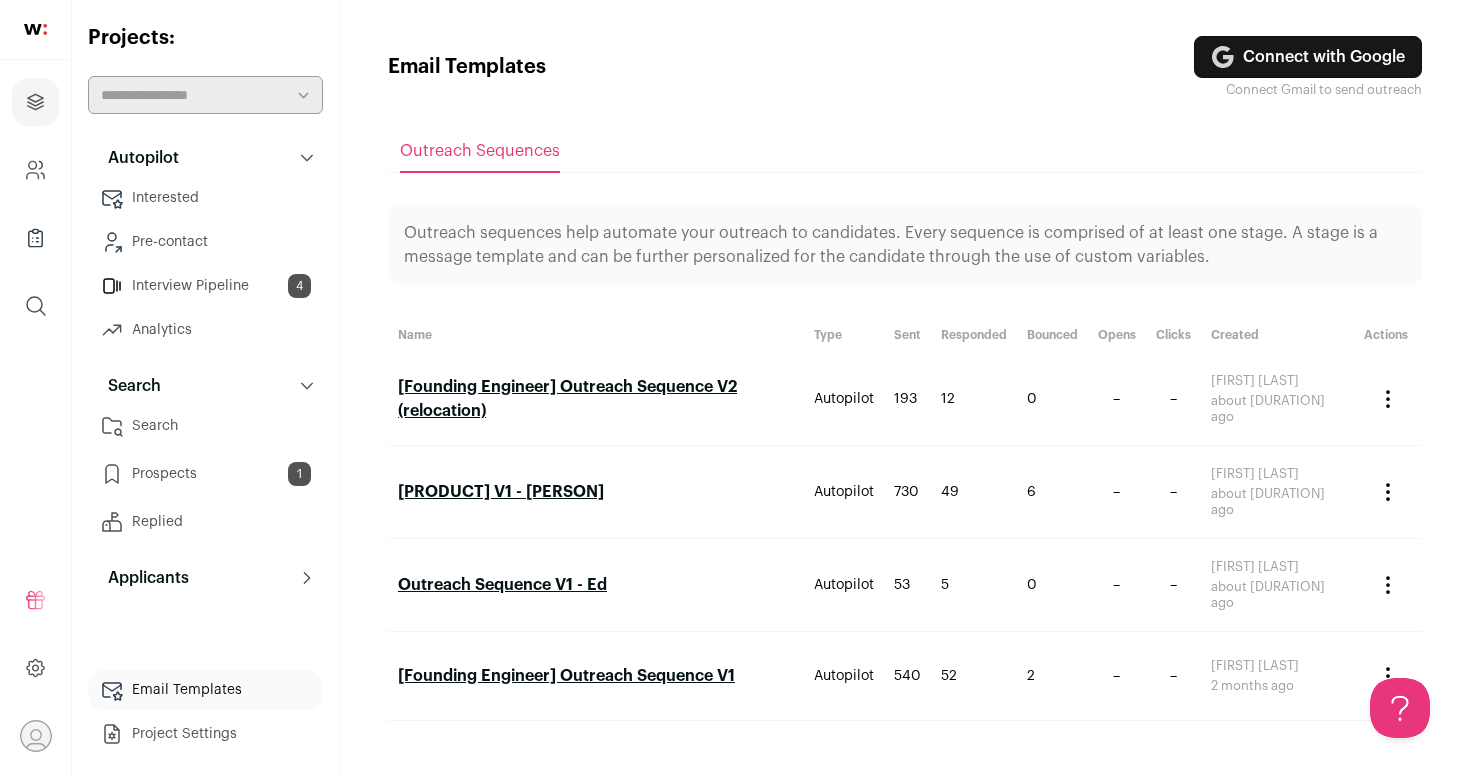 scroll, scrollTop: 0, scrollLeft: 0, axis: both 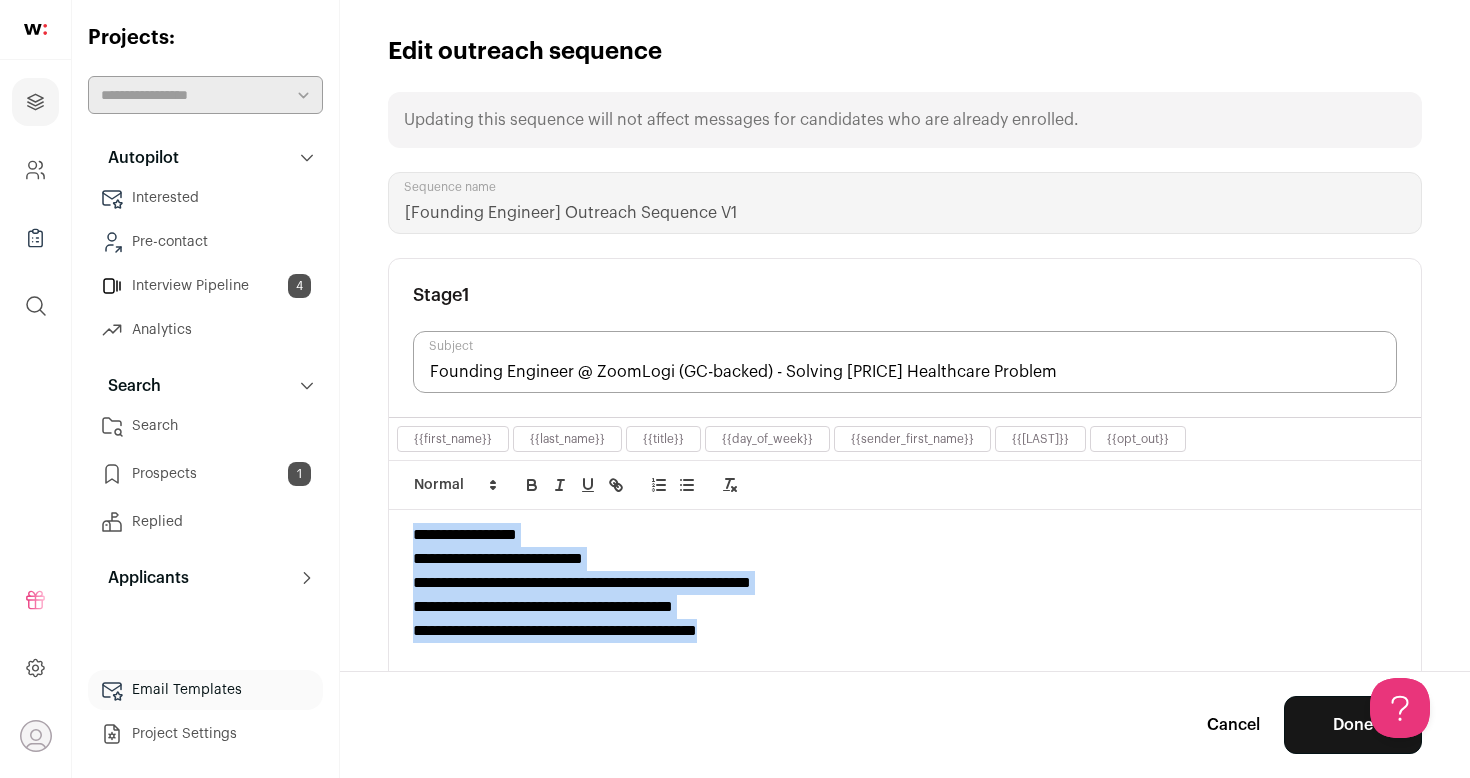 drag, startPoint x: 794, startPoint y: 631, endPoint x: 403, endPoint y: 540, distance: 401.44986 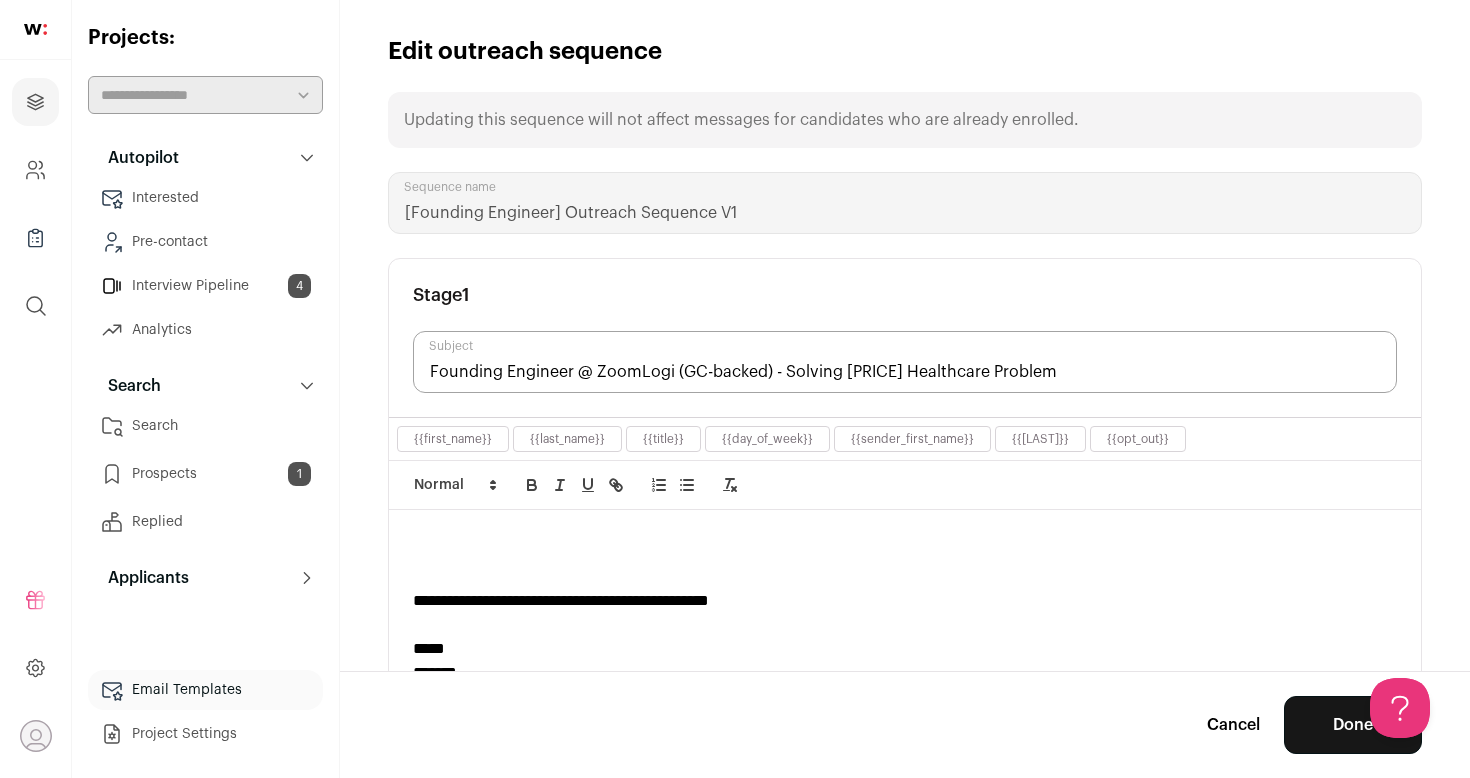 scroll, scrollTop: 201, scrollLeft: 0, axis: vertical 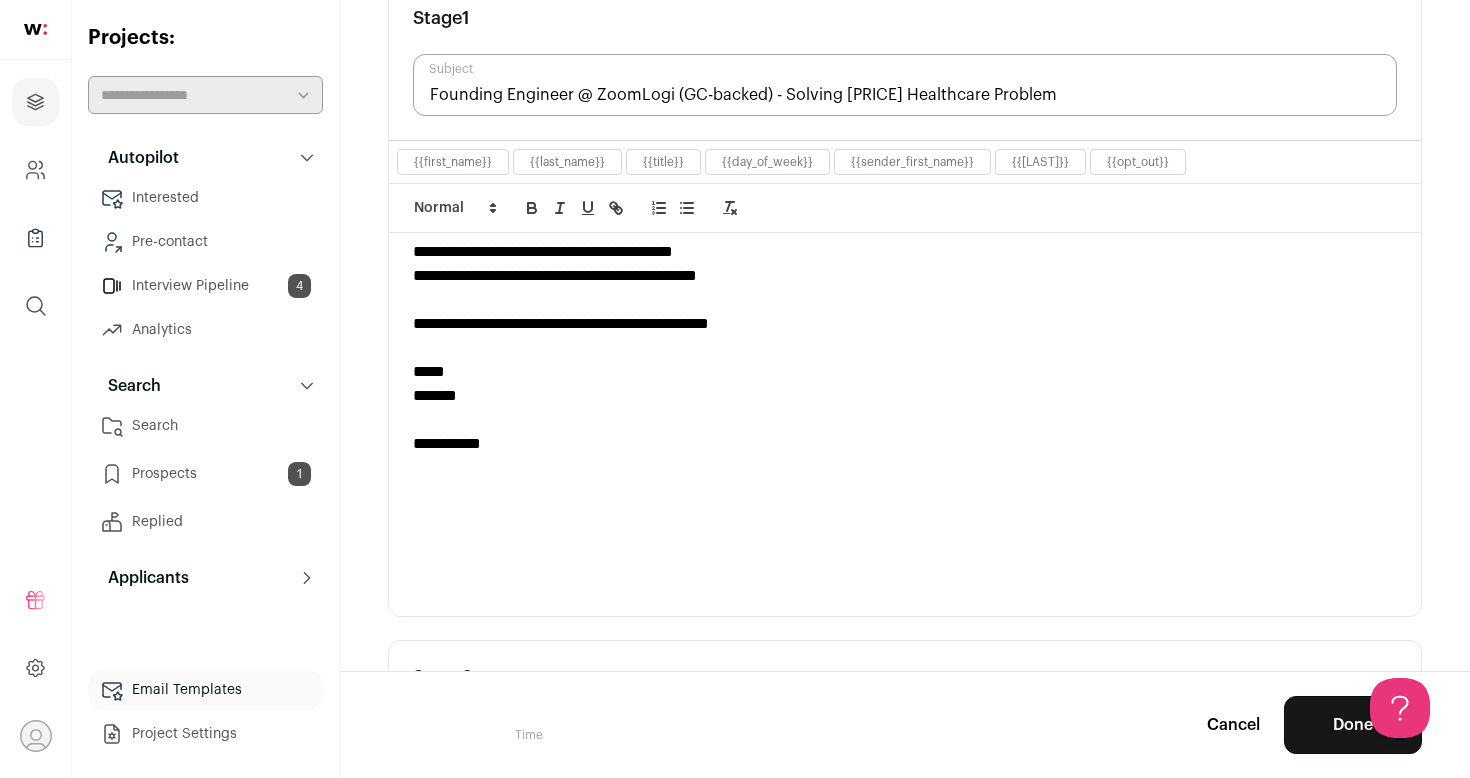 click at bounding box center (905, 588) 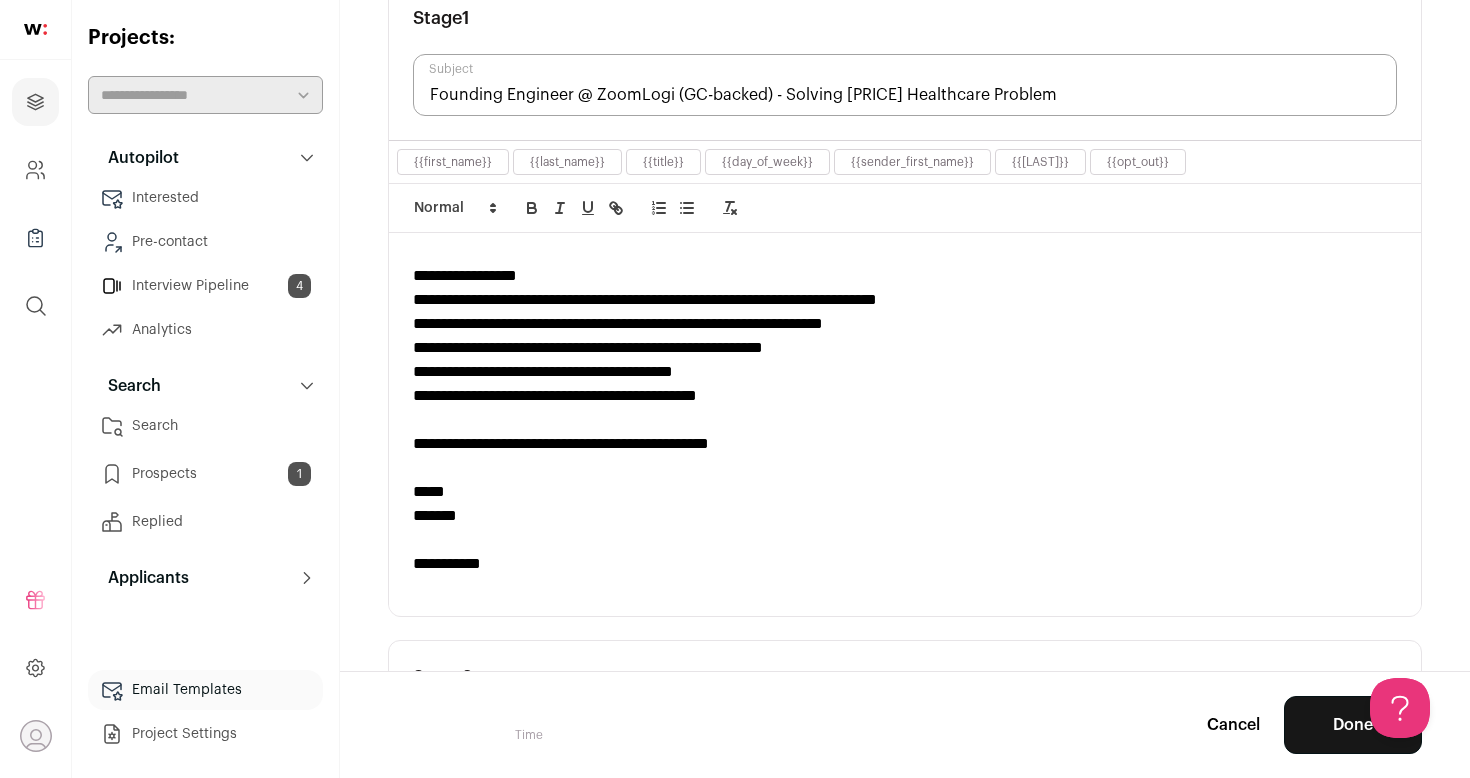 scroll, scrollTop: 177, scrollLeft: 0, axis: vertical 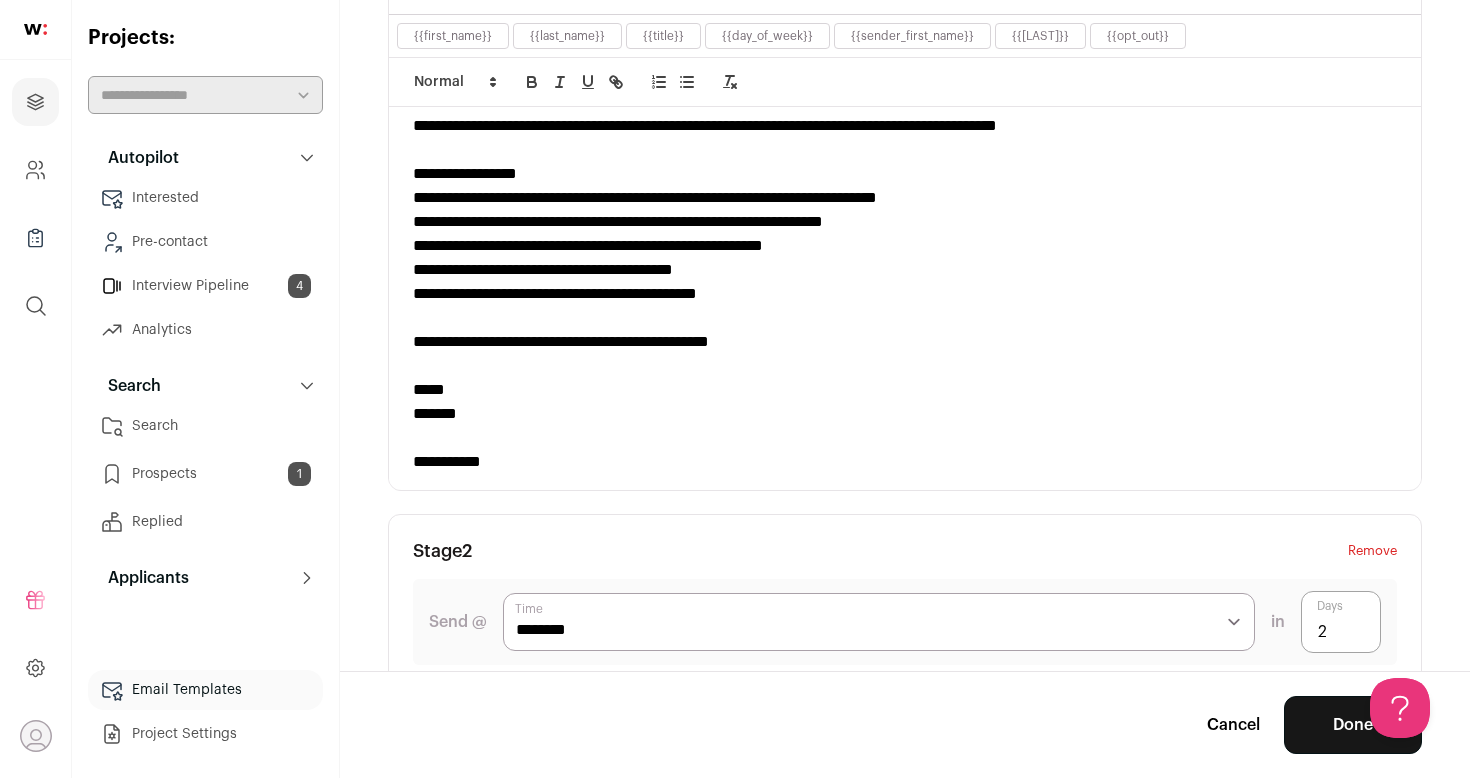 click on "Done" at bounding box center [1353, 725] 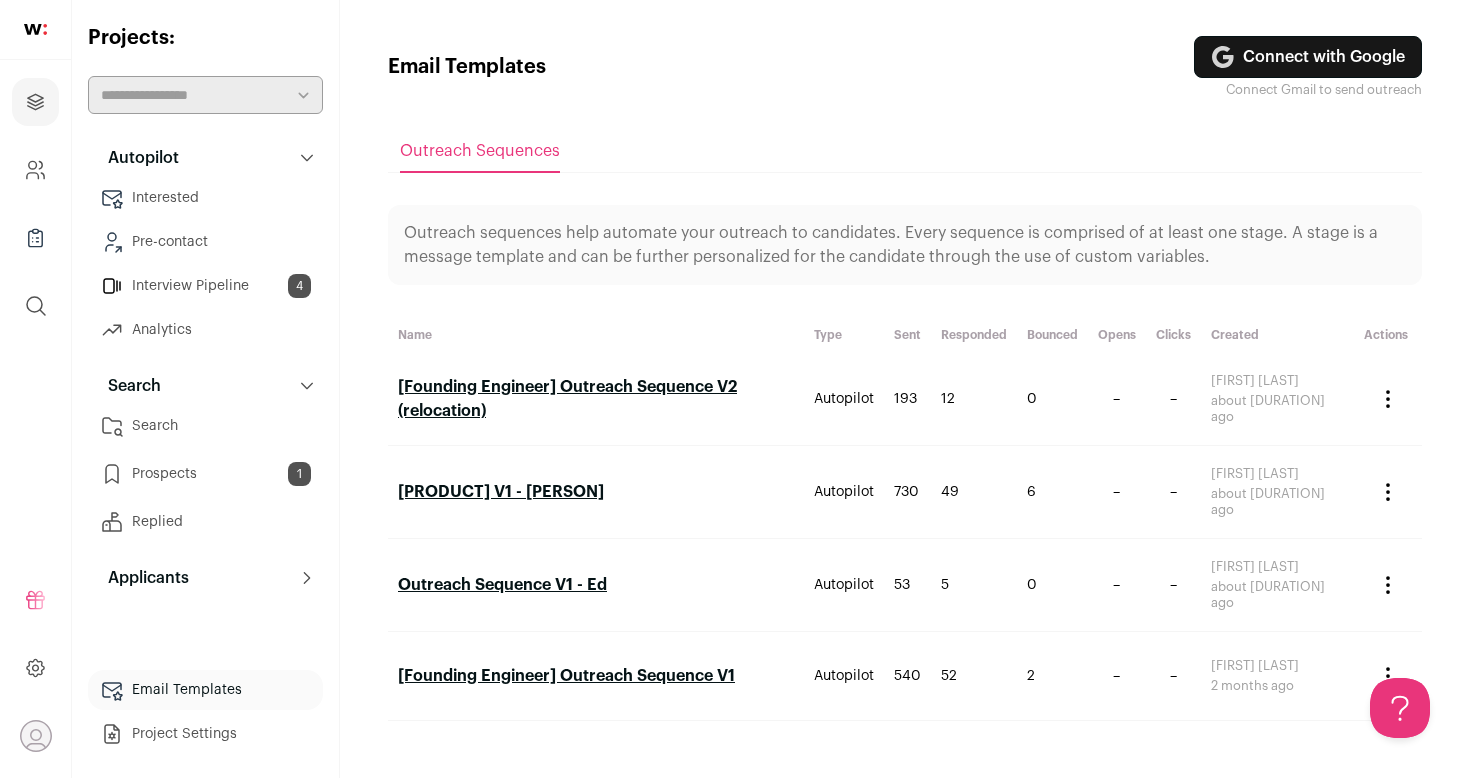 scroll, scrollTop: 0, scrollLeft: 0, axis: both 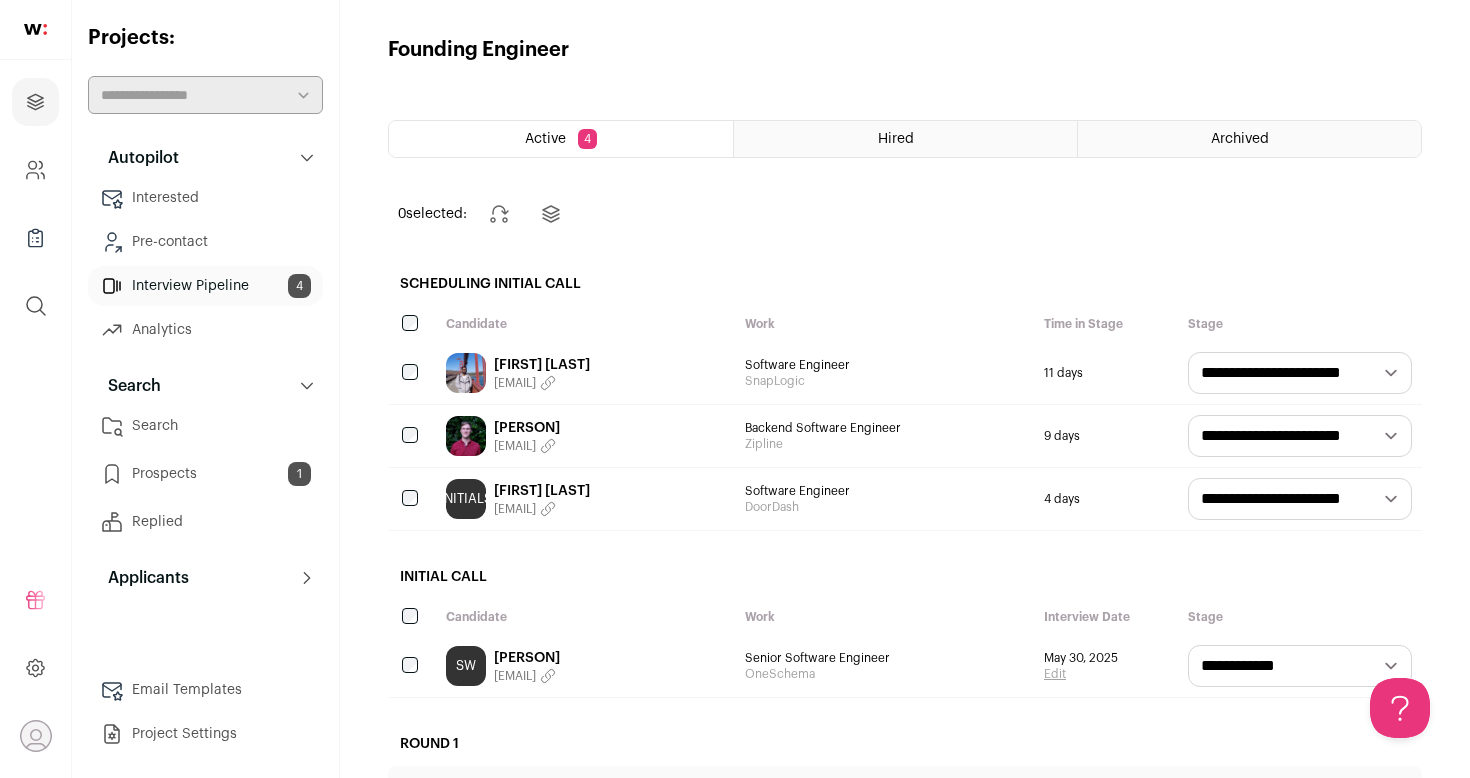 click on "Search" at bounding box center (205, 426) 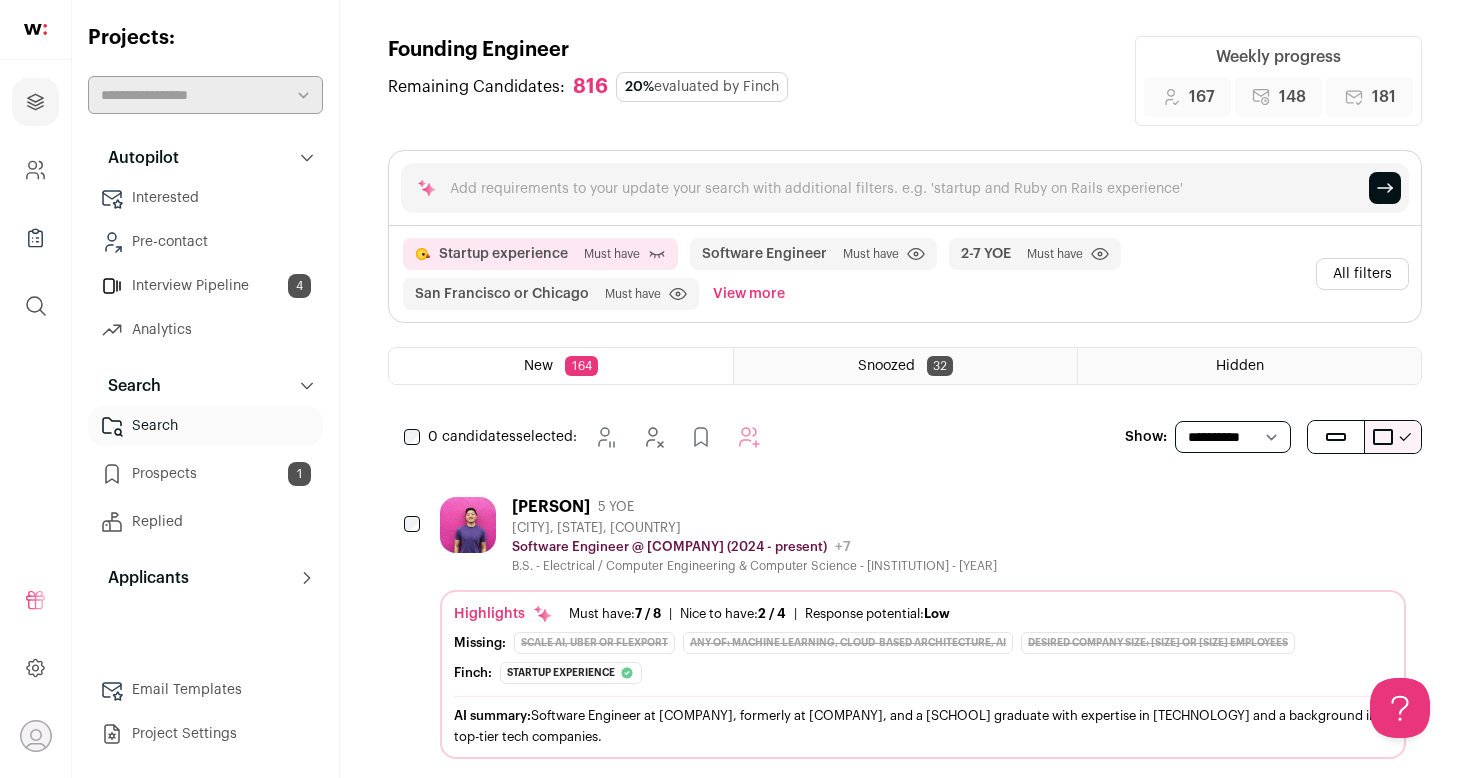 scroll, scrollTop: 0, scrollLeft: 0, axis: both 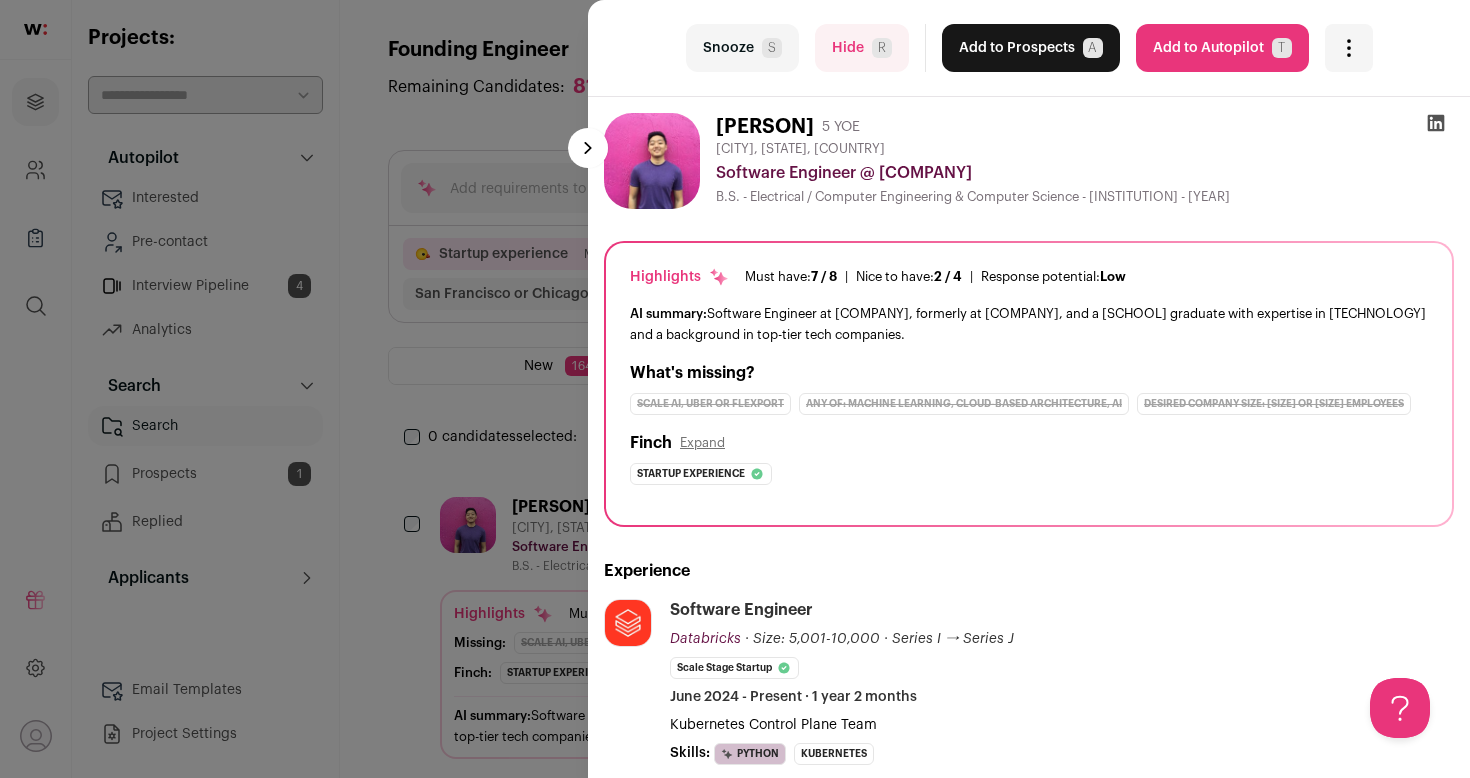 click on "Add to Autopilot
T" at bounding box center (1222, 48) 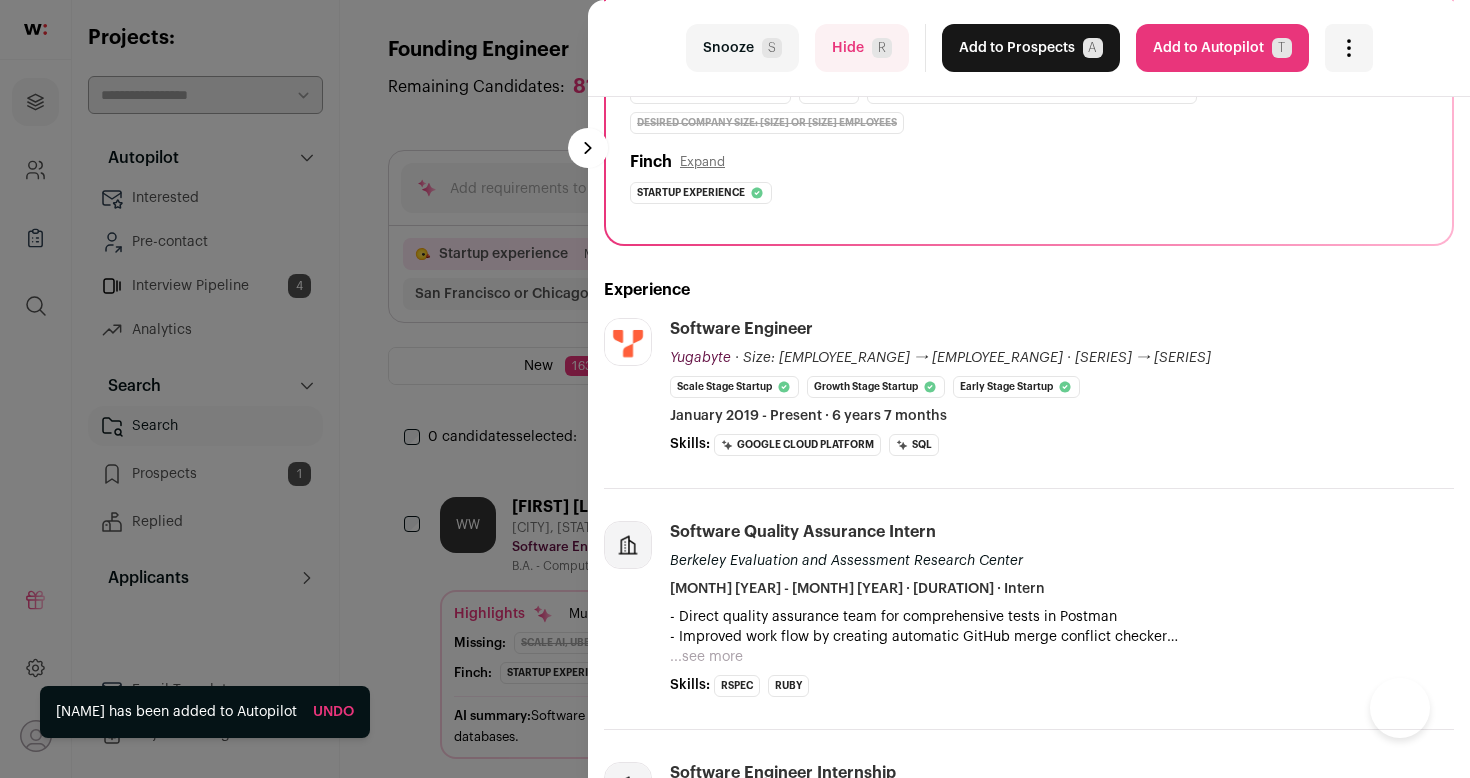 scroll, scrollTop: 337, scrollLeft: 0, axis: vertical 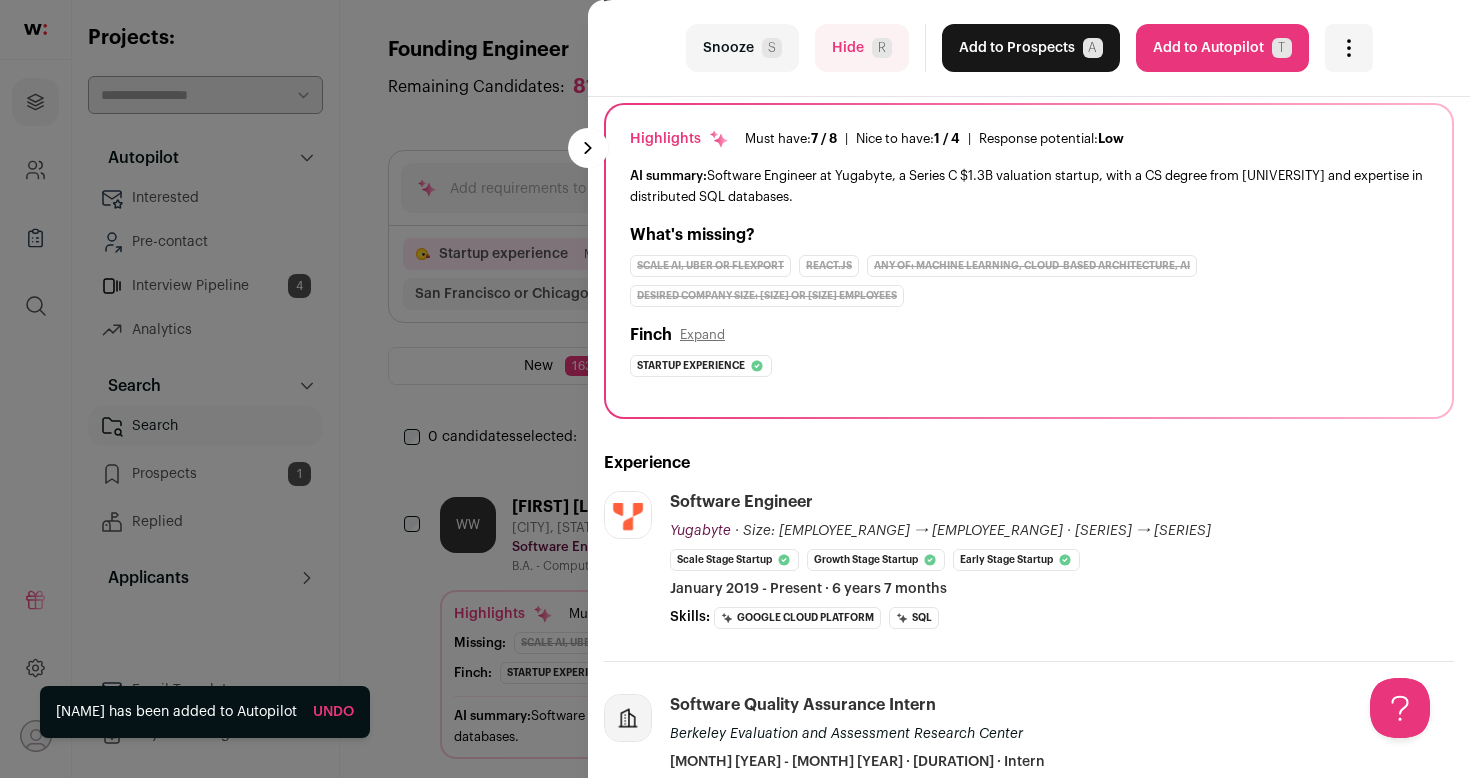 click on "Hide
R" at bounding box center [862, 48] 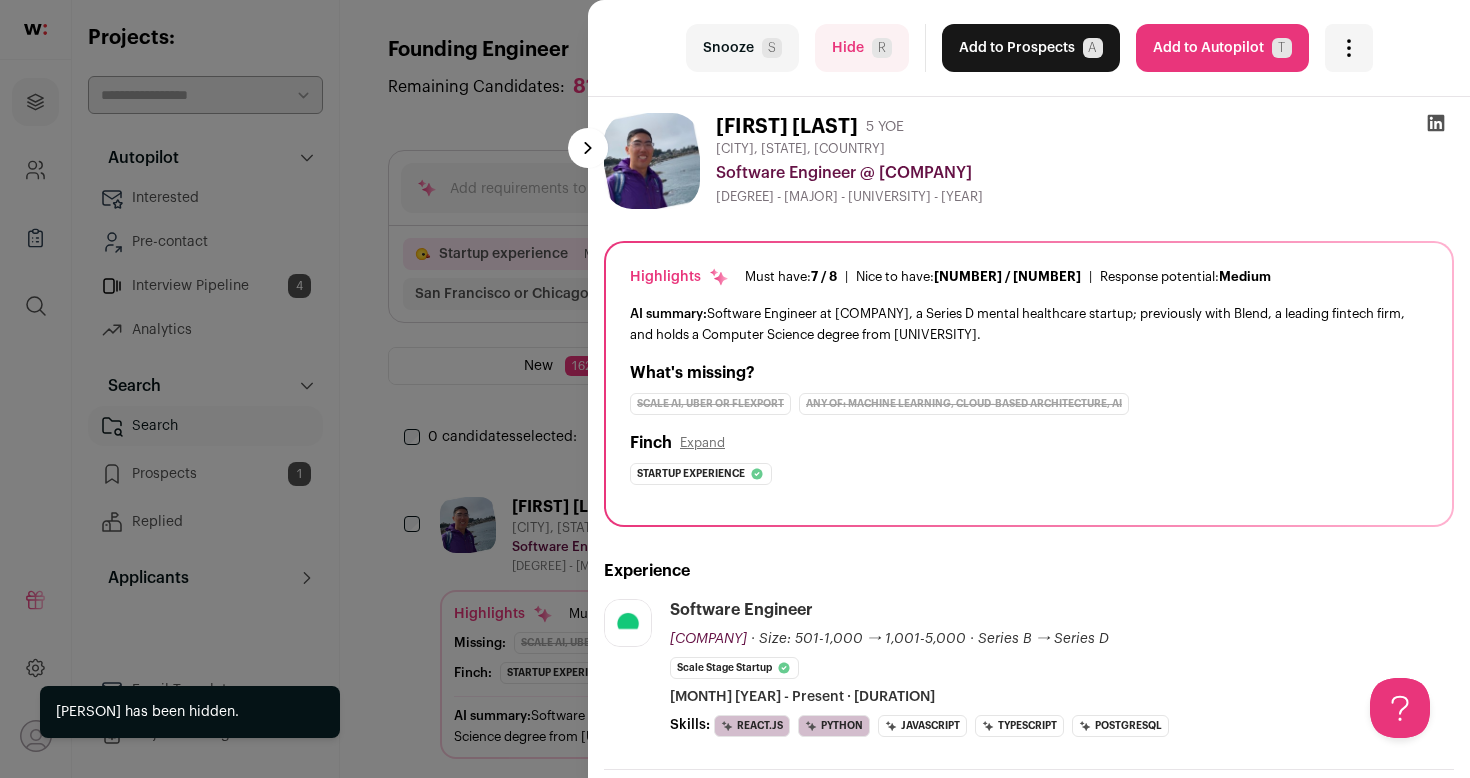 scroll, scrollTop: 0, scrollLeft: 0, axis: both 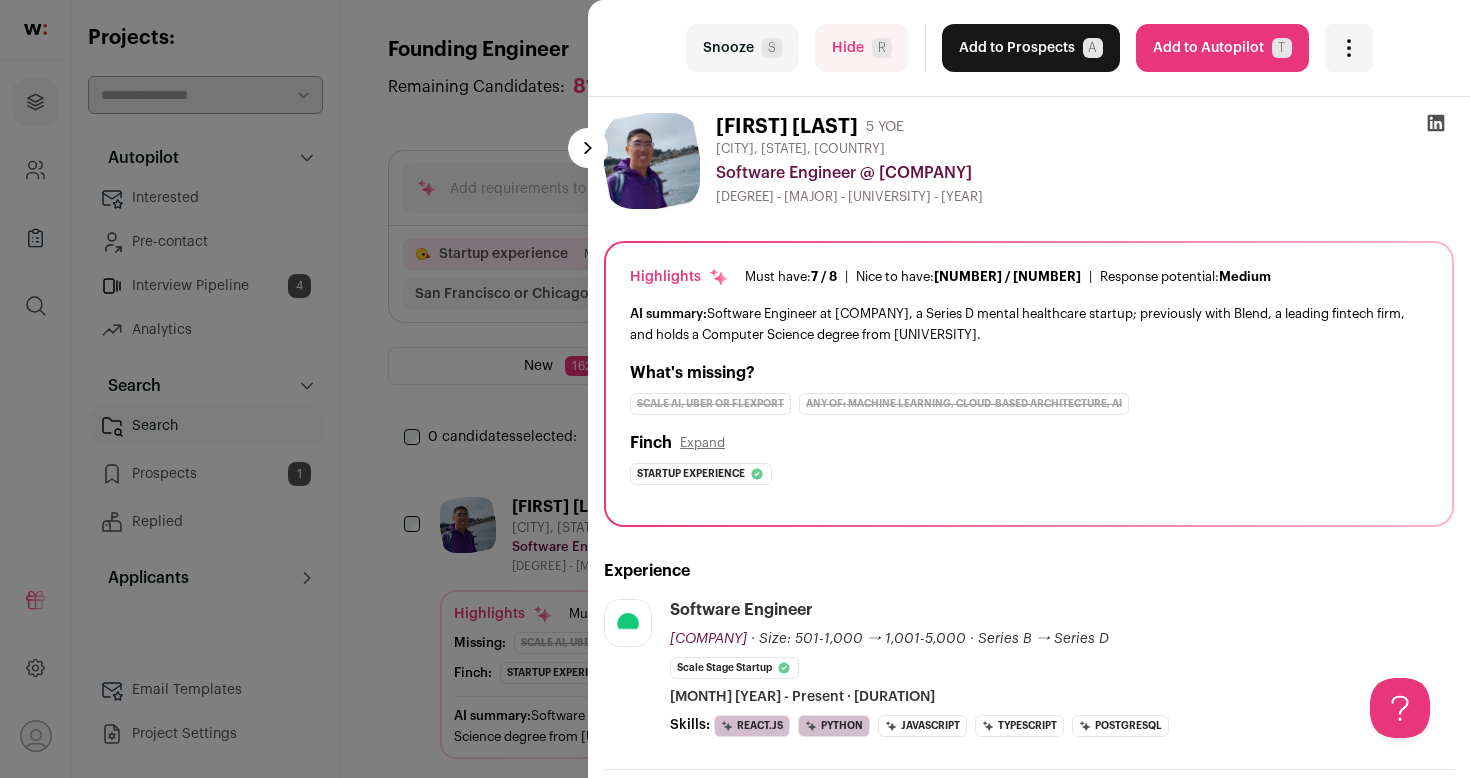 click on "Add to Autopilot
T" at bounding box center (1222, 48) 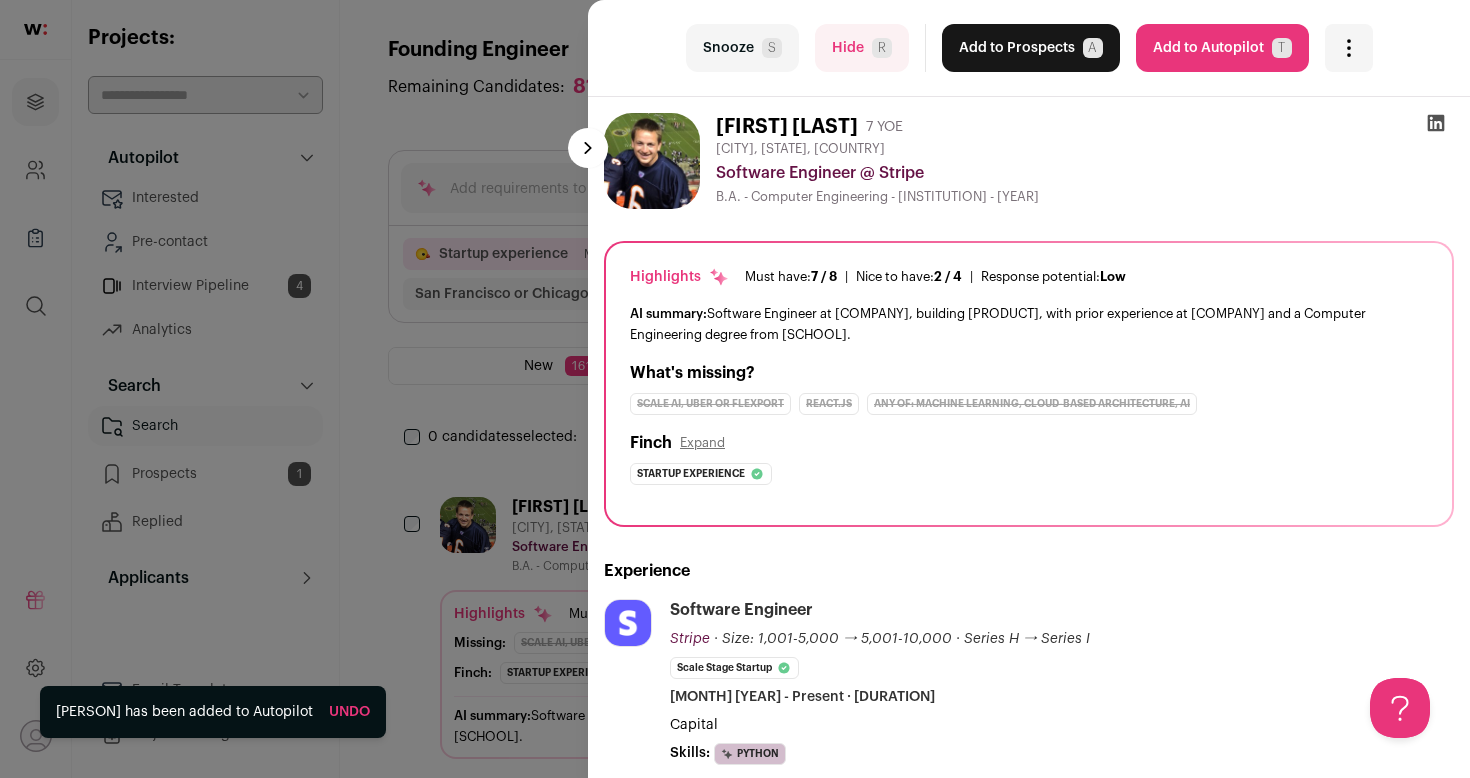 scroll, scrollTop: 0, scrollLeft: 0, axis: both 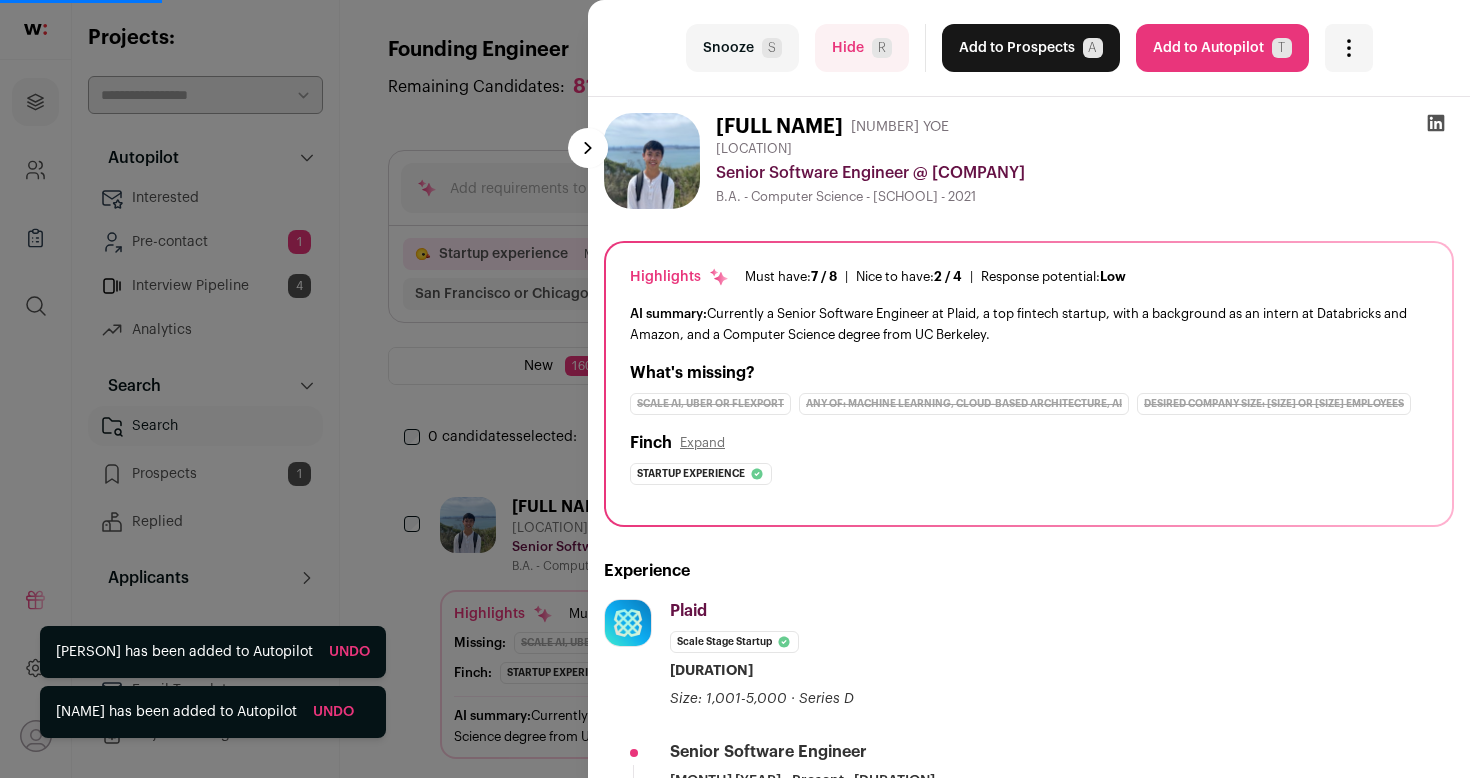 click on "Add to Autopilot
T" at bounding box center (1222, 48) 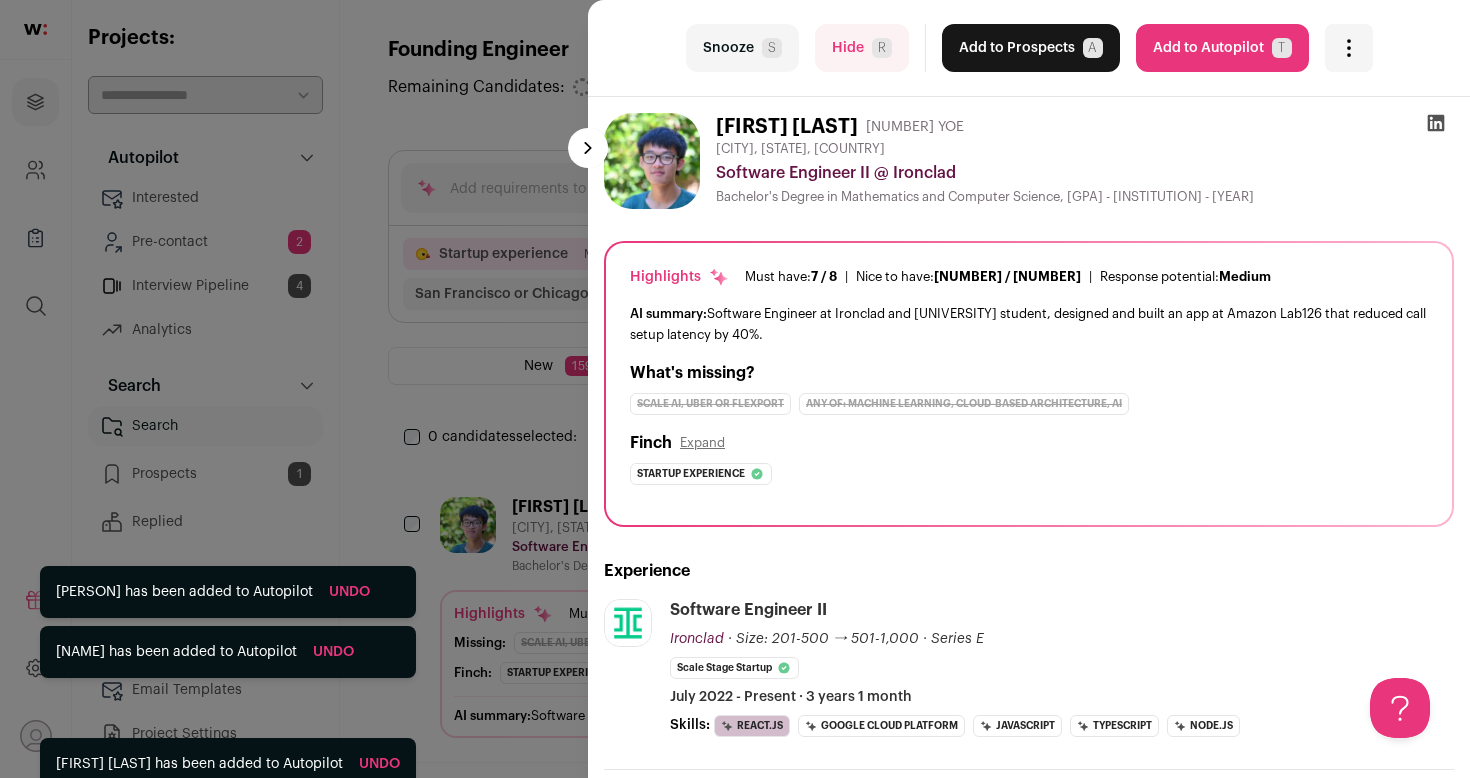 scroll, scrollTop: 0, scrollLeft: 0, axis: both 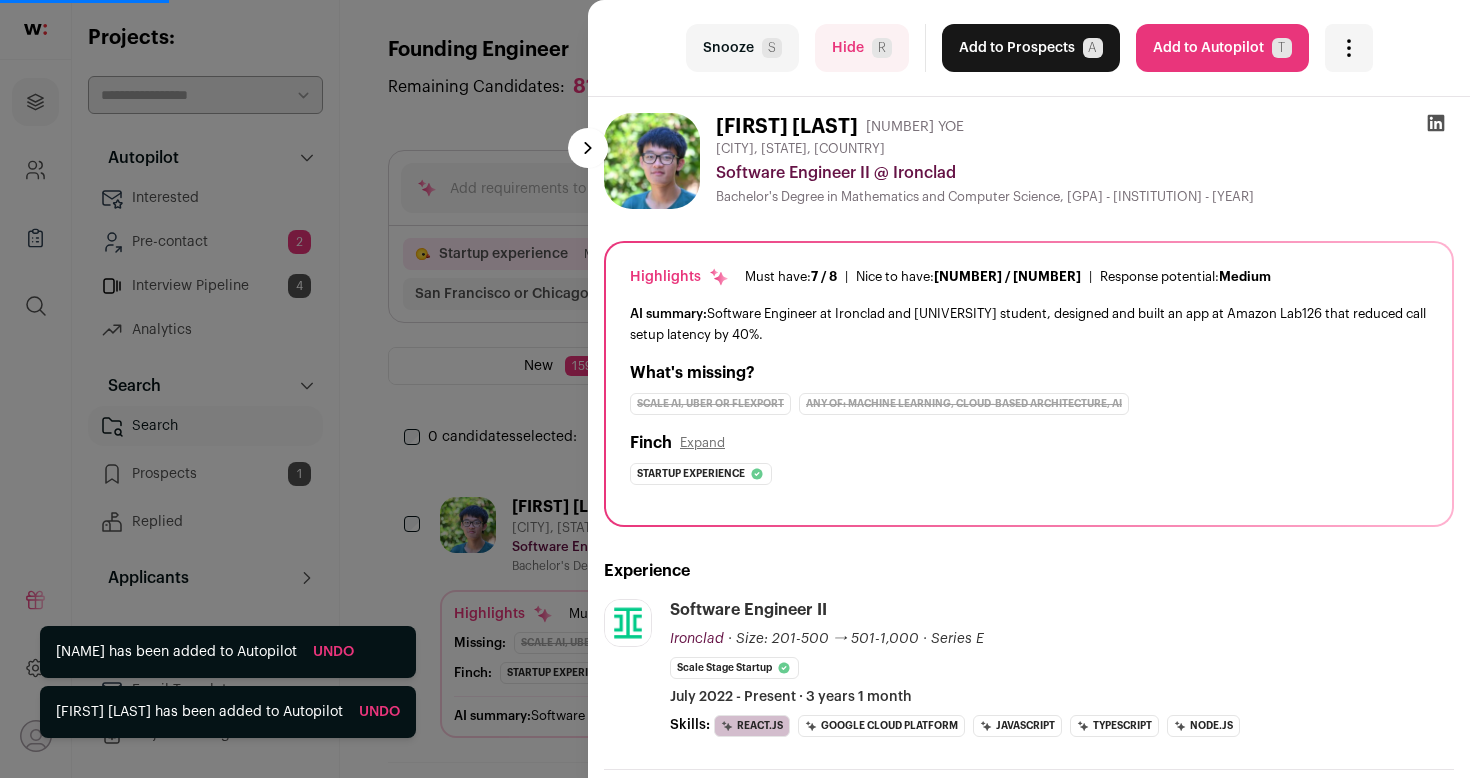 click on "Add to Autopilot
T" at bounding box center [1222, 48] 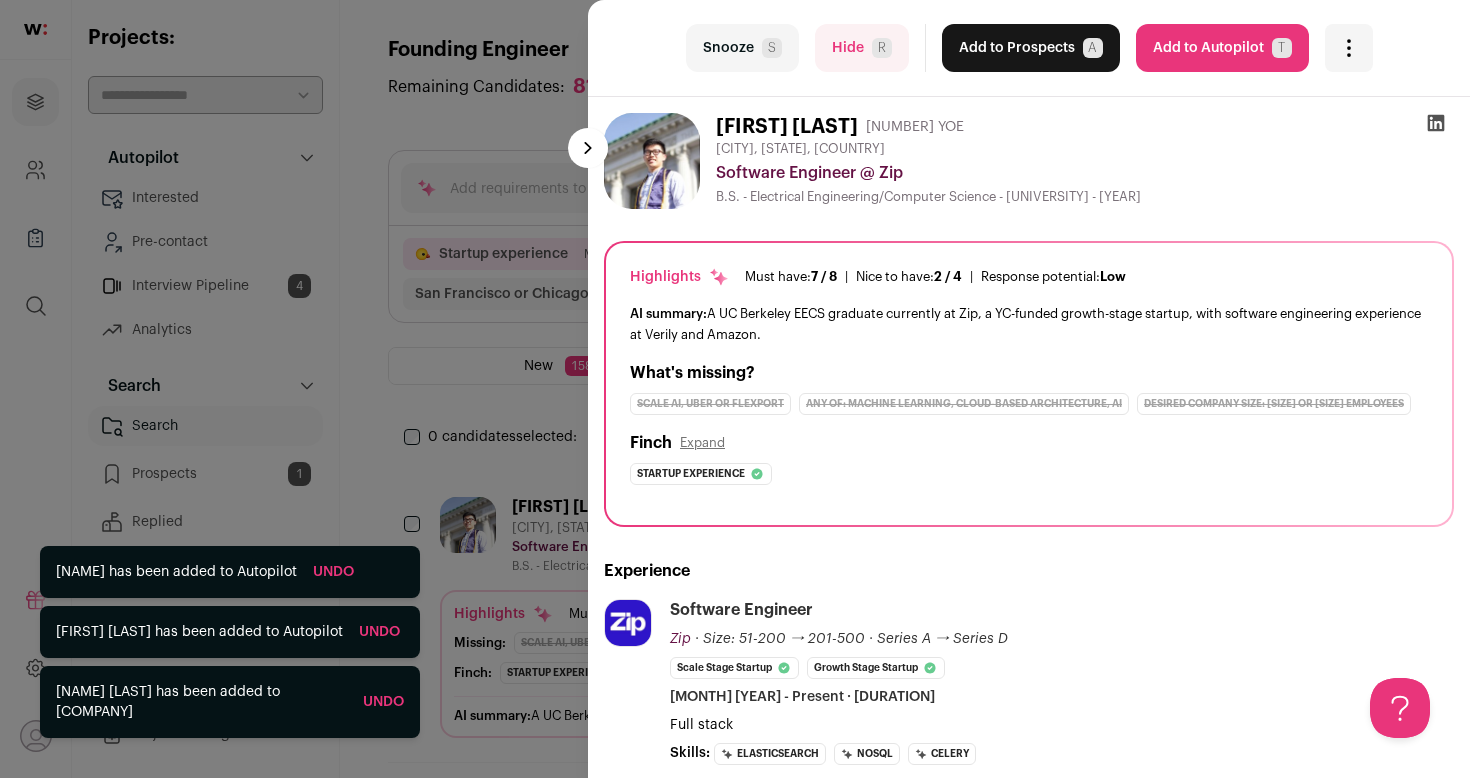 scroll, scrollTop: 0, scrollLeft: 0, axis: both 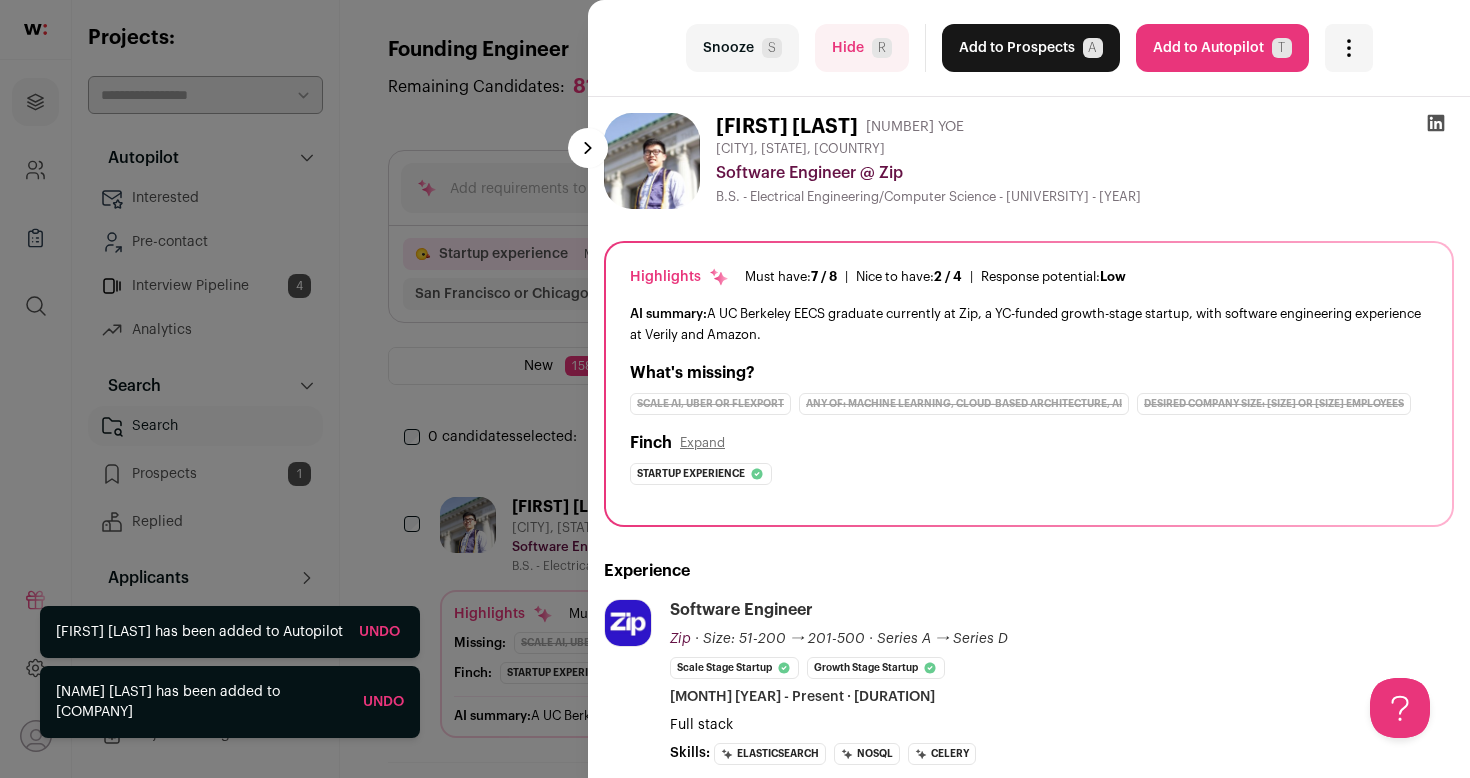 click on "Add to Autopilot
T" at bounding box center (1222, 48) 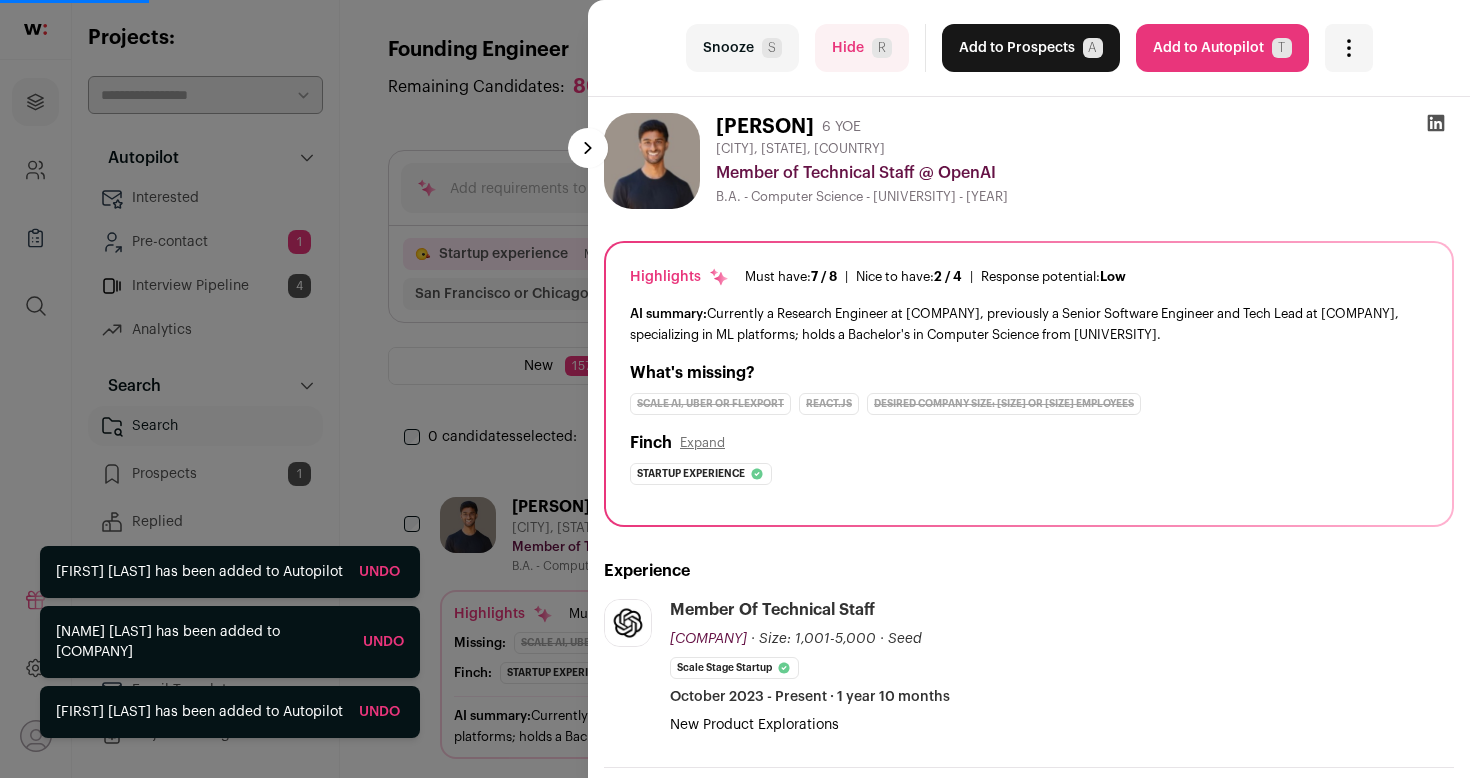 click on "Add to Autopilot
T" at bounding box center (1222, 48) 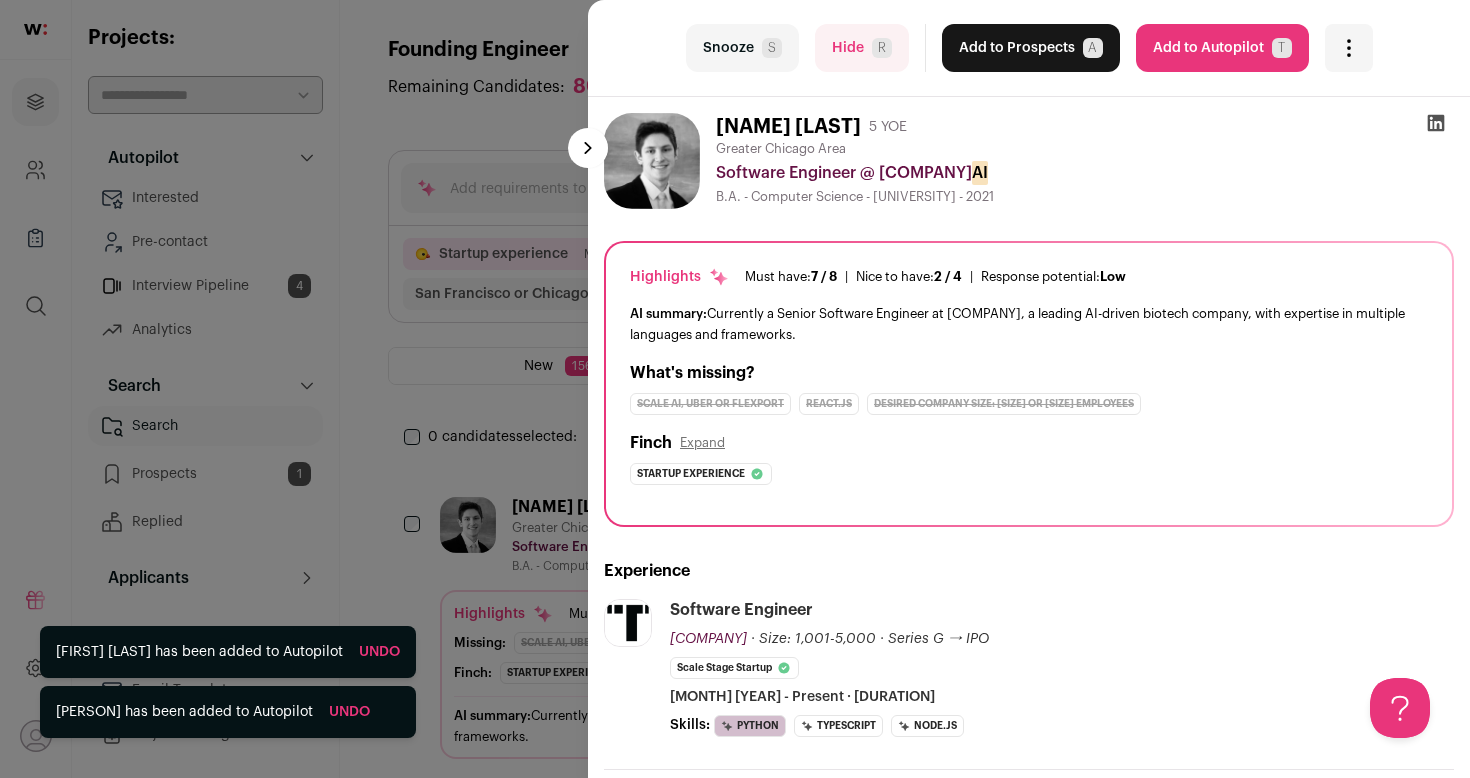 scroll, scrollTop: 0, scrollLeft: 0, axis: both 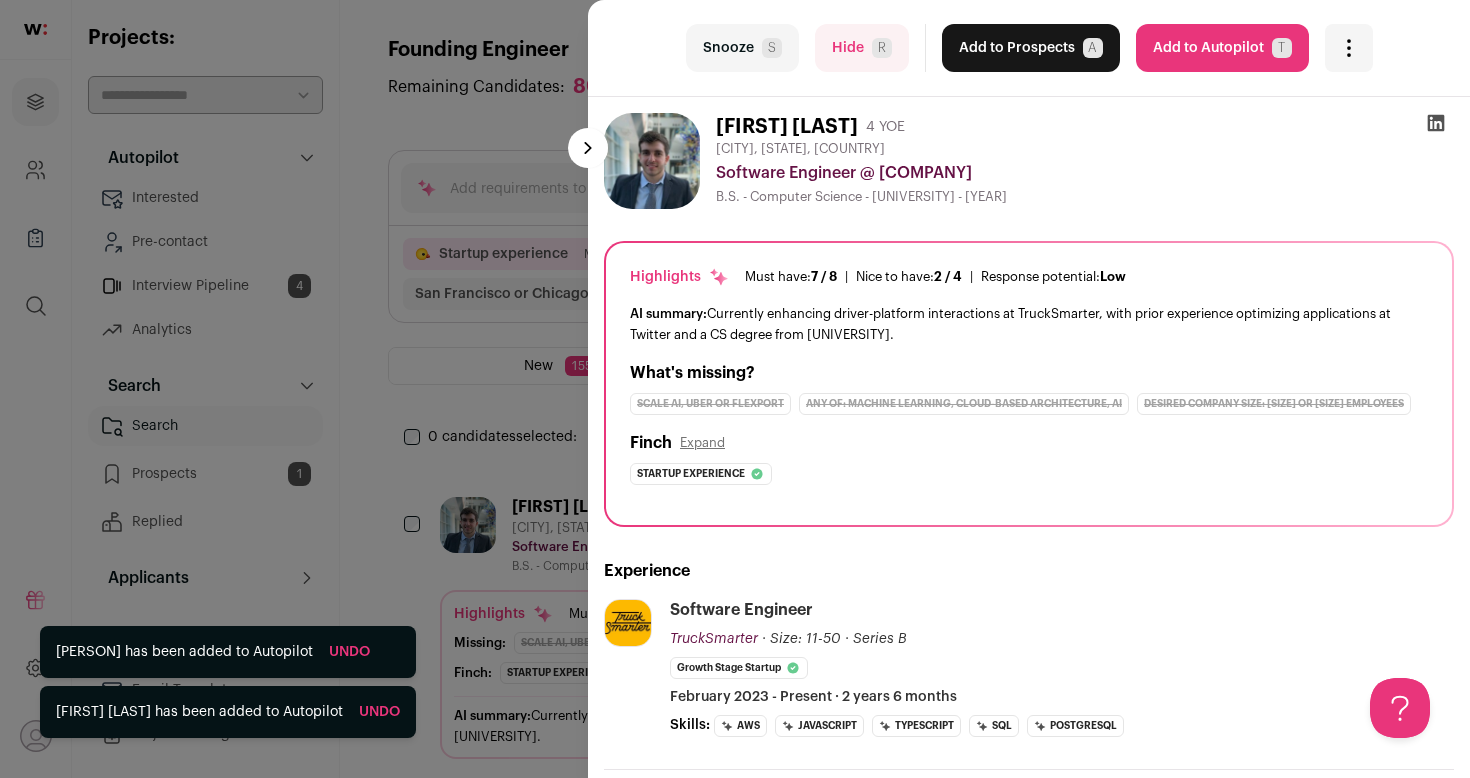 click on "Add to Autopilot
T" at bounding box center (1222, 48) 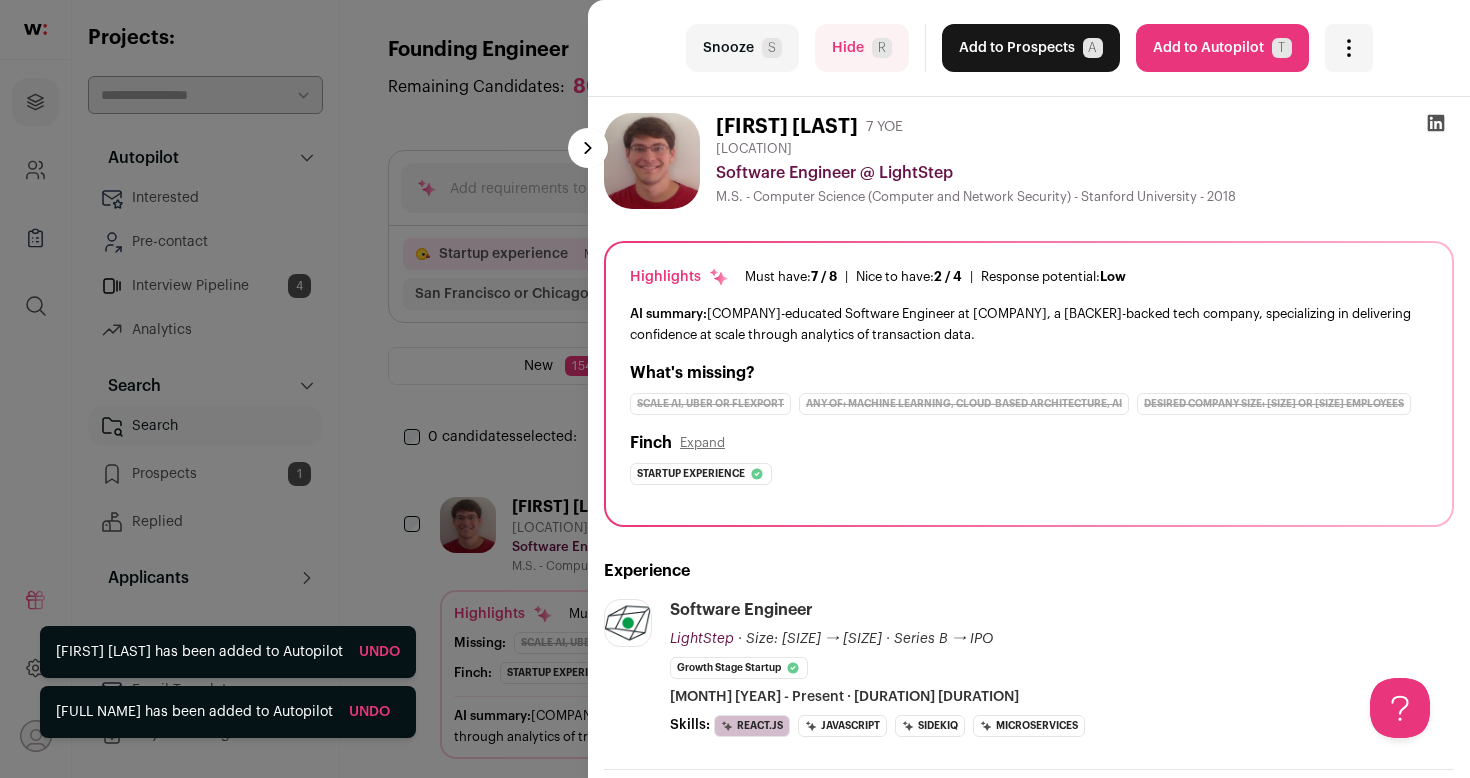 scroll, scrollTop: 0, scrollLeft: 0, axis: both 